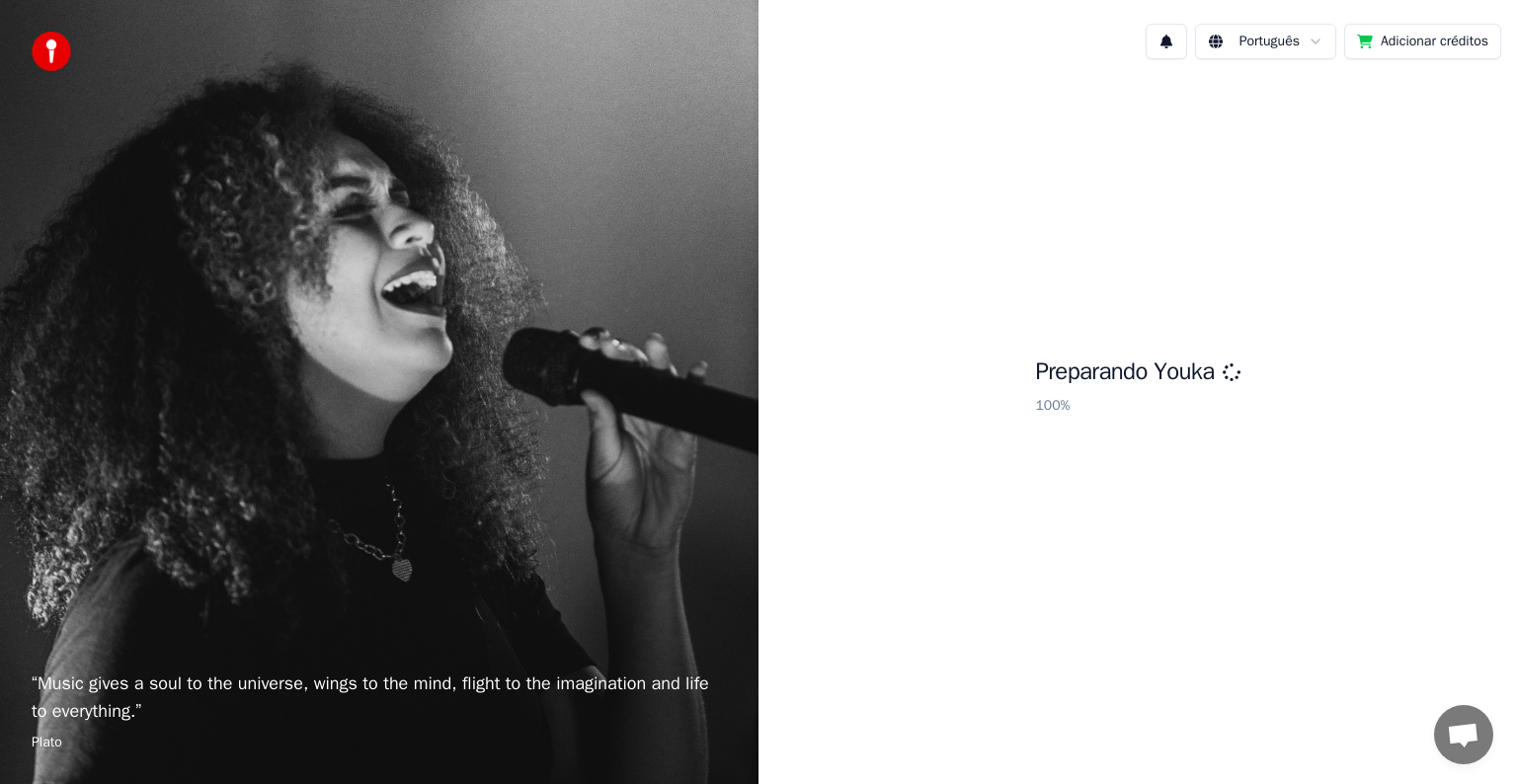 scroll, scrollTop: 0, scrollLeft: 0, axis: both 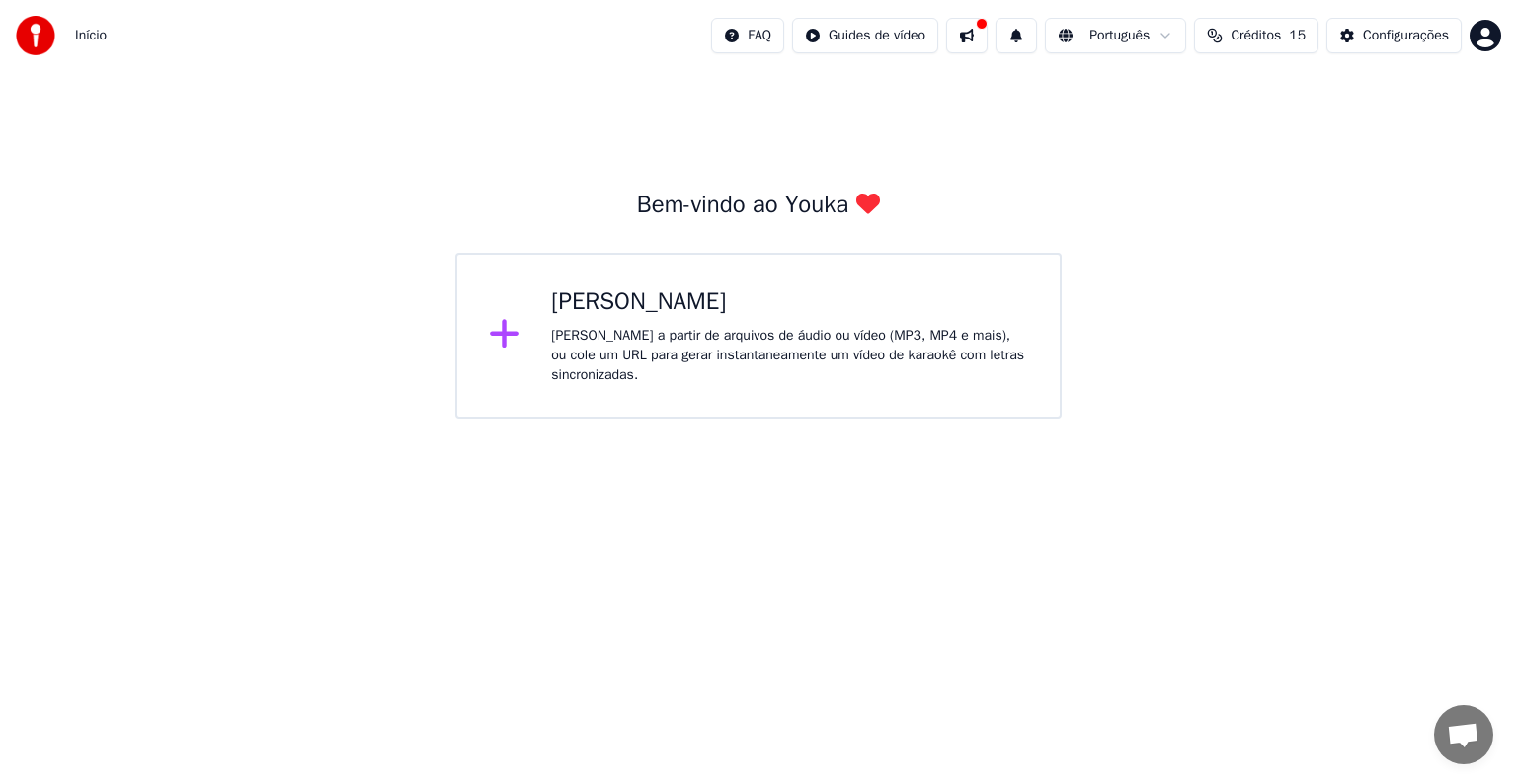 click on "[PERSON_NAME] a partir de arquivos de áudio ou vídeo (MP3, MP4 e mais), ou [PERSON_NAME] um URL para gerar instantaneamente um vídeo de karaokê com letras sincronizadas." at bounding box center [789, 355] 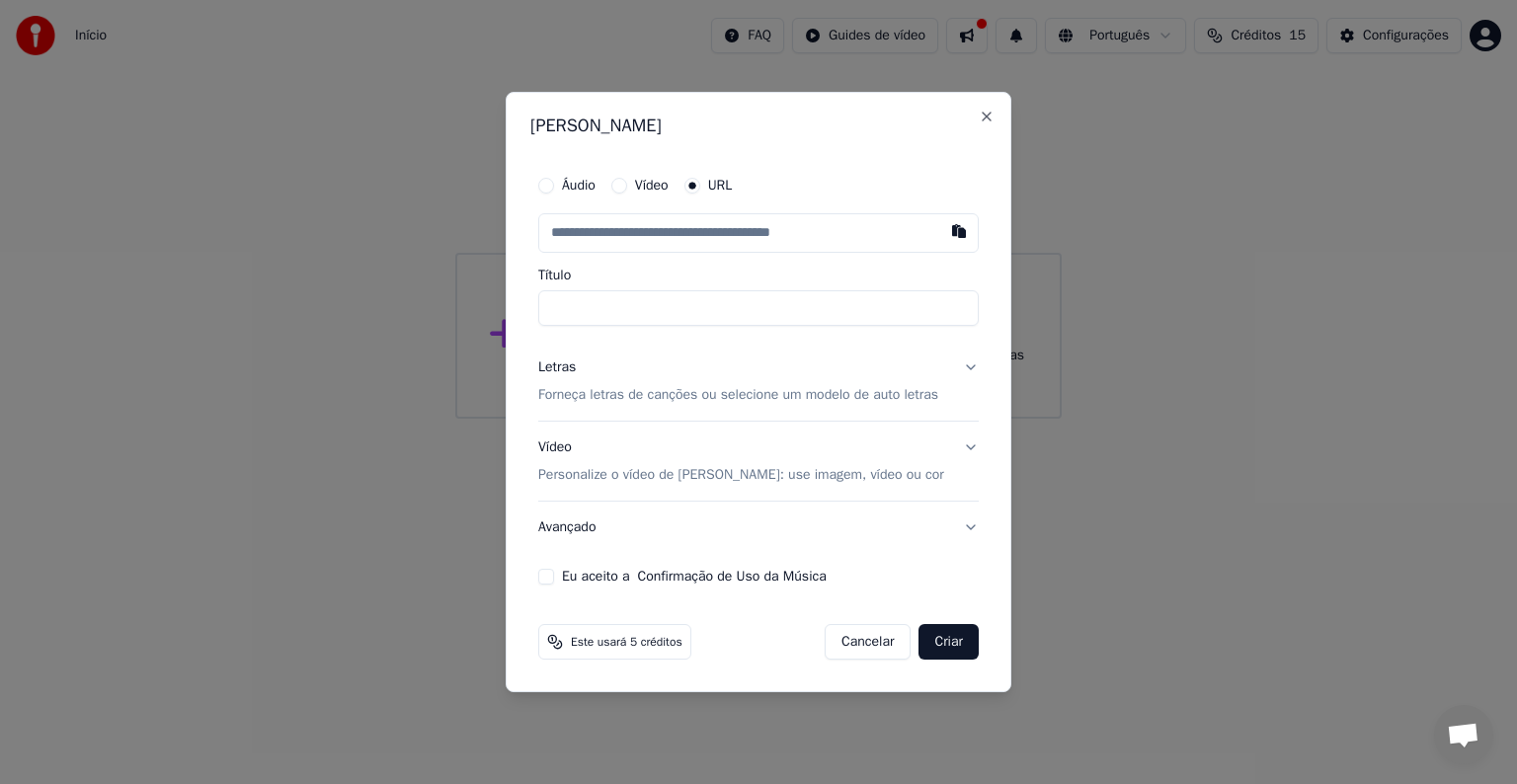 click at bounding box center (758, 233) 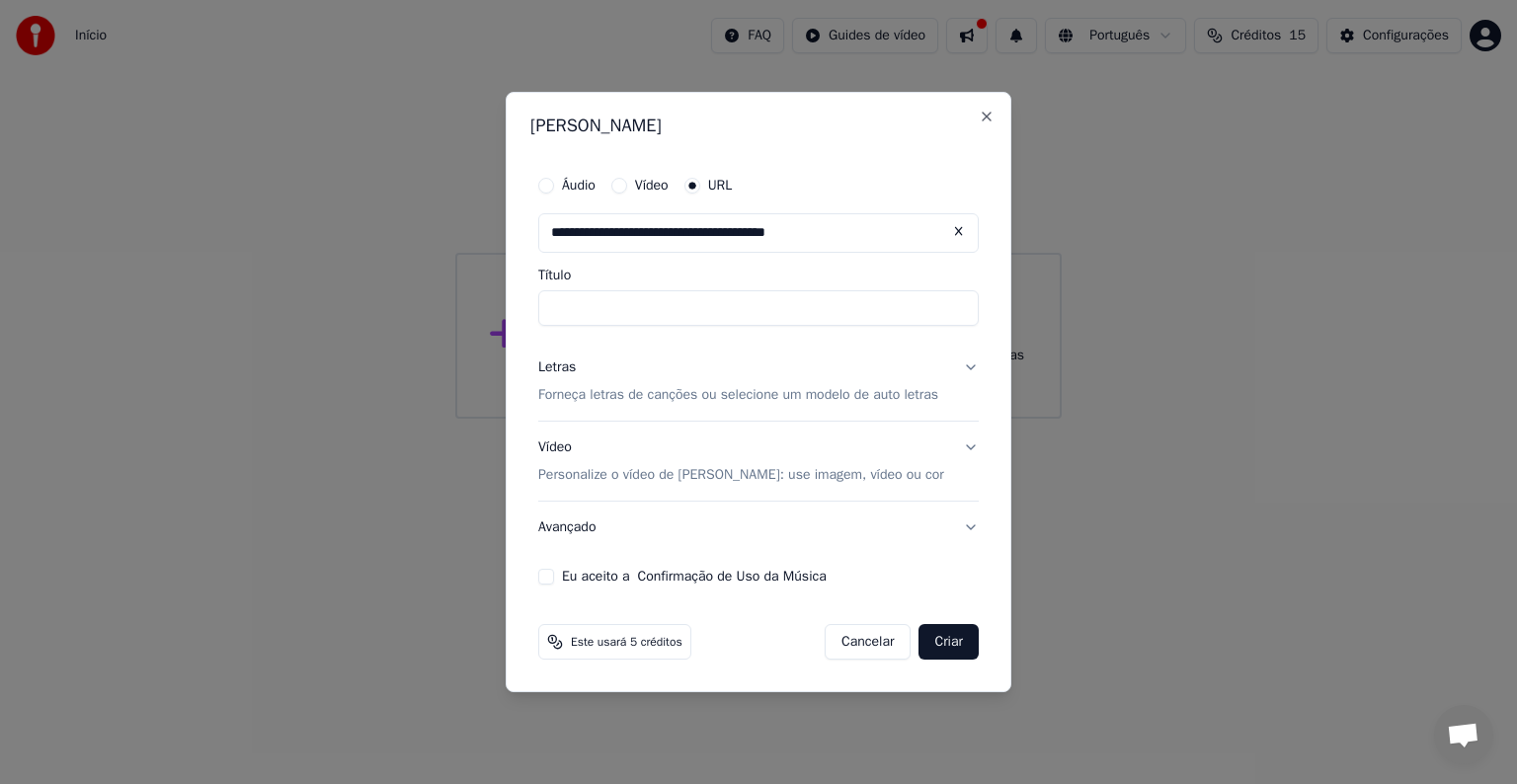 type on "**********" 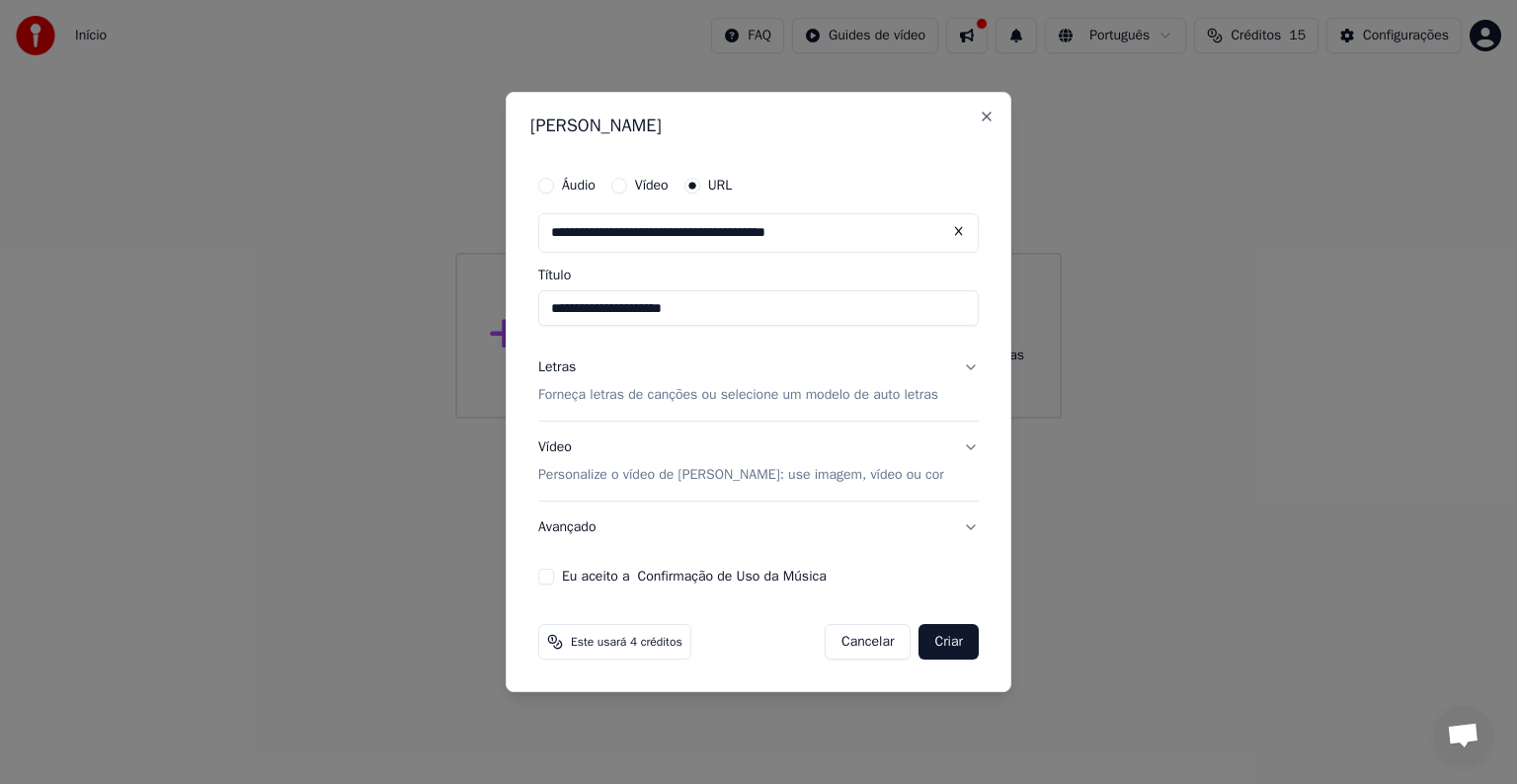 type on "**********" 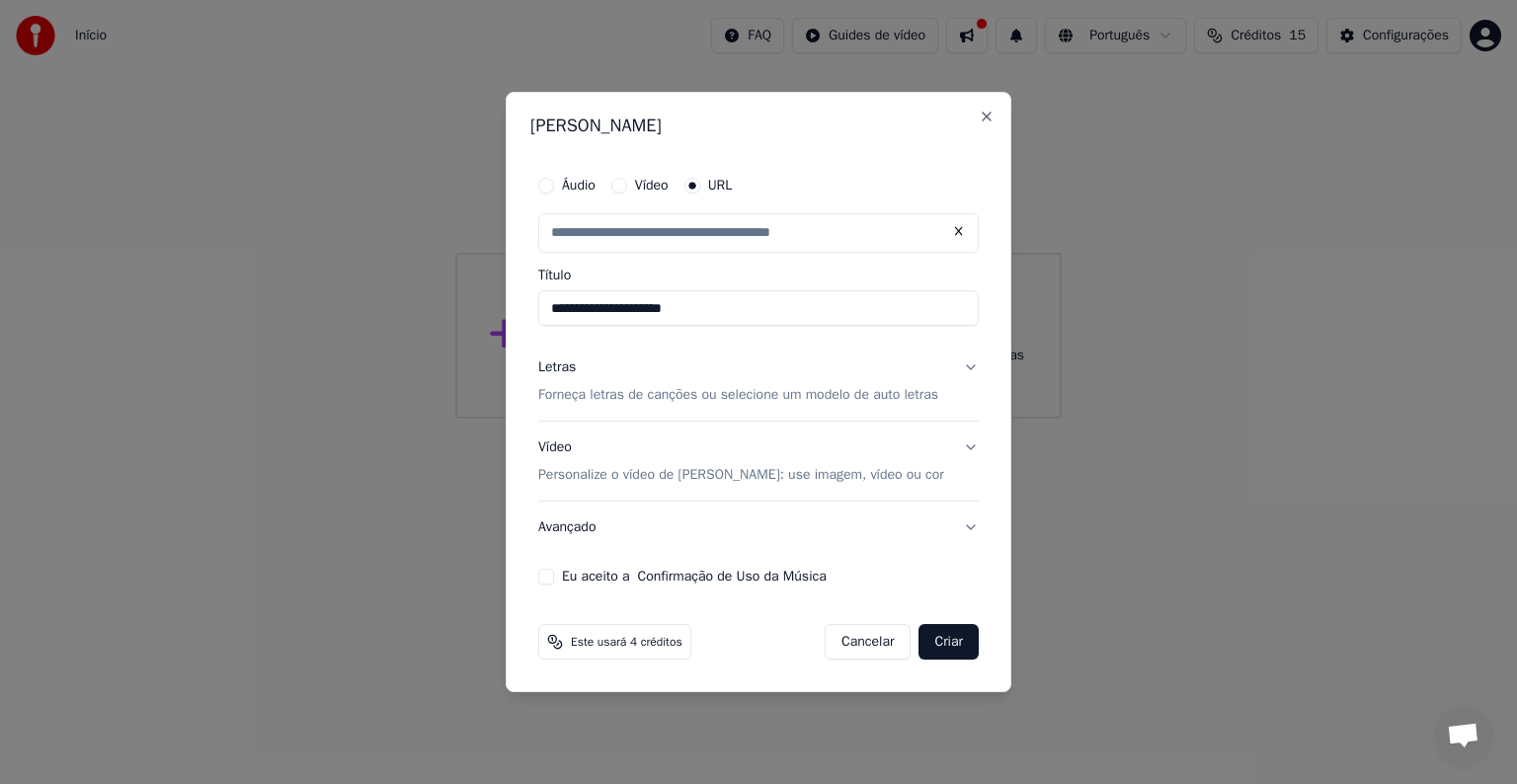 click on "Letras Forneça letras de canções ou selecione um modelo de auto letras" at bounding box center [758, 381] 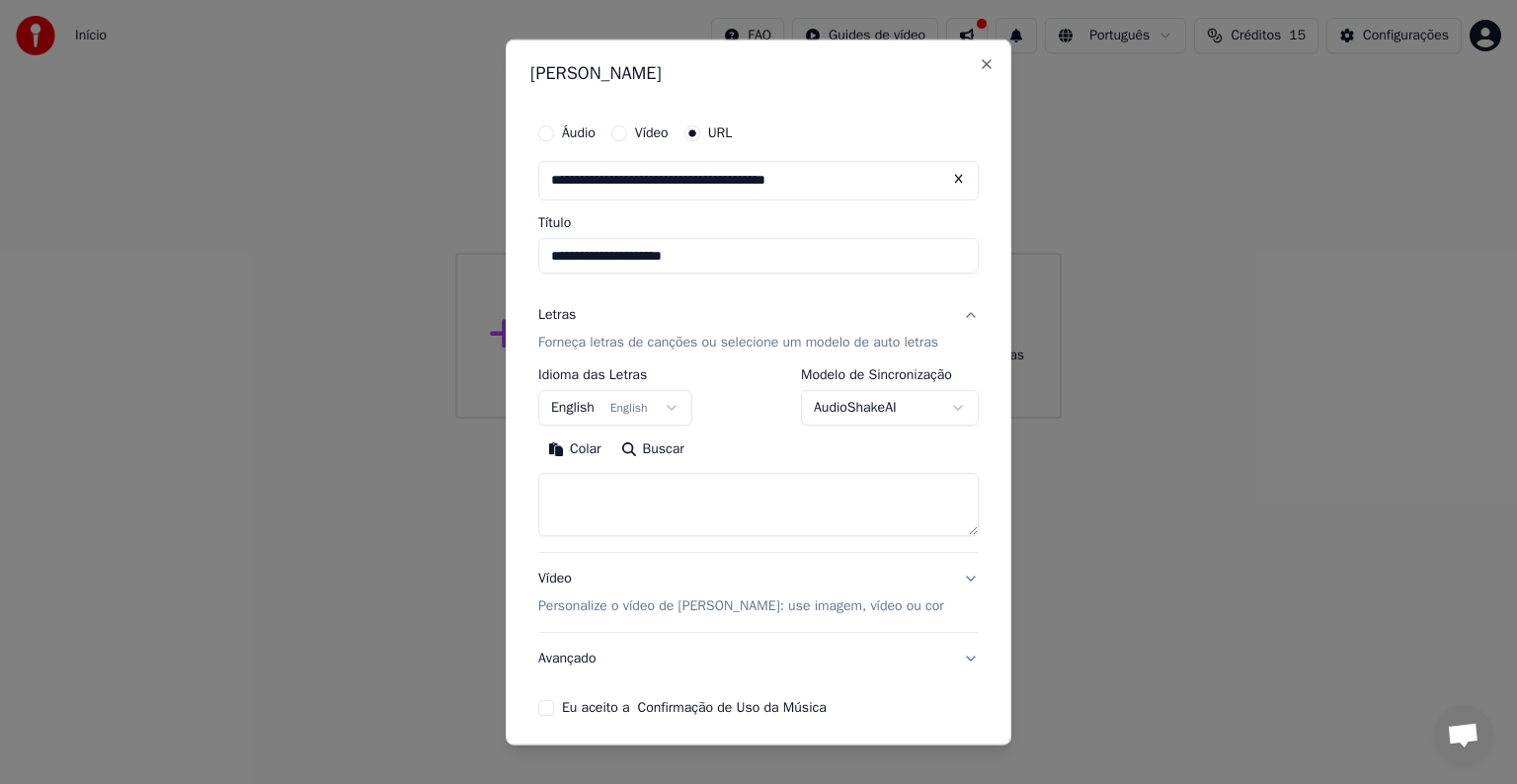 click at bounding box center (758, 505) 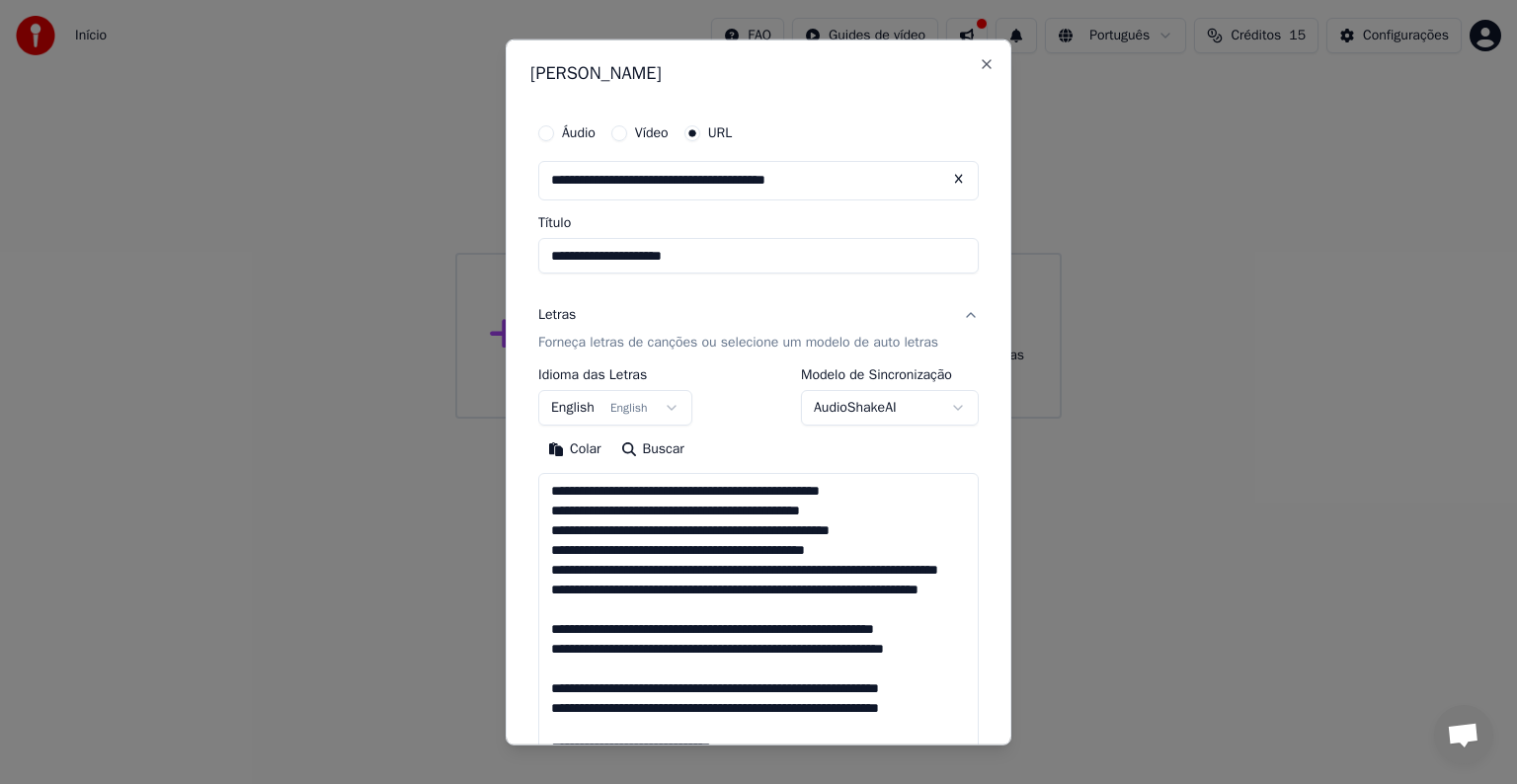 scroll, scrollTop: 814, scrollLeft: 0, axis: vertical 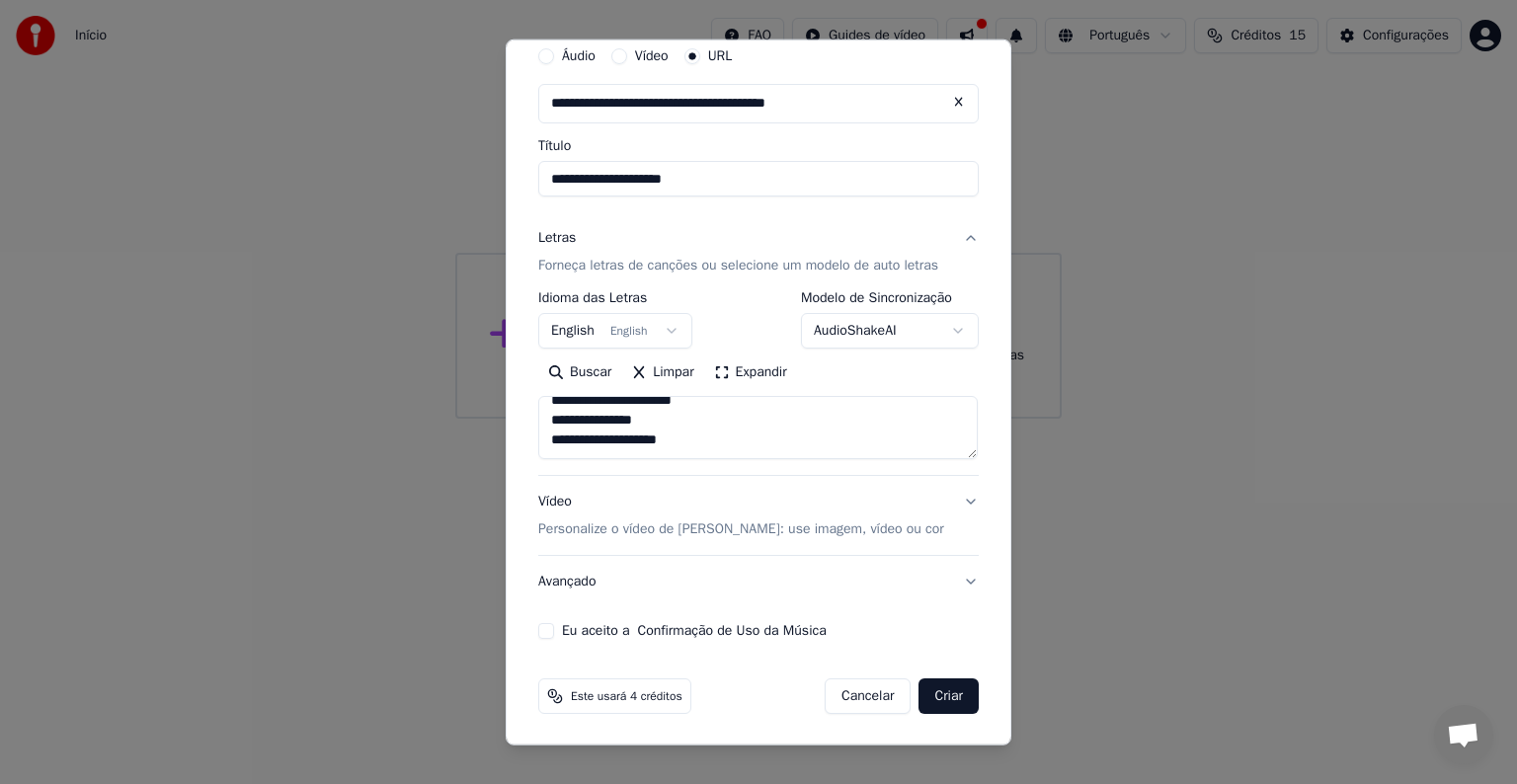 type on "**********" 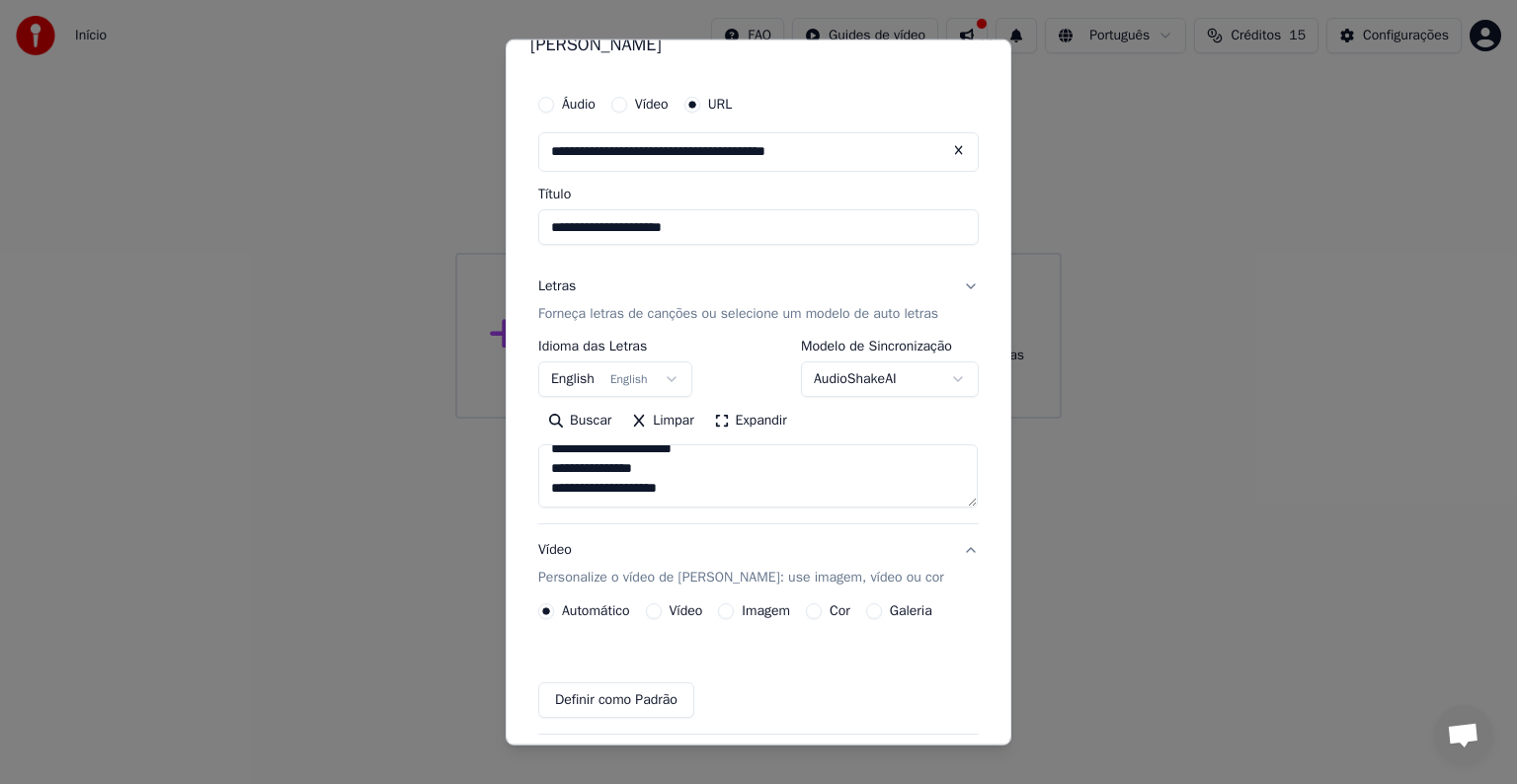 scroll, scrollTop: 24, scrollLeft: 0, axis: vertical 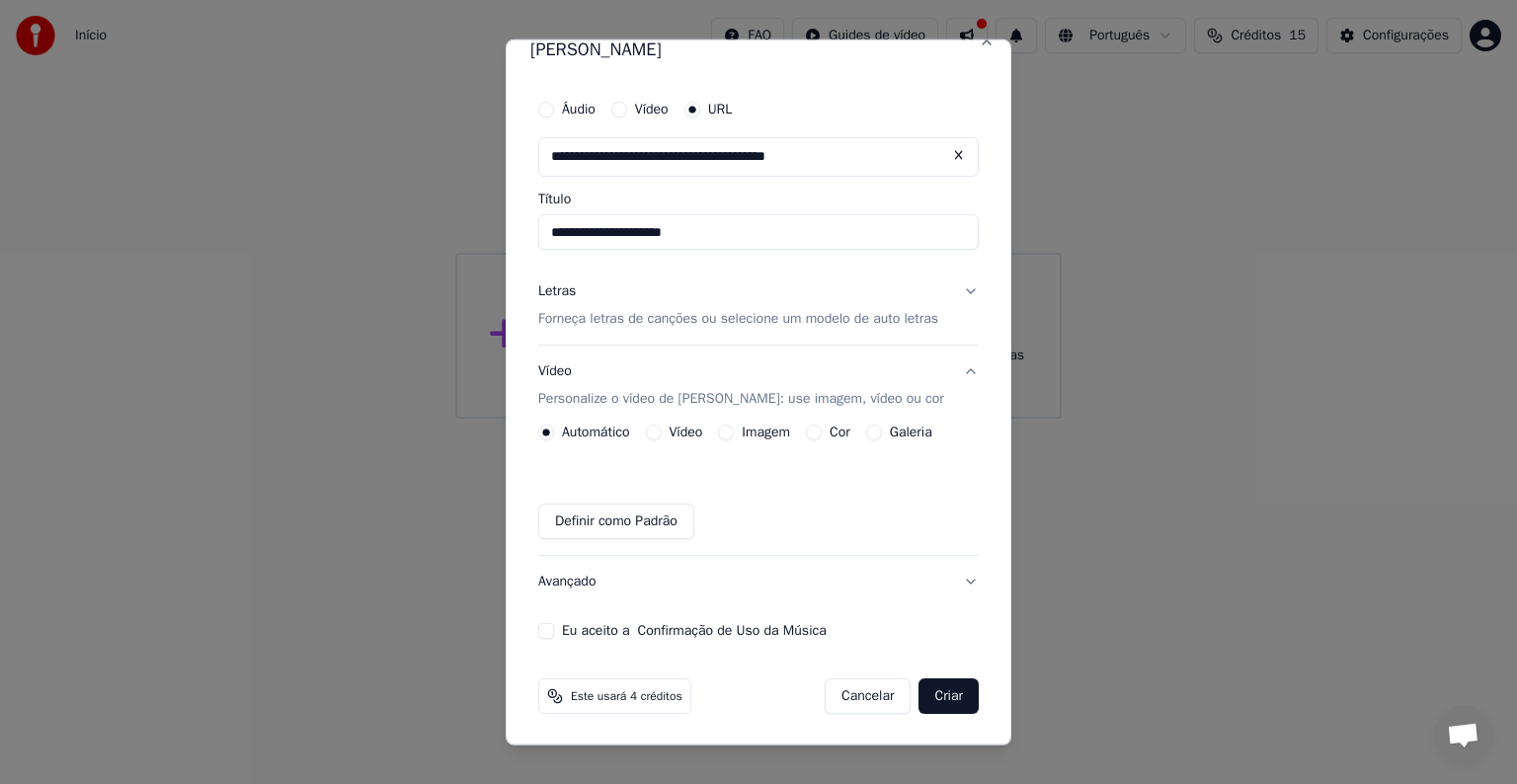 click on "Imagem" at bounding box center [726, 432] 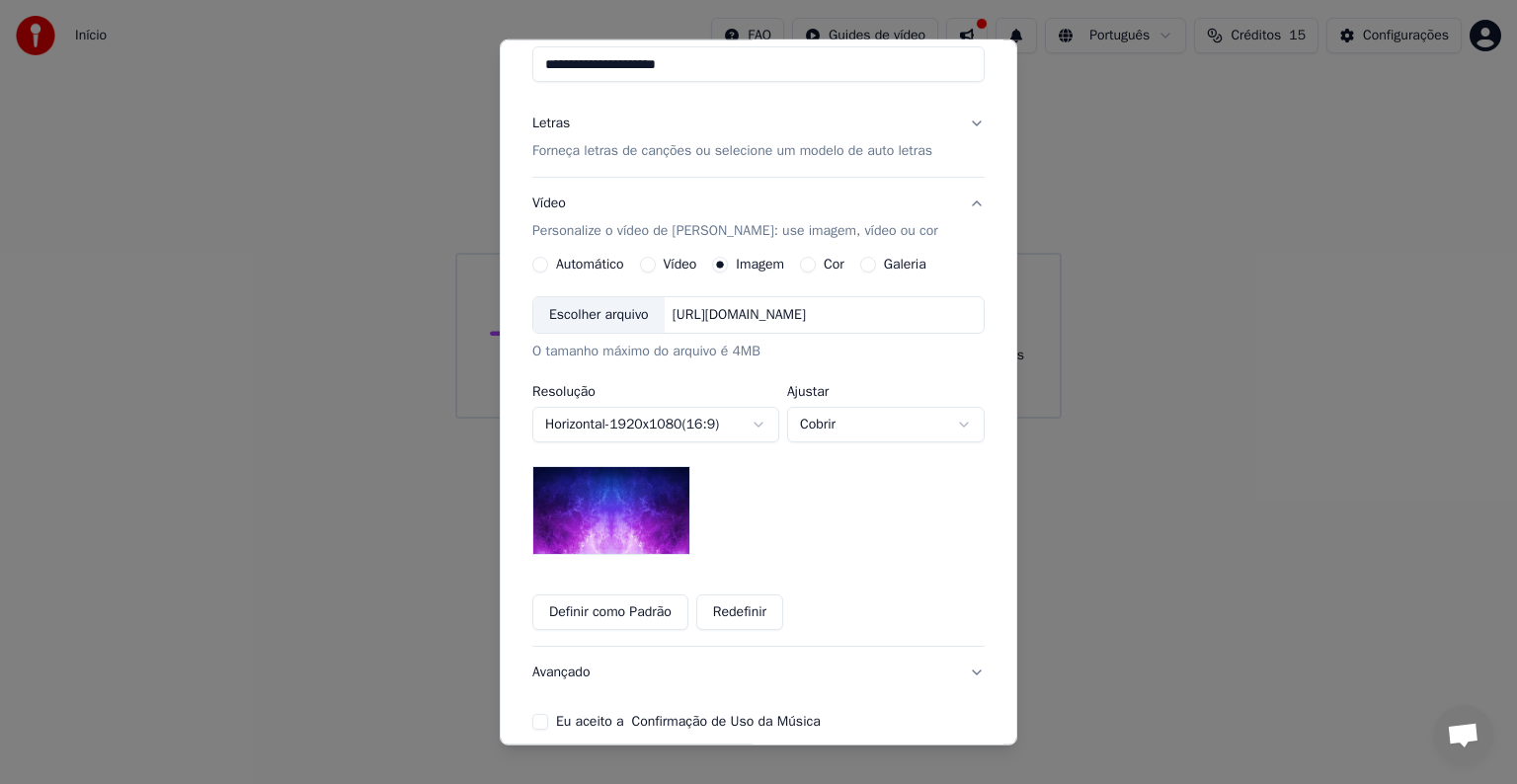 scroll, scrollTop: 221, scrollLeft: 0, axis: vertical 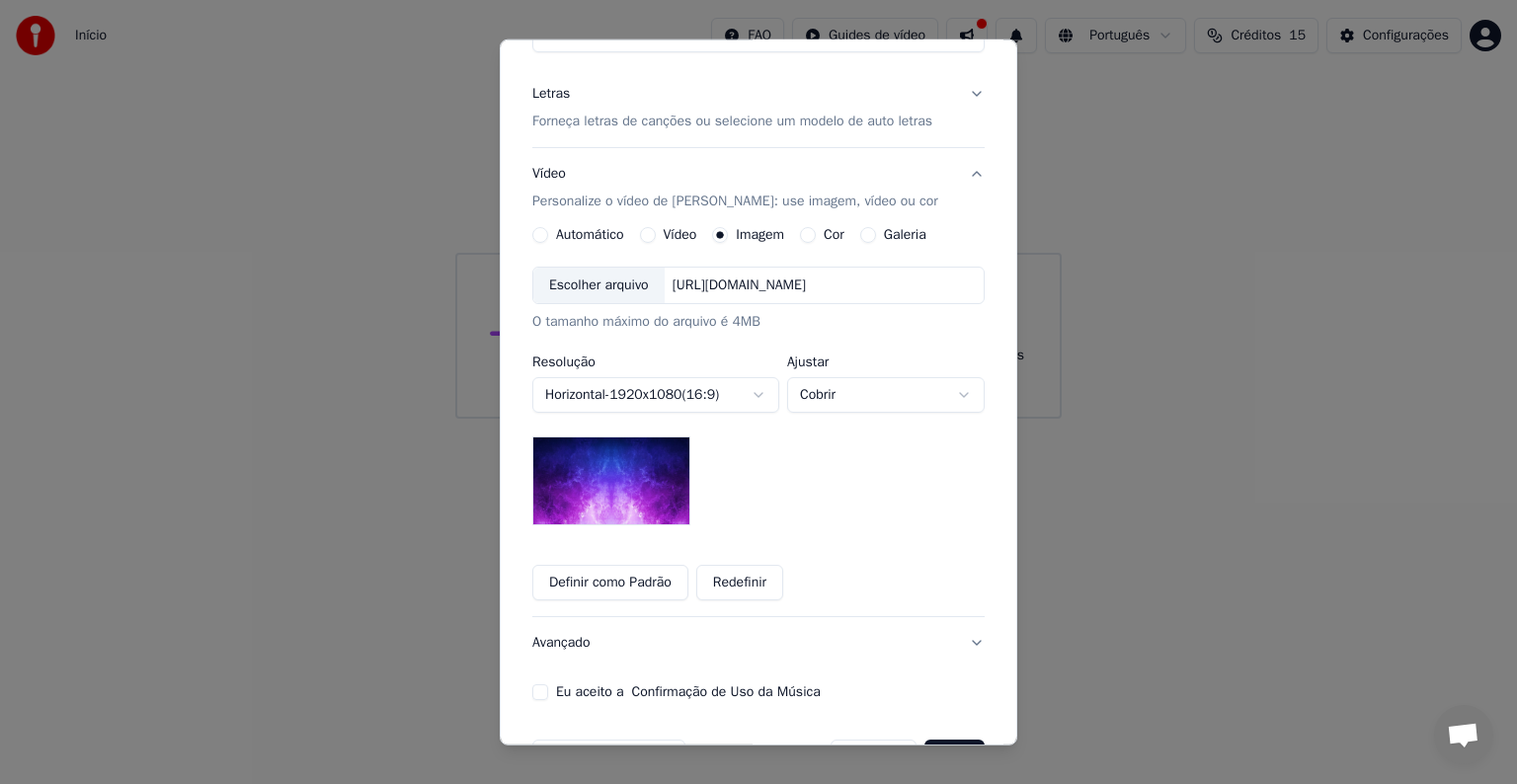 click on "https://imagedelivery.net/jkI57_JBx8hWPzcSI-uF5w/c7639807-3f76-4ea5-9112-66e75e03d200/16x9" at bounding box center [739, 285] 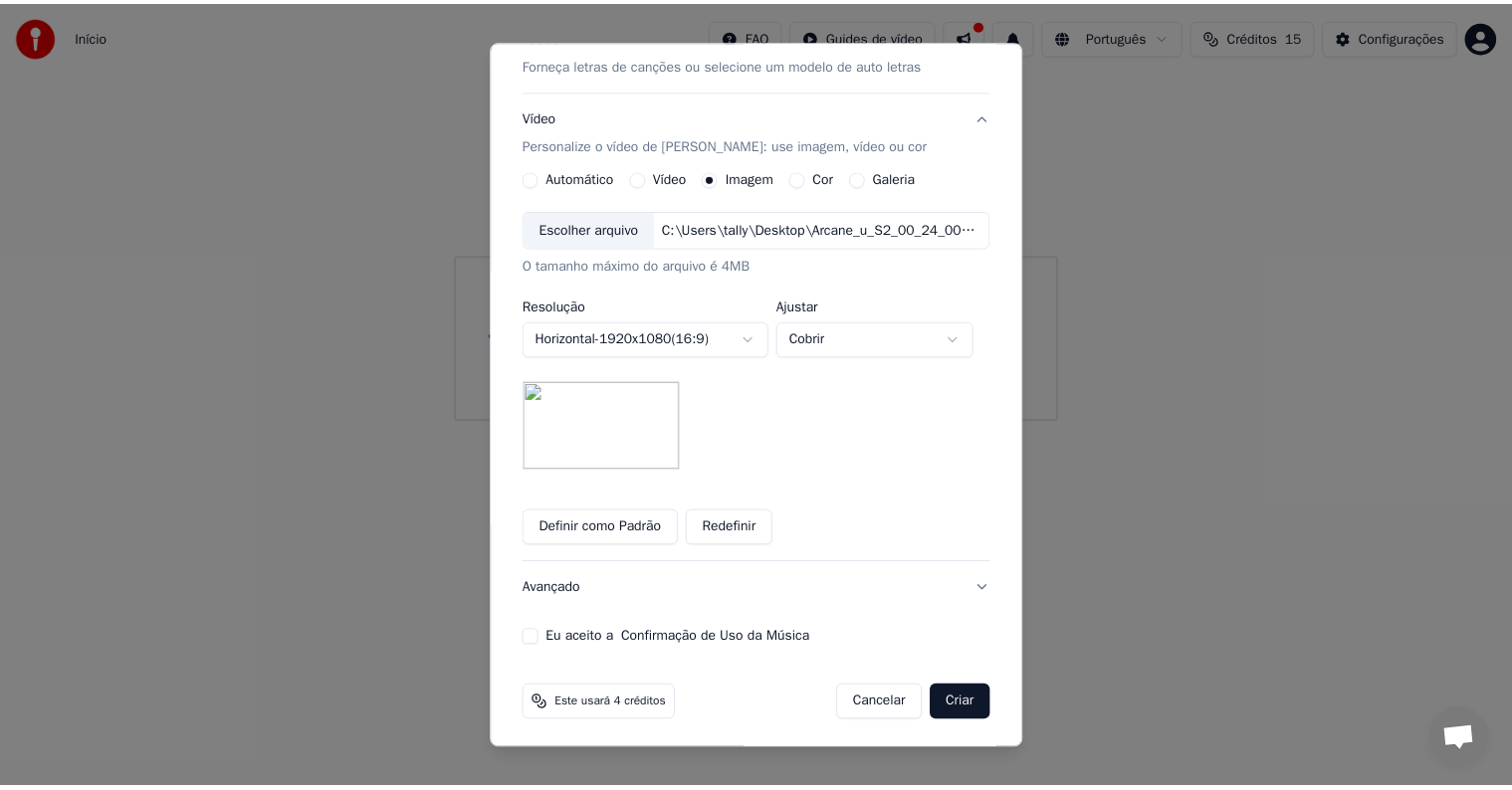 scroll, scrollTop: 285, scrollLeft: 0, axis: vertical 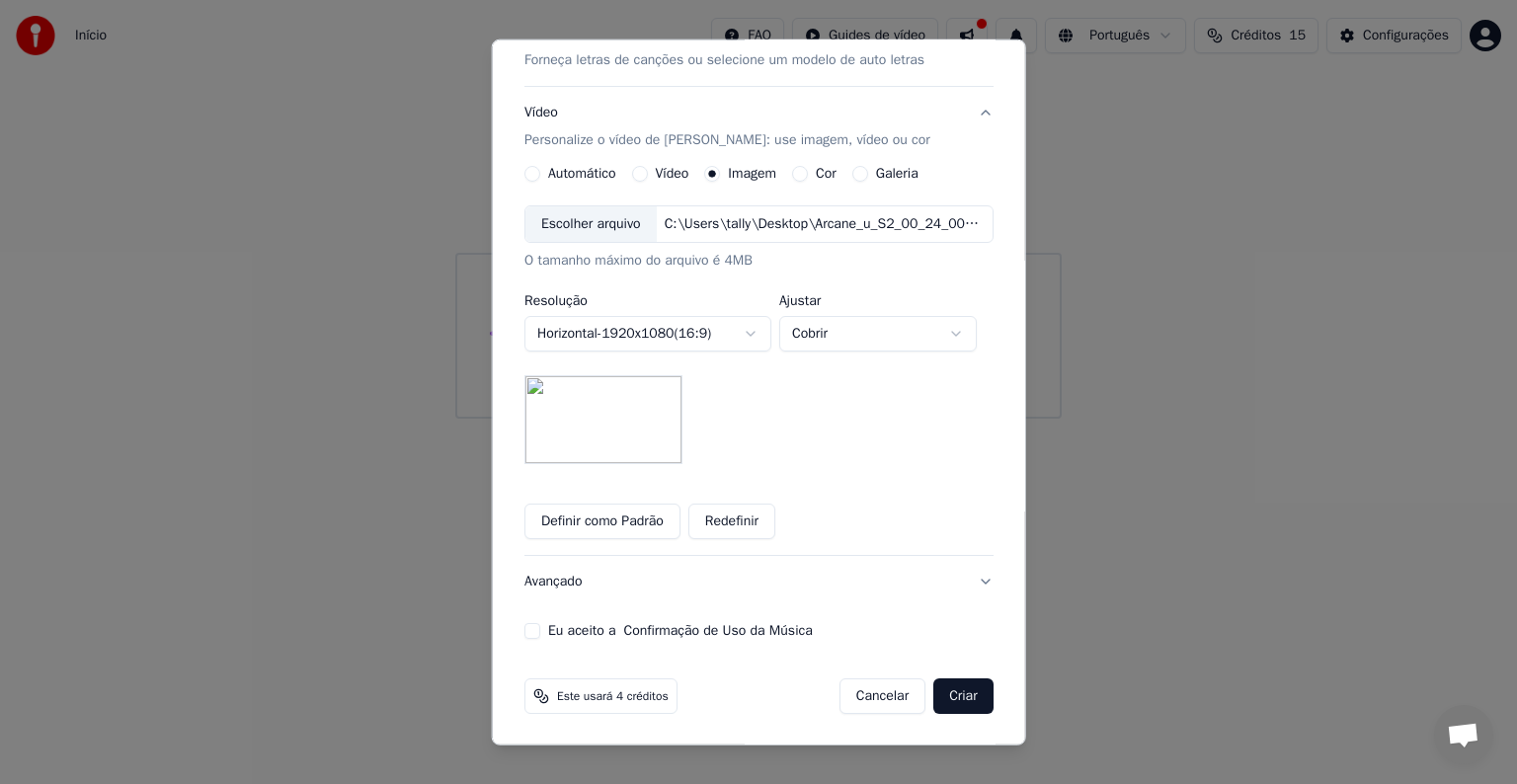 click on "Eu aceito a   Confirmação de Uso da Música" at bounding box center [532, 631] 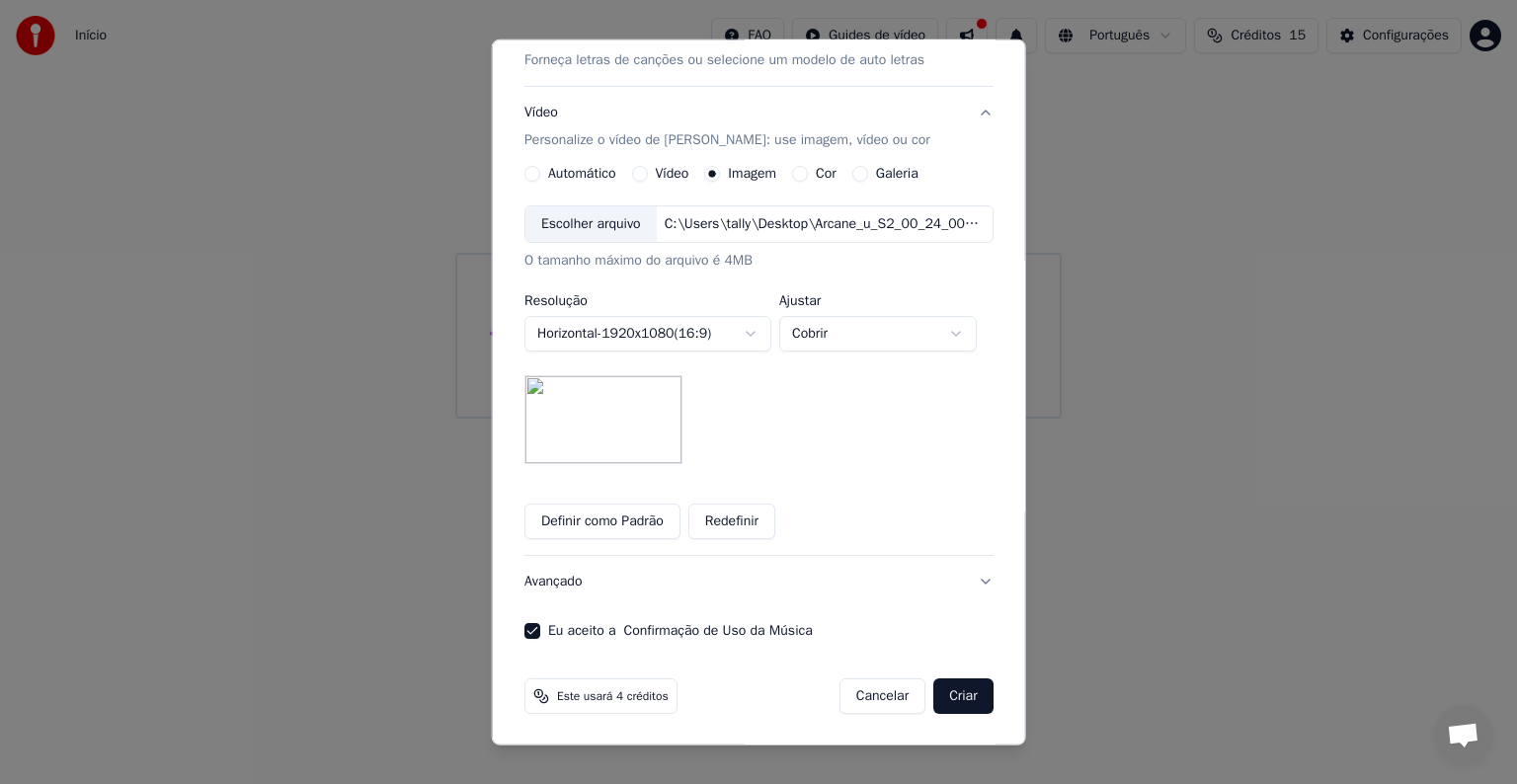 click on "Criar" at bounding box center [963, 696] 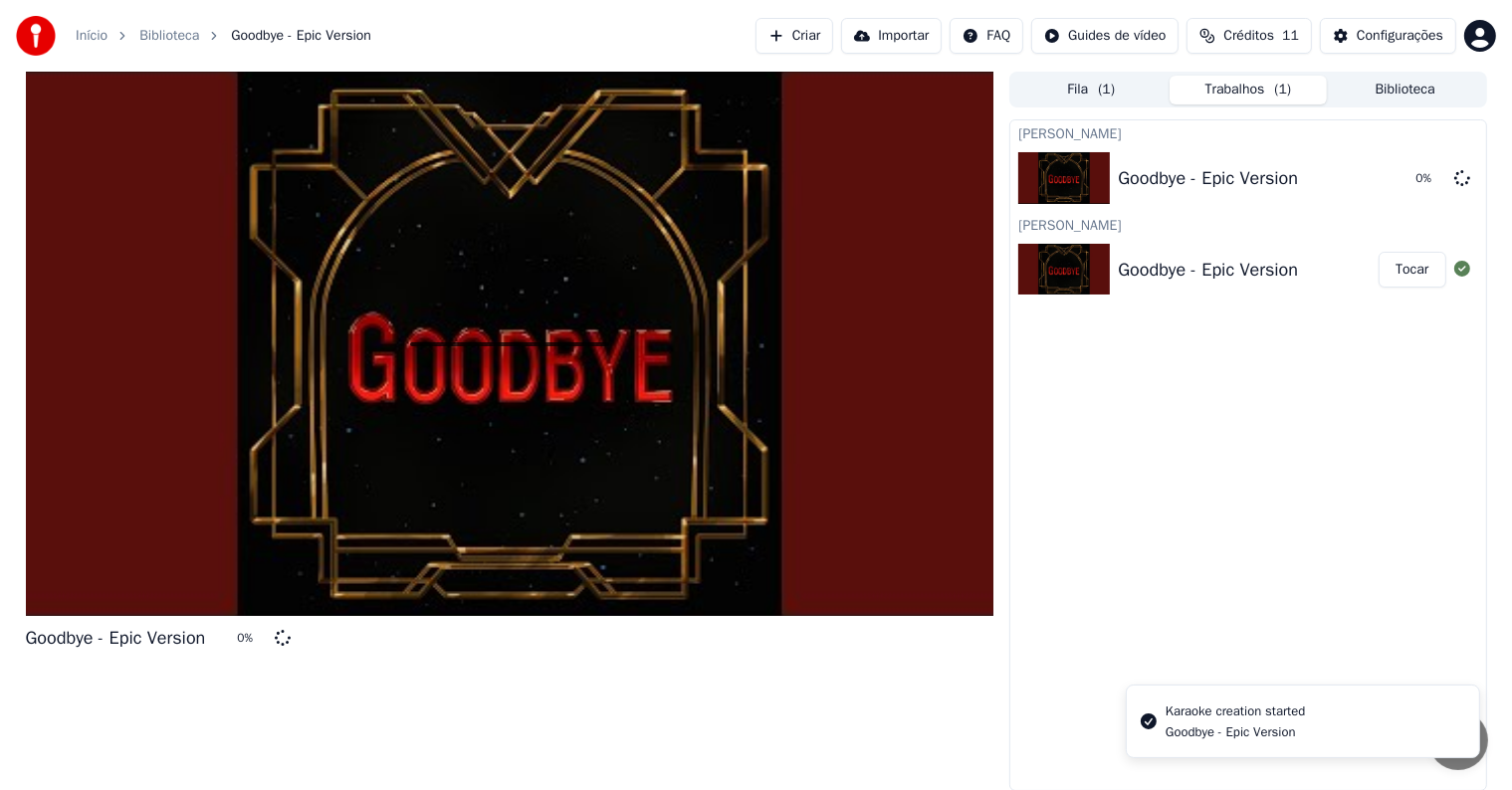 scroll, scrollTop: 0, scrollLeft: 0, axis: both 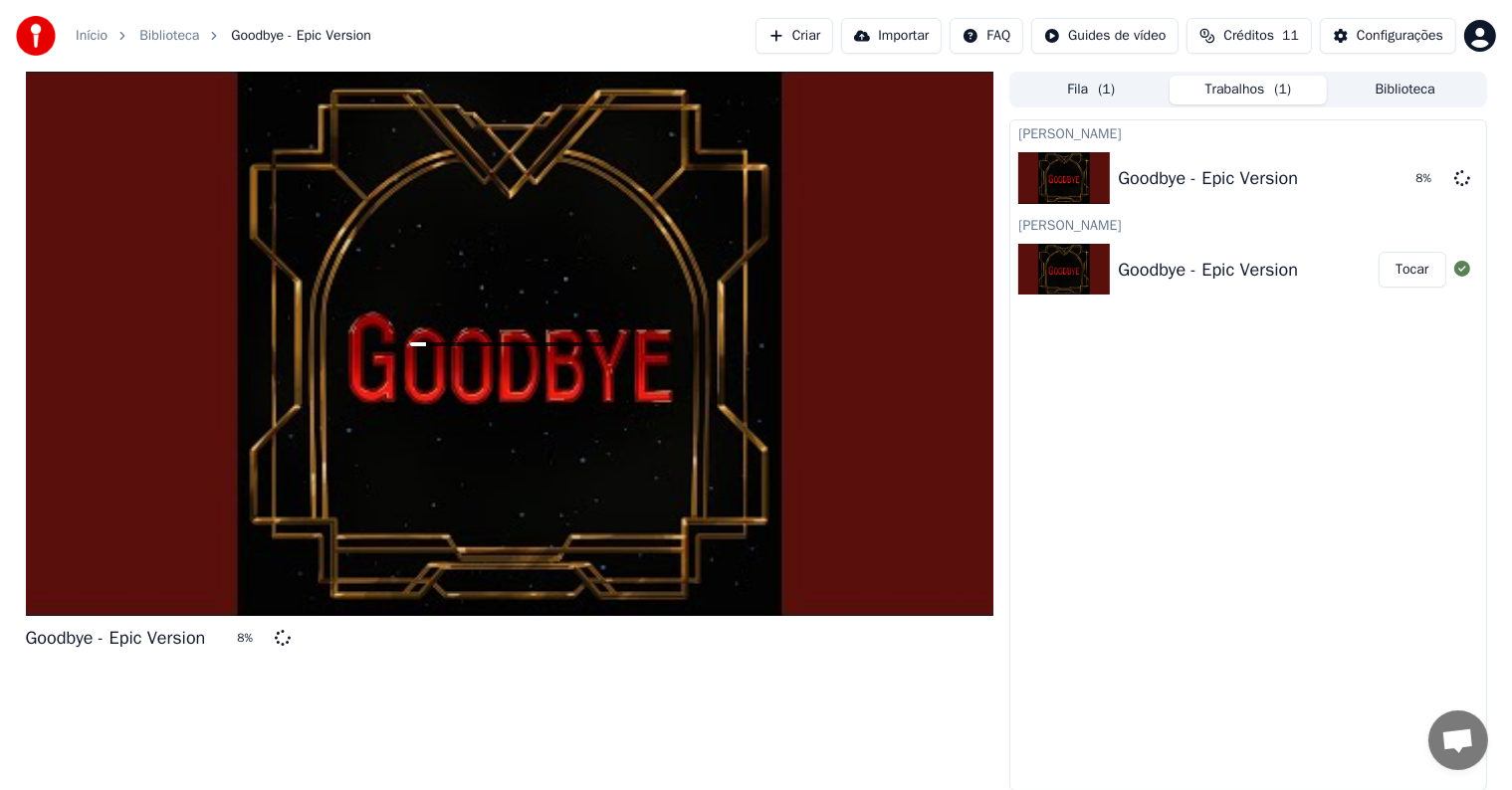 drag, startPoint x: 1028, startPoint y: 420, endPoint x: 1027, endPoint y: 382, distance: 38.013156 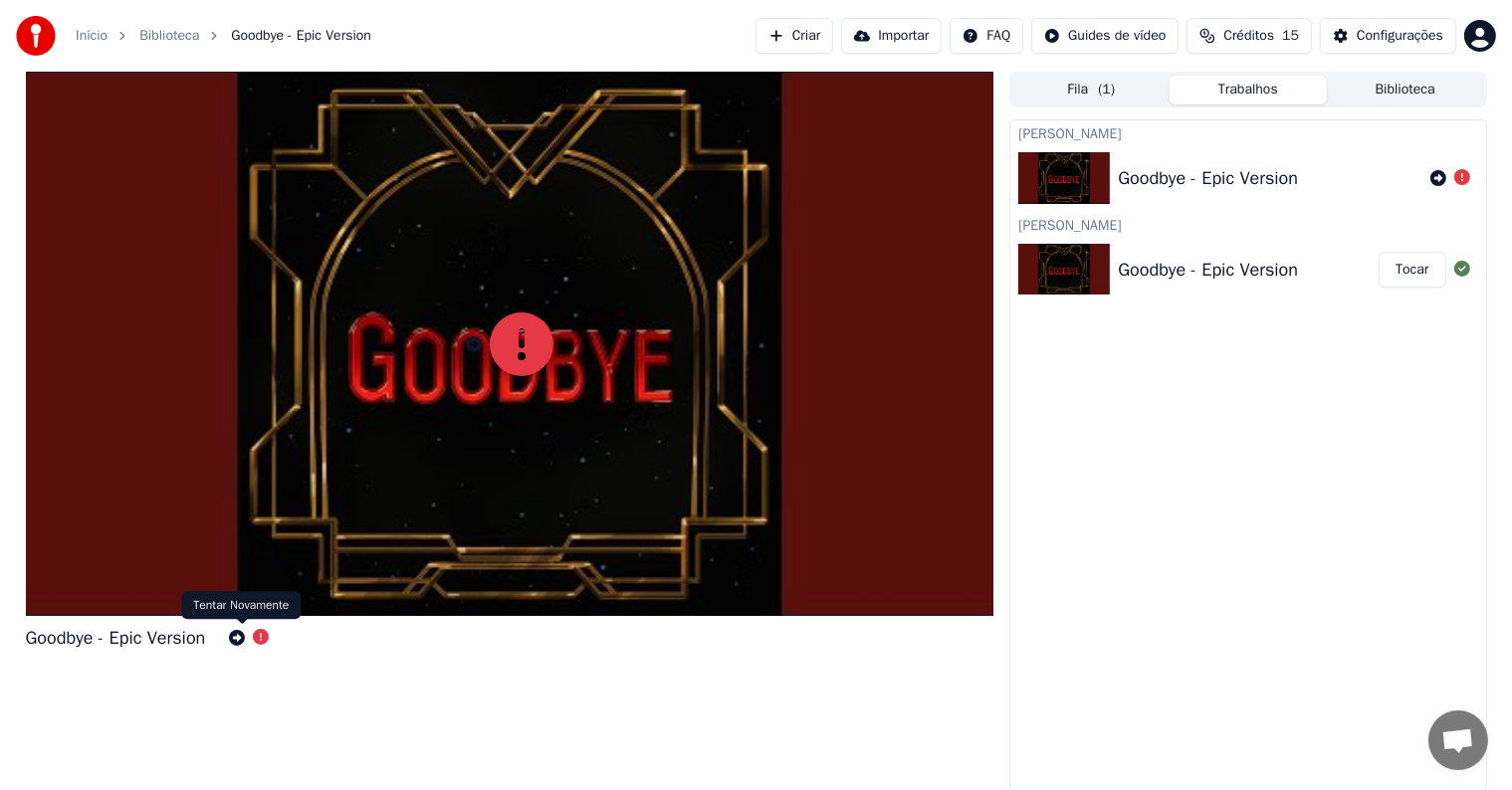 click 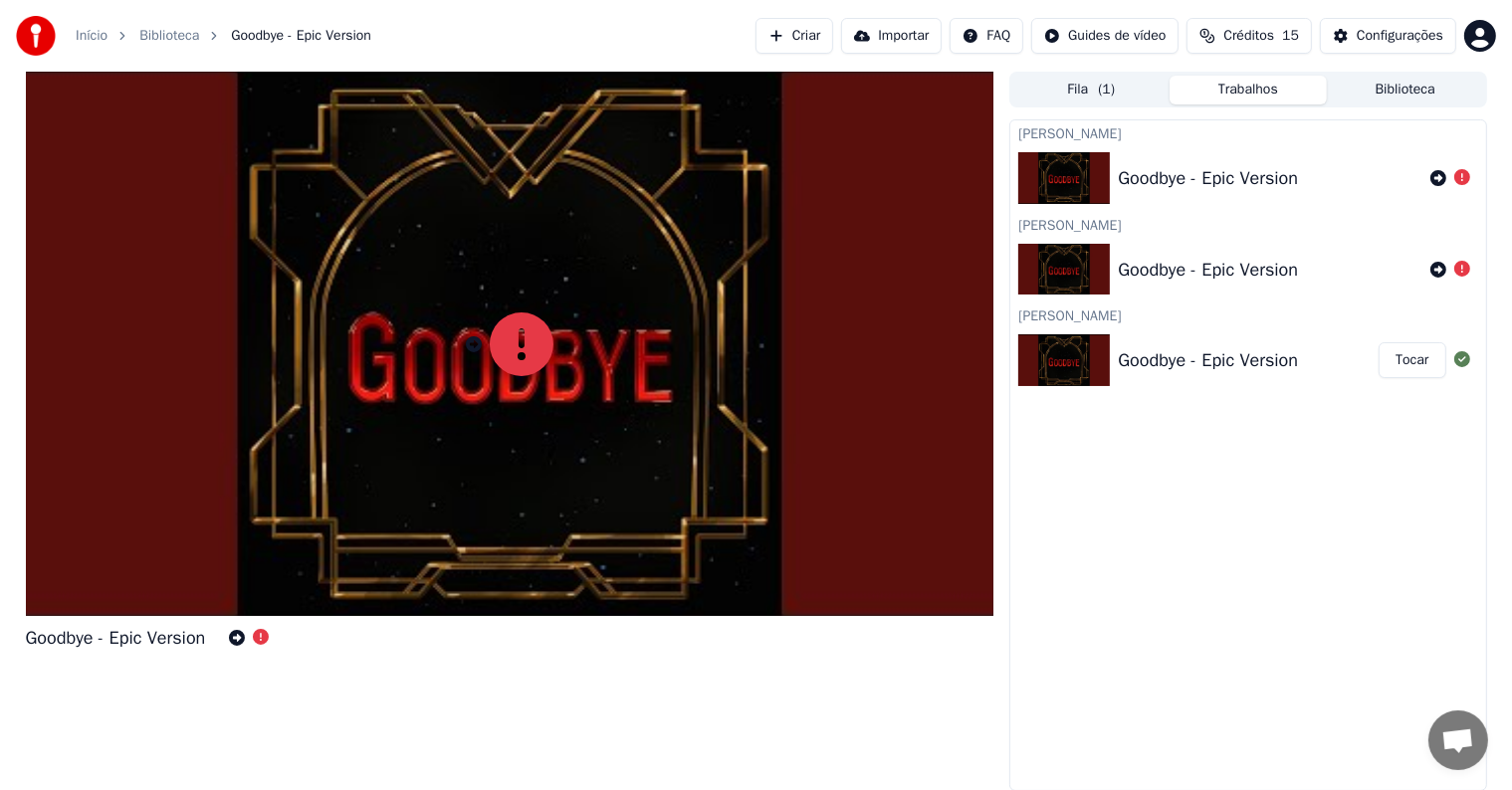 click on "Tocar" at bounding box center [1411, 360] 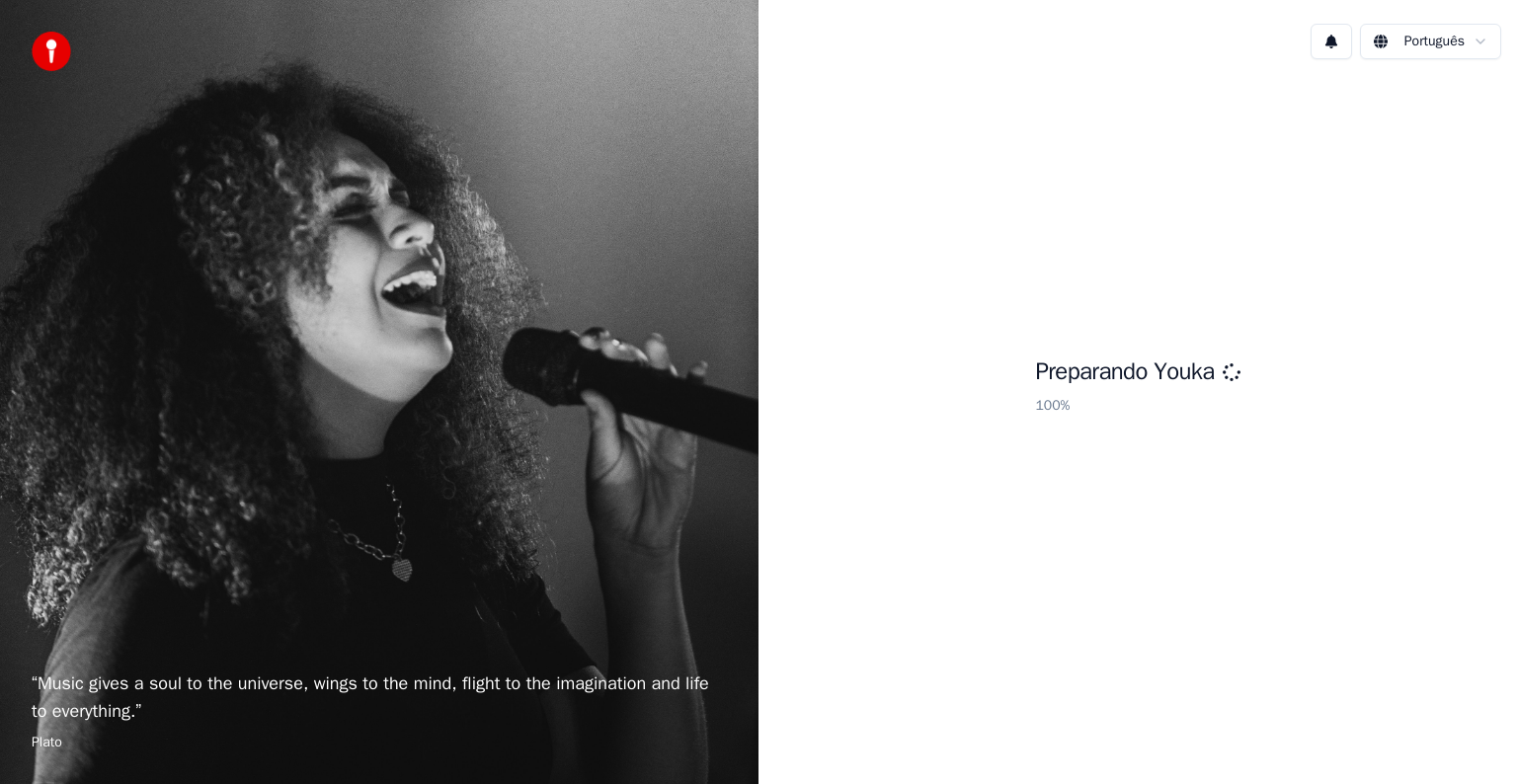 scroll, scrollTop: 0, scrollLeft: 0, axis: both 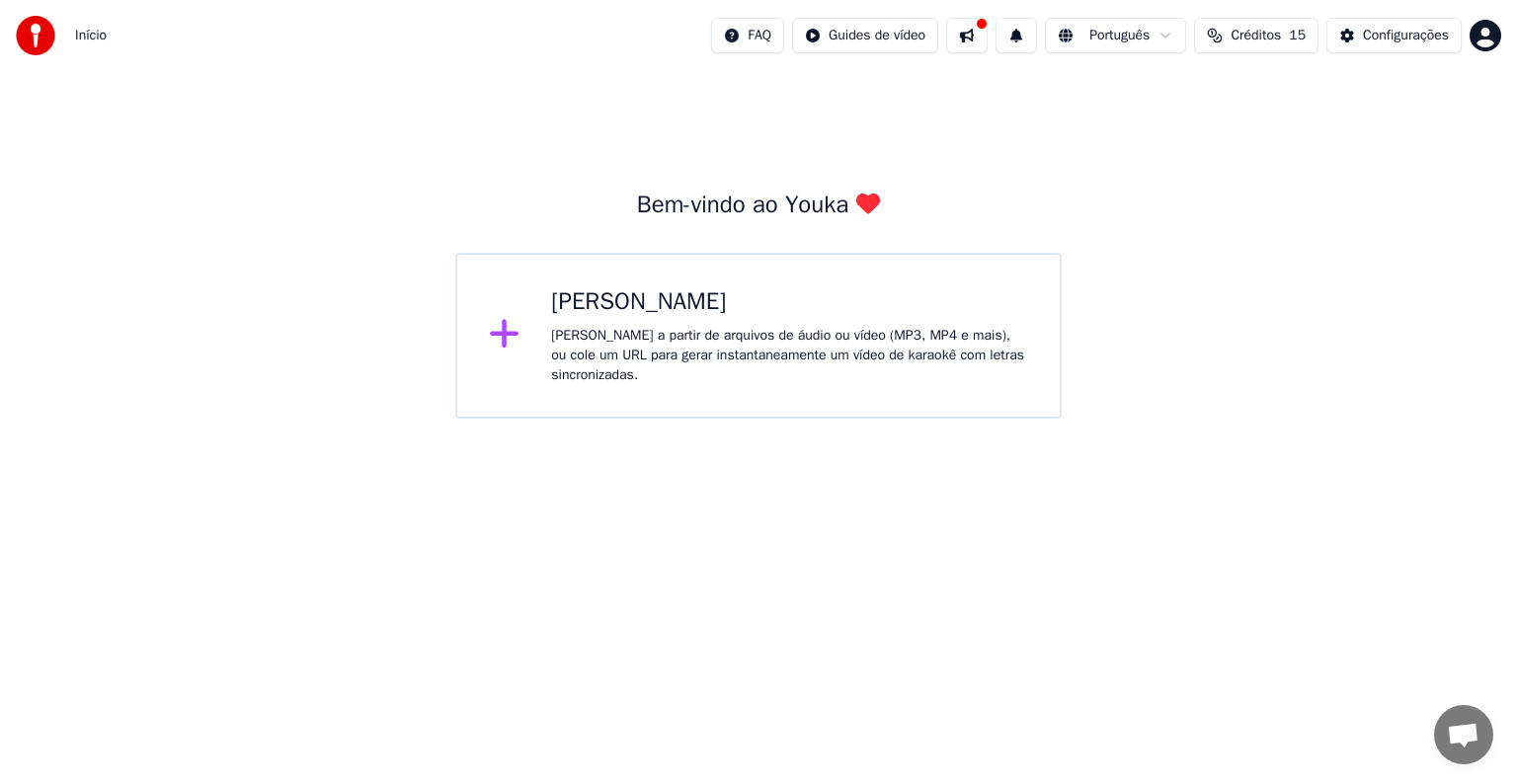 click on "[PERSON_NAME] a partir de arquivos de áudio ou vídeo (MP3, MP4 e mais), ou [PERSON_NAME] um URL para gerar instantaneamente um vídeo de karaokê com letras sincronizadas." at bounding box center (789, 355) 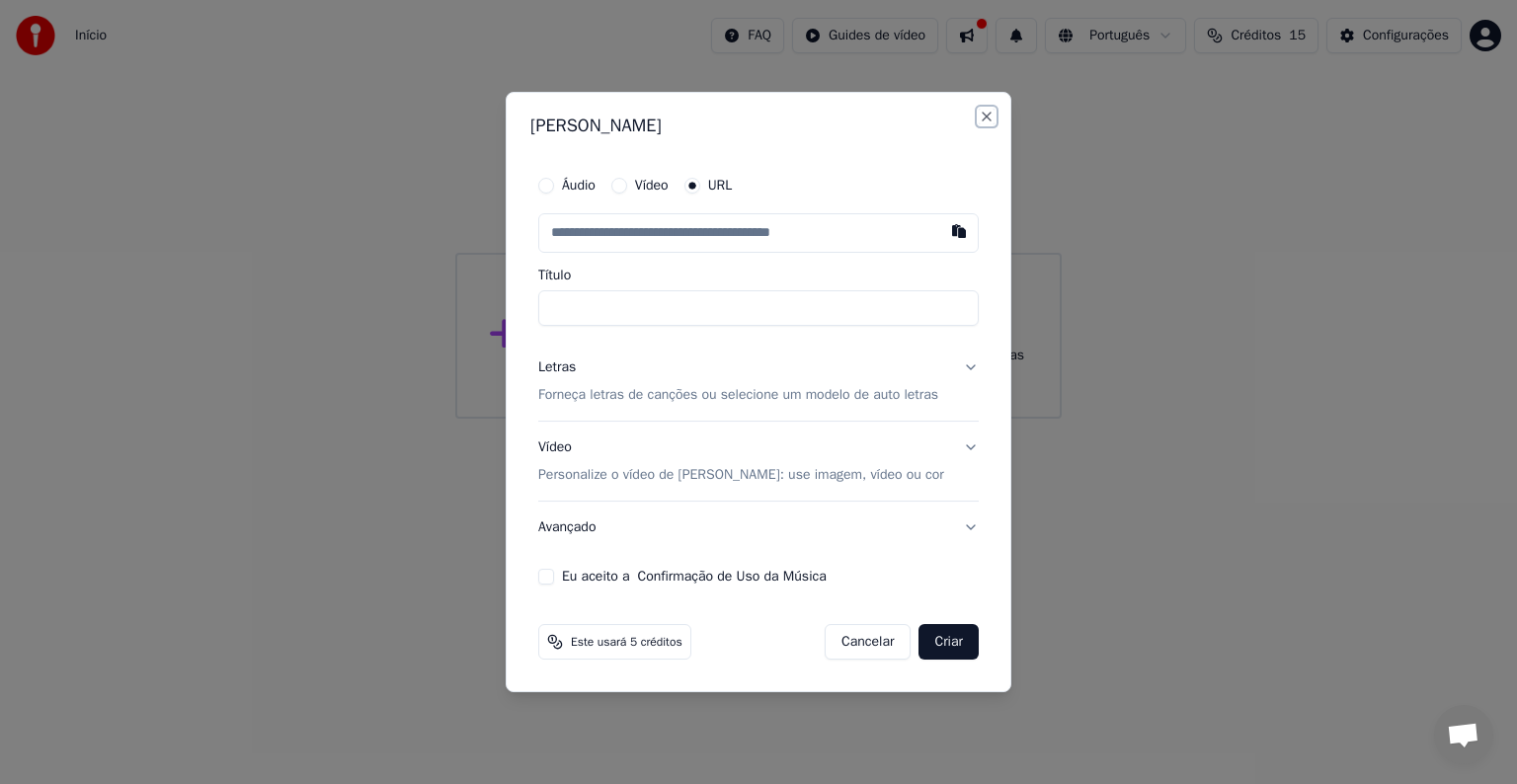 click on "Close" at bounding box center [987, 117] 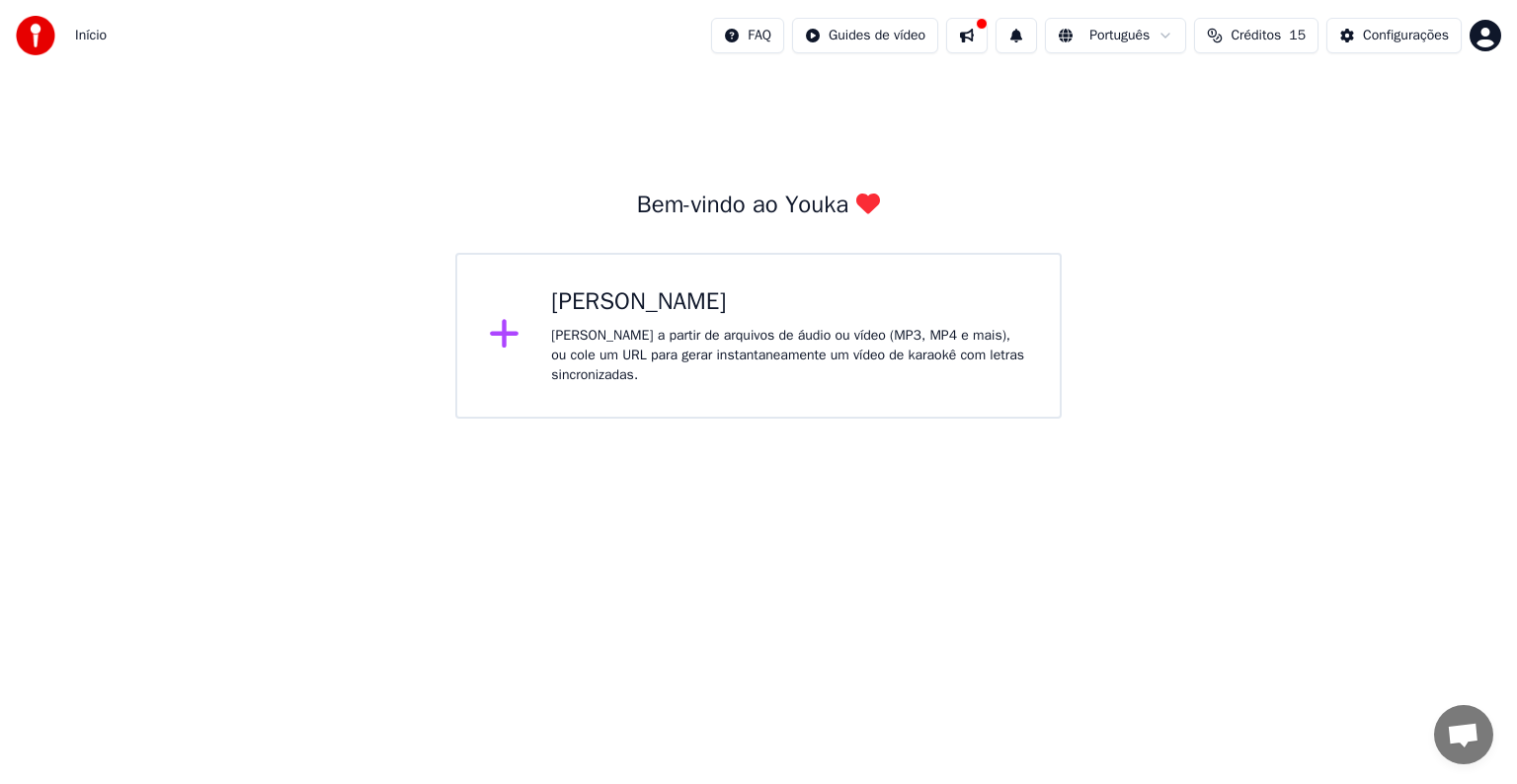 click on "[PERSON_NAME] a partir de arquivos de áudio ou vídeo (MP3, MP4 e mais), ou [PERSON_NAME] um URL para gerar instantaneamente um vídeo de karaokê com letras sincronizadas." at bounding box center (789, 355) 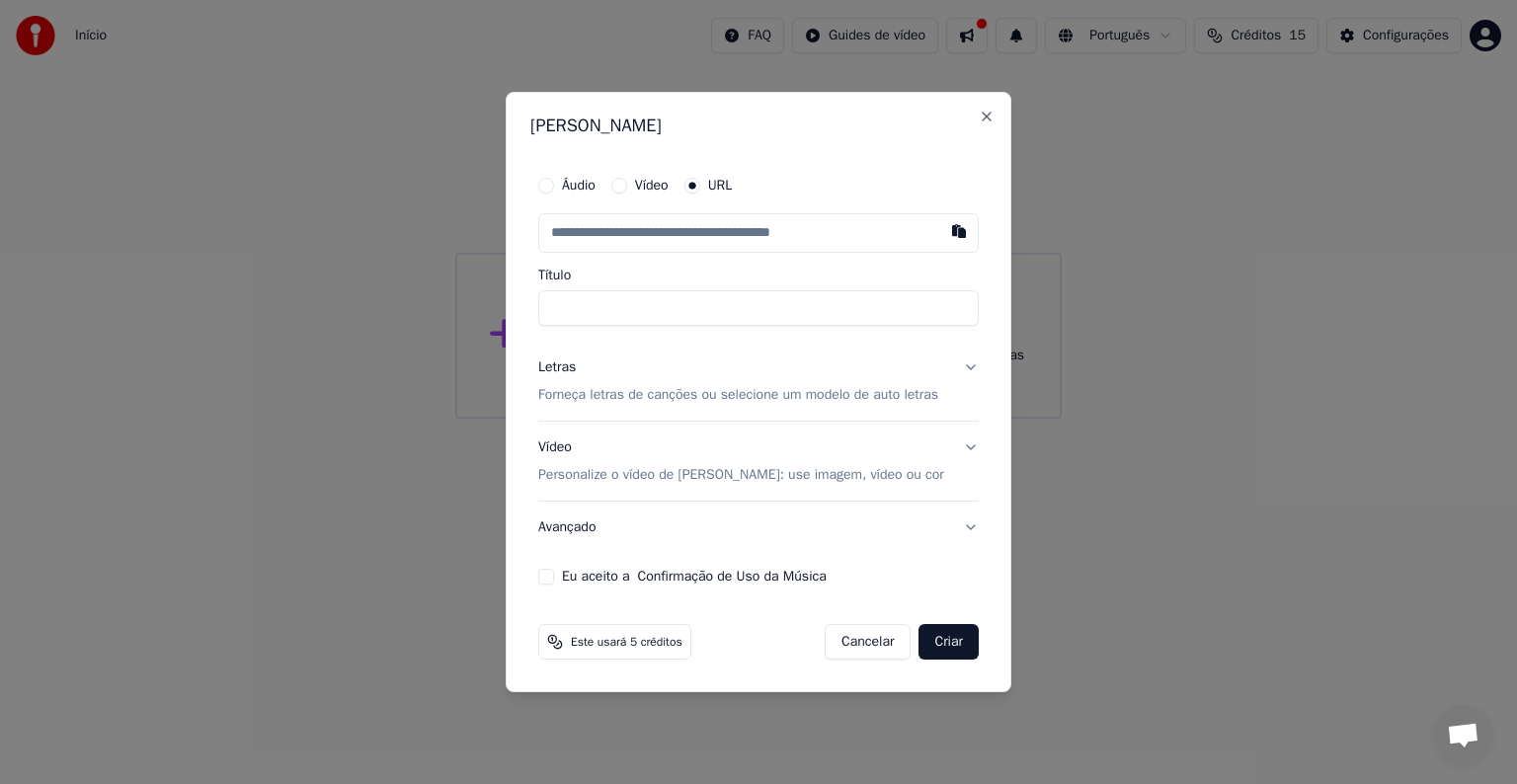 click at bounding box center [758, 233] 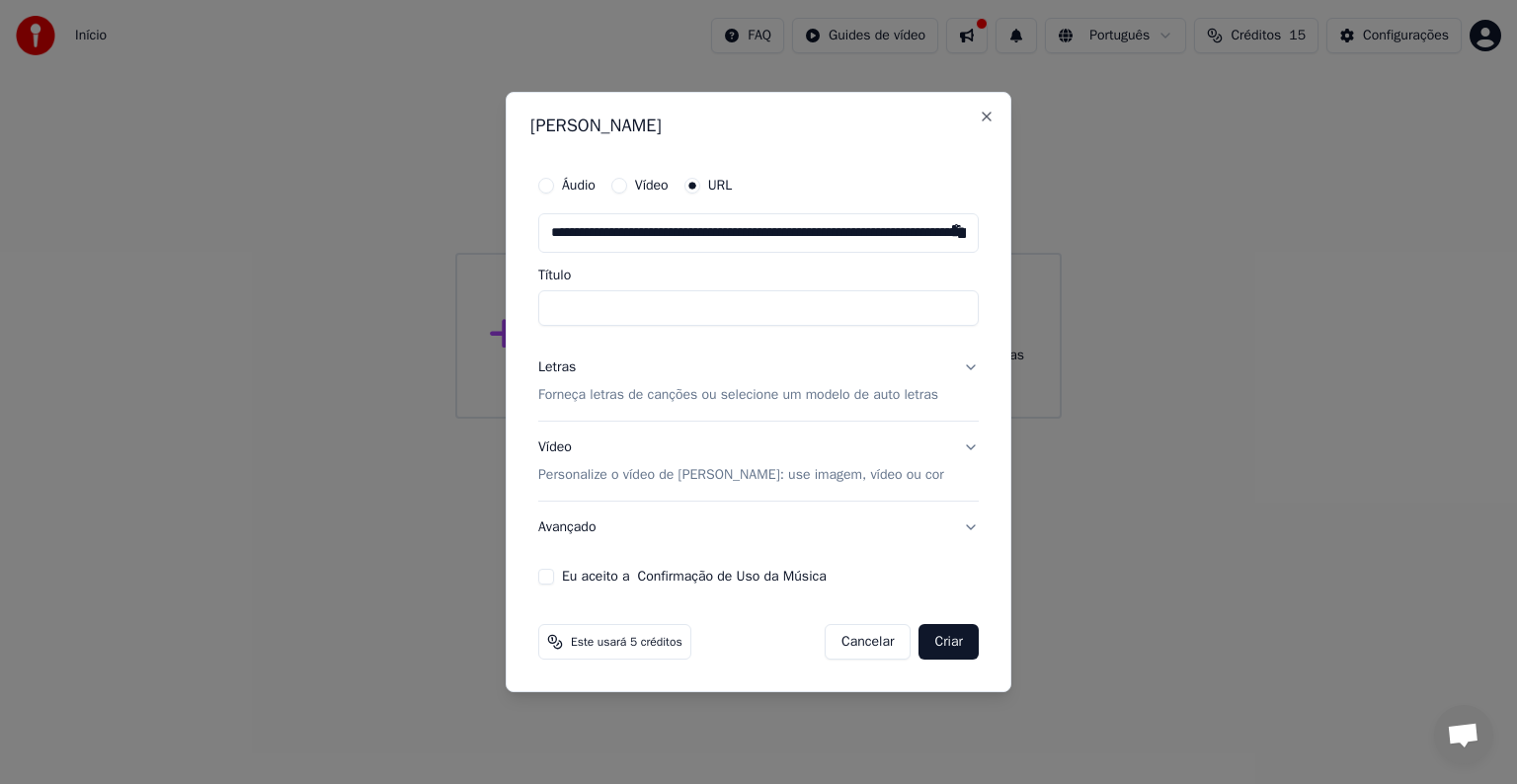 scroll, scrollTop: 0, scrollLeft: 6957, axis: horizontal 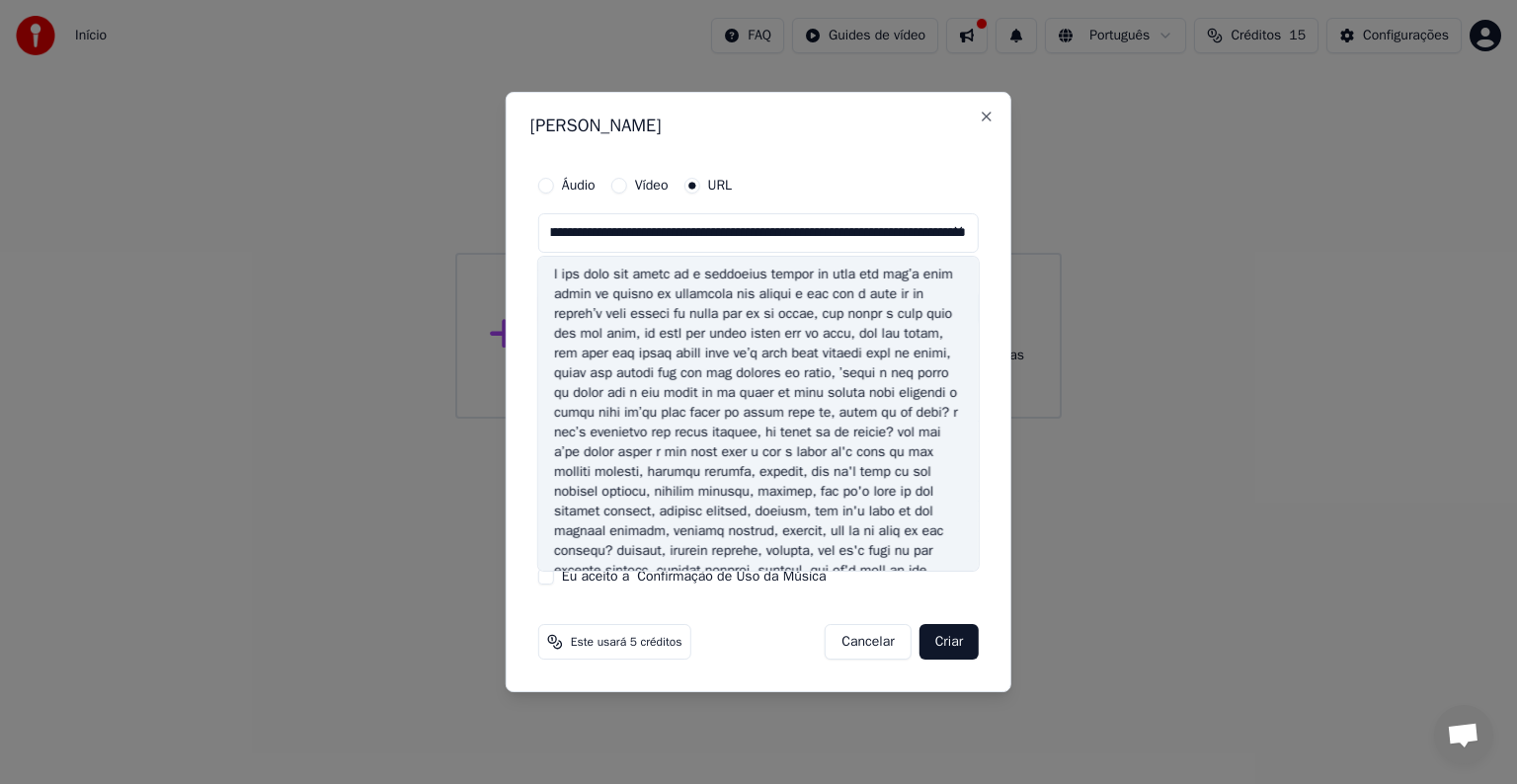 type 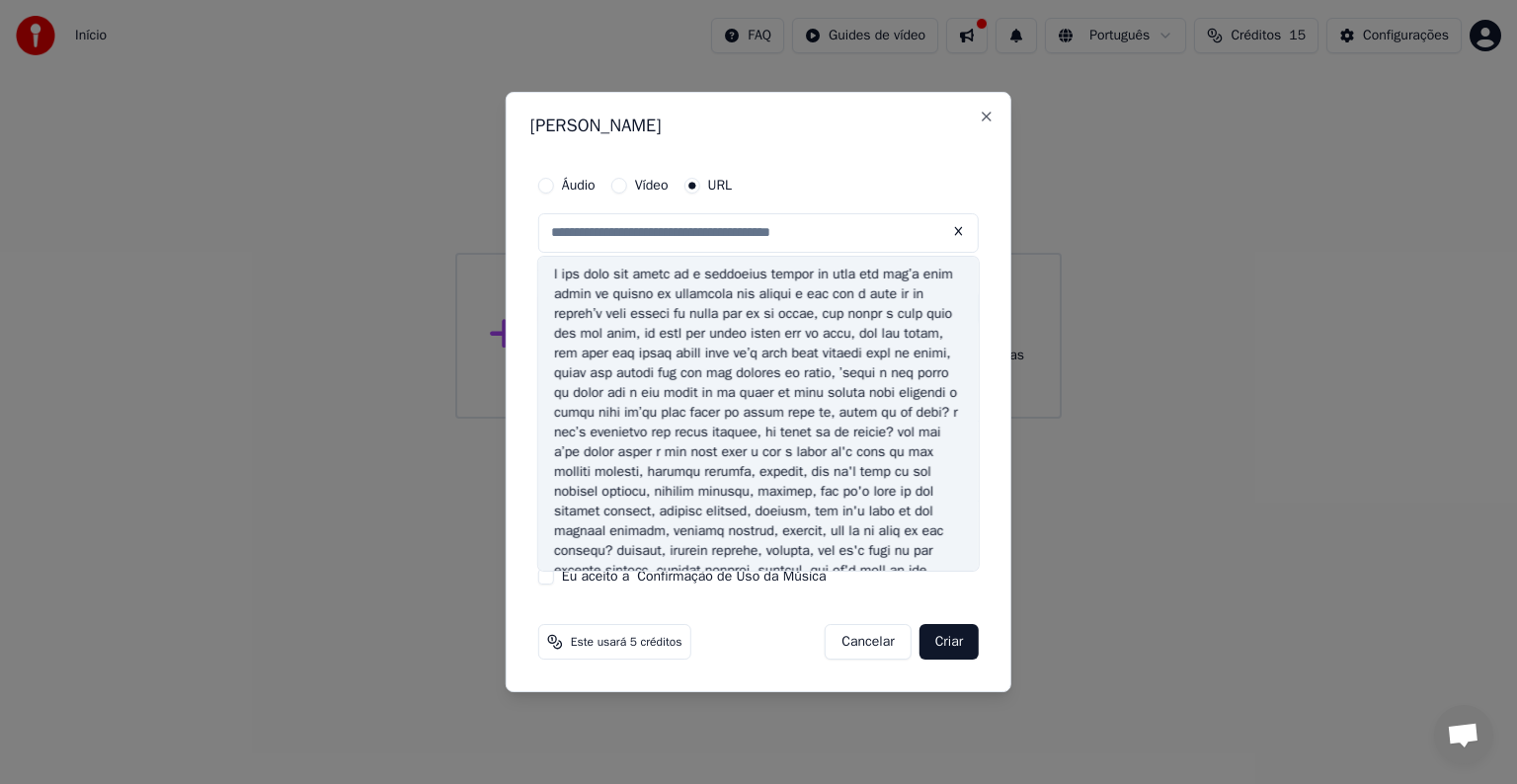 scroll, scrollTop: 0, scrollLeft: 0, axis: both 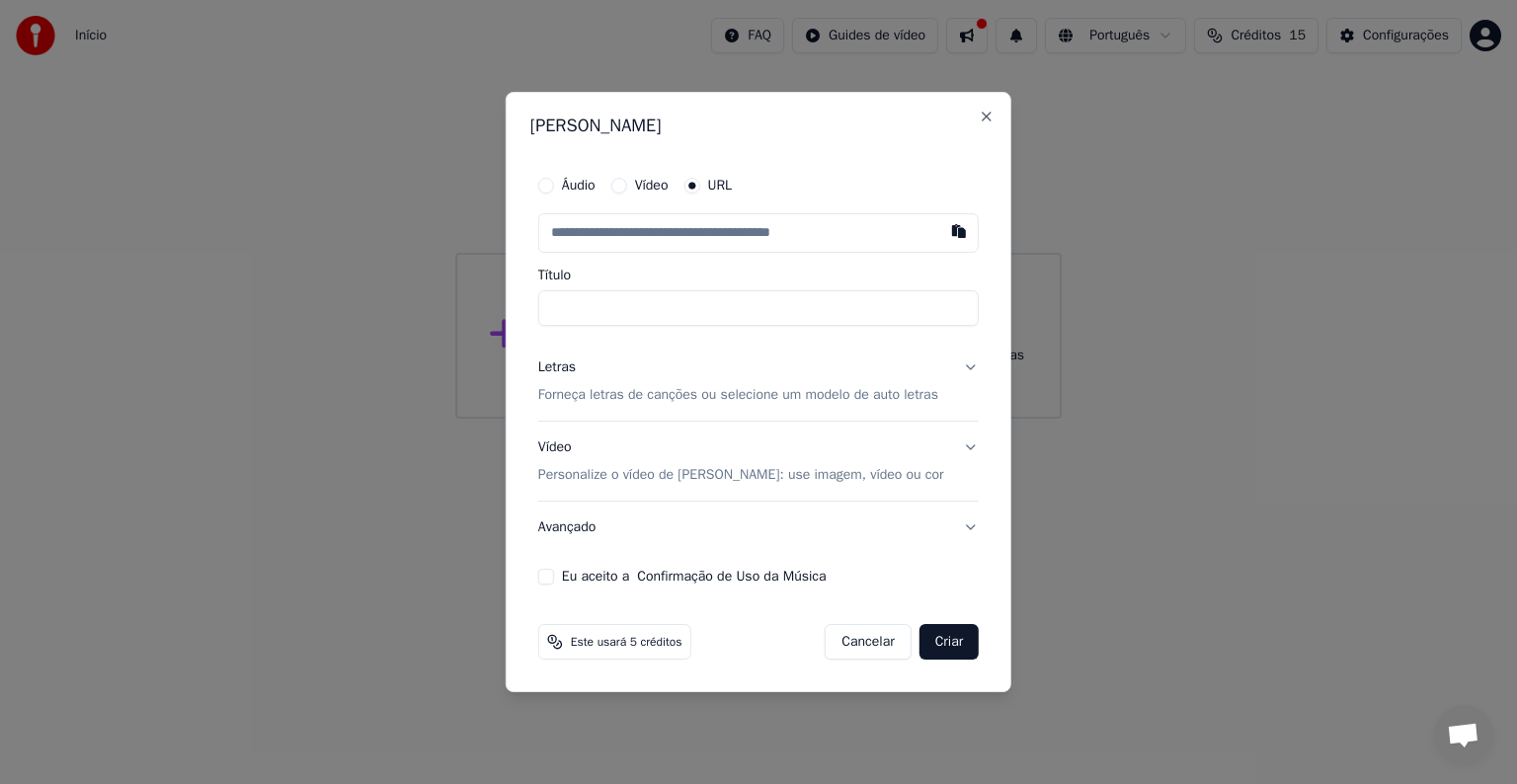 click on "Letras Forneça letras de canções ou selecione um modelo de auto letras" at bounding box center [758, 381] 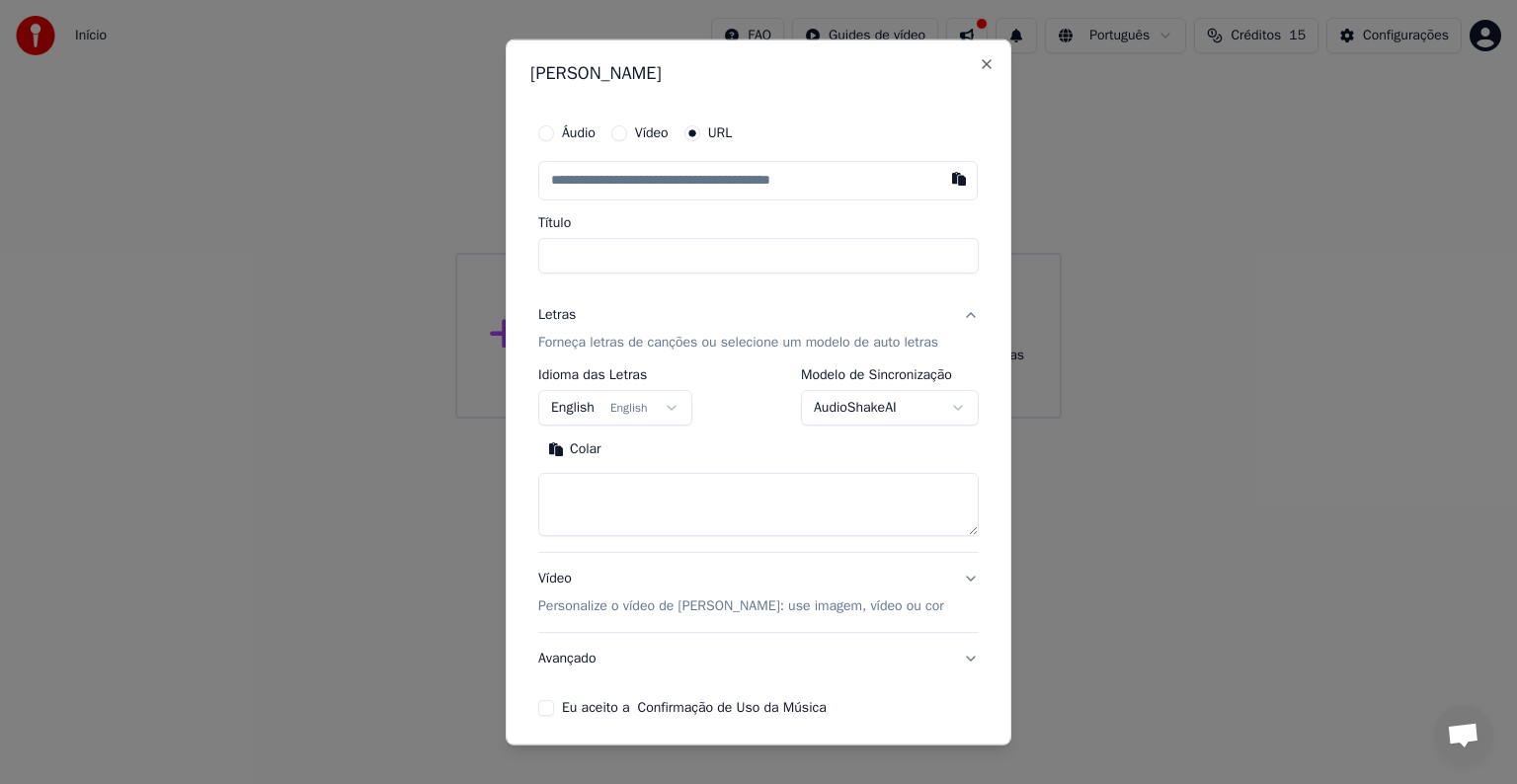 type 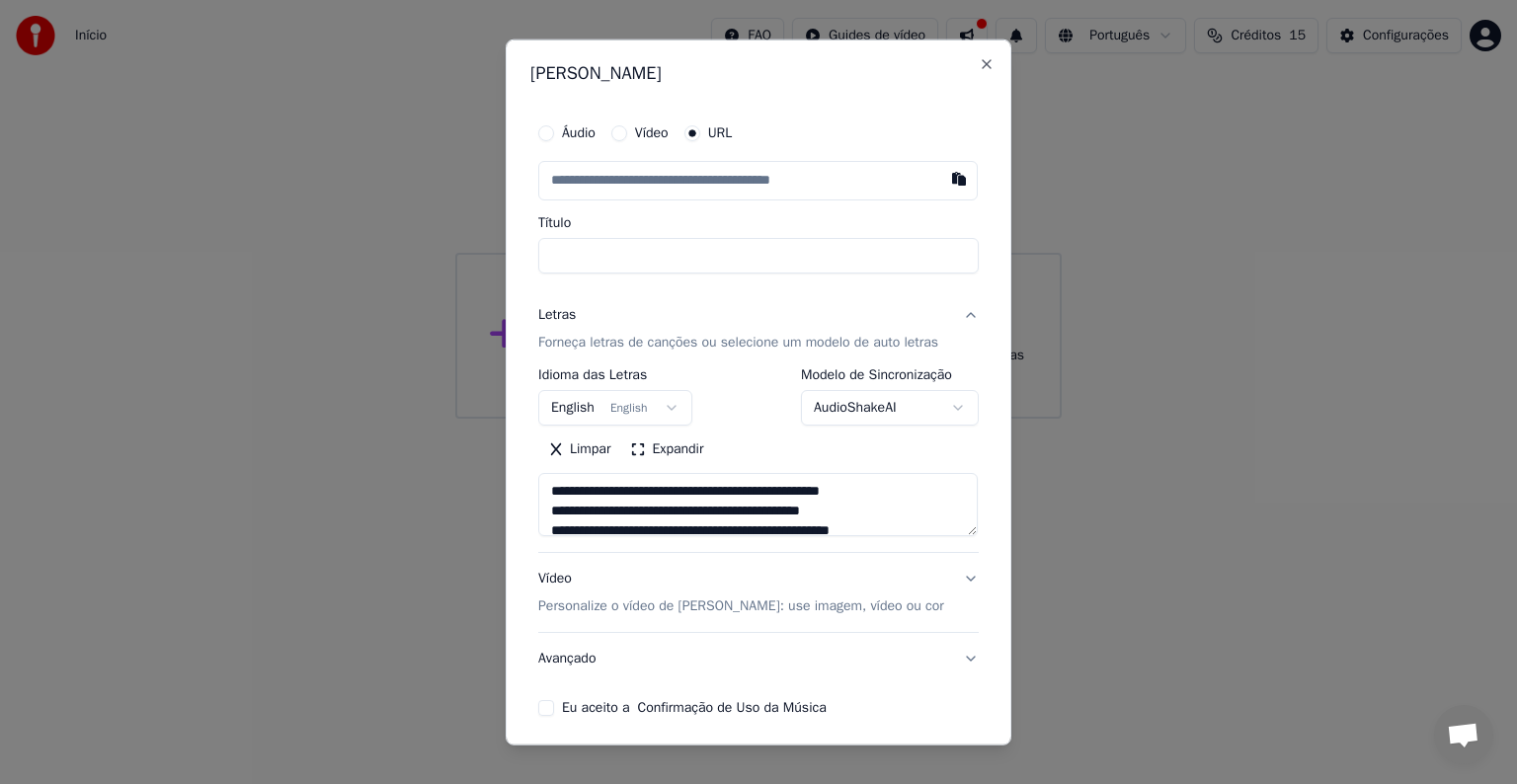 scroll, scrollTop: 814, scrollLeft: 0, axis: vertical 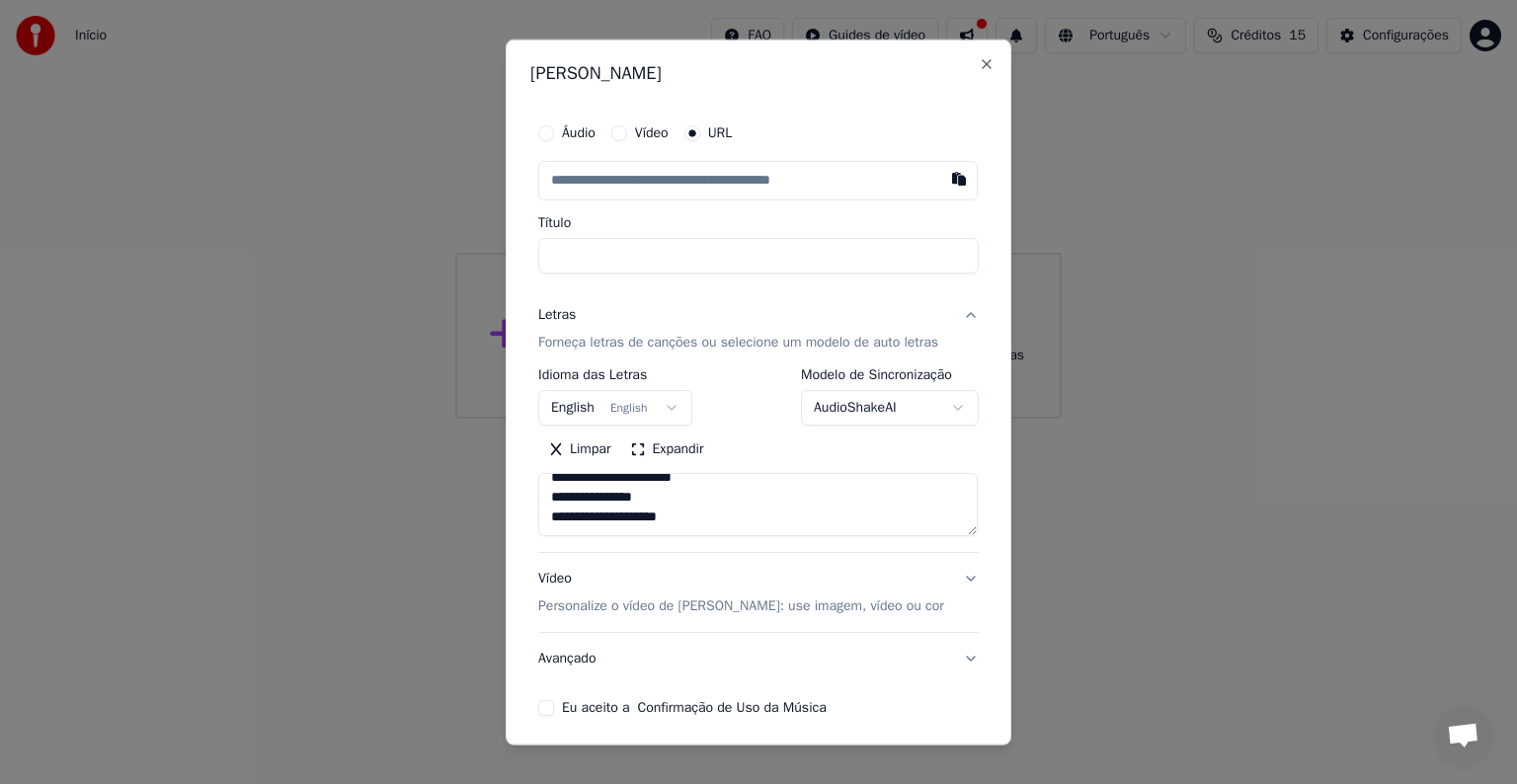 type on "**********" 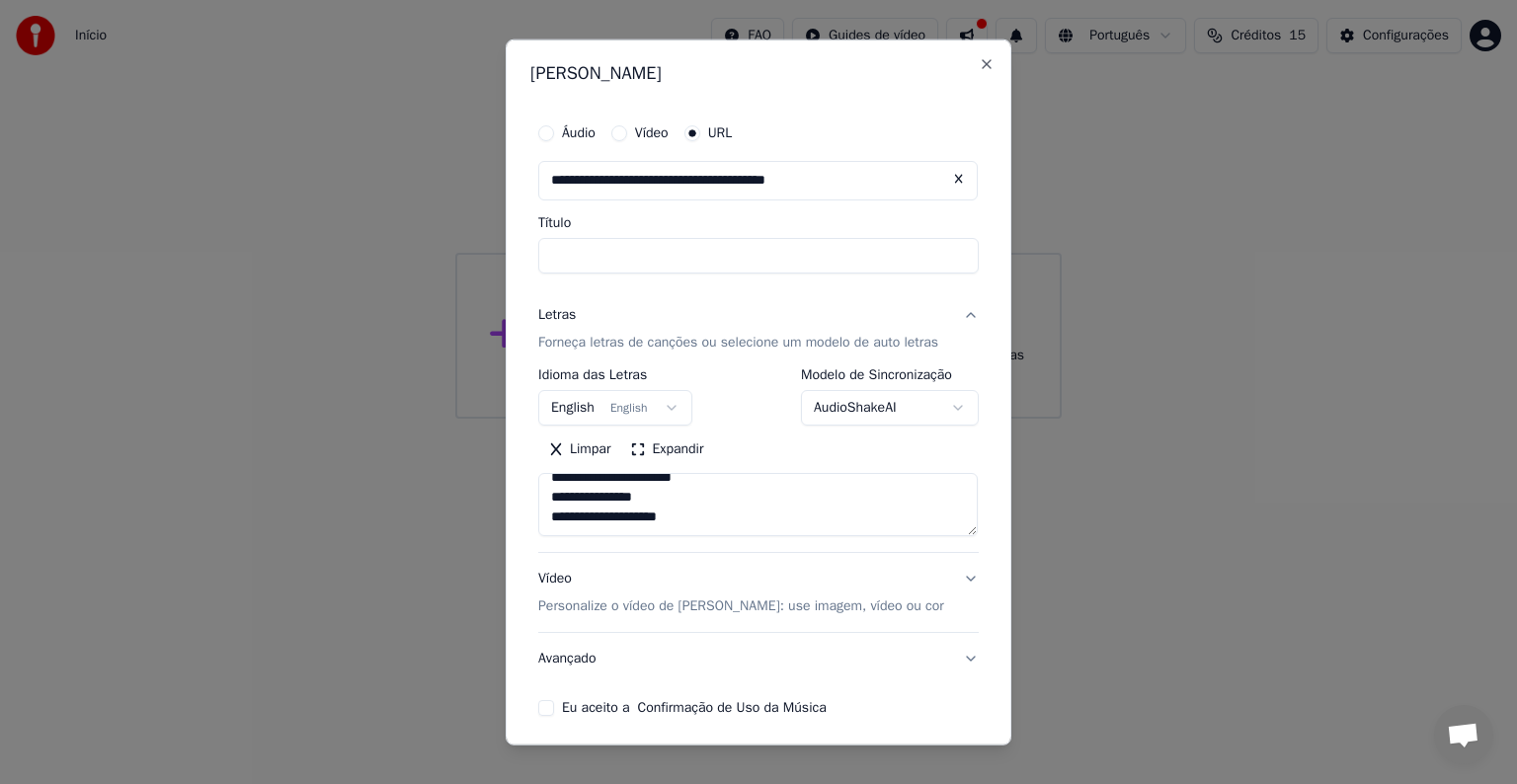 type on "**********" 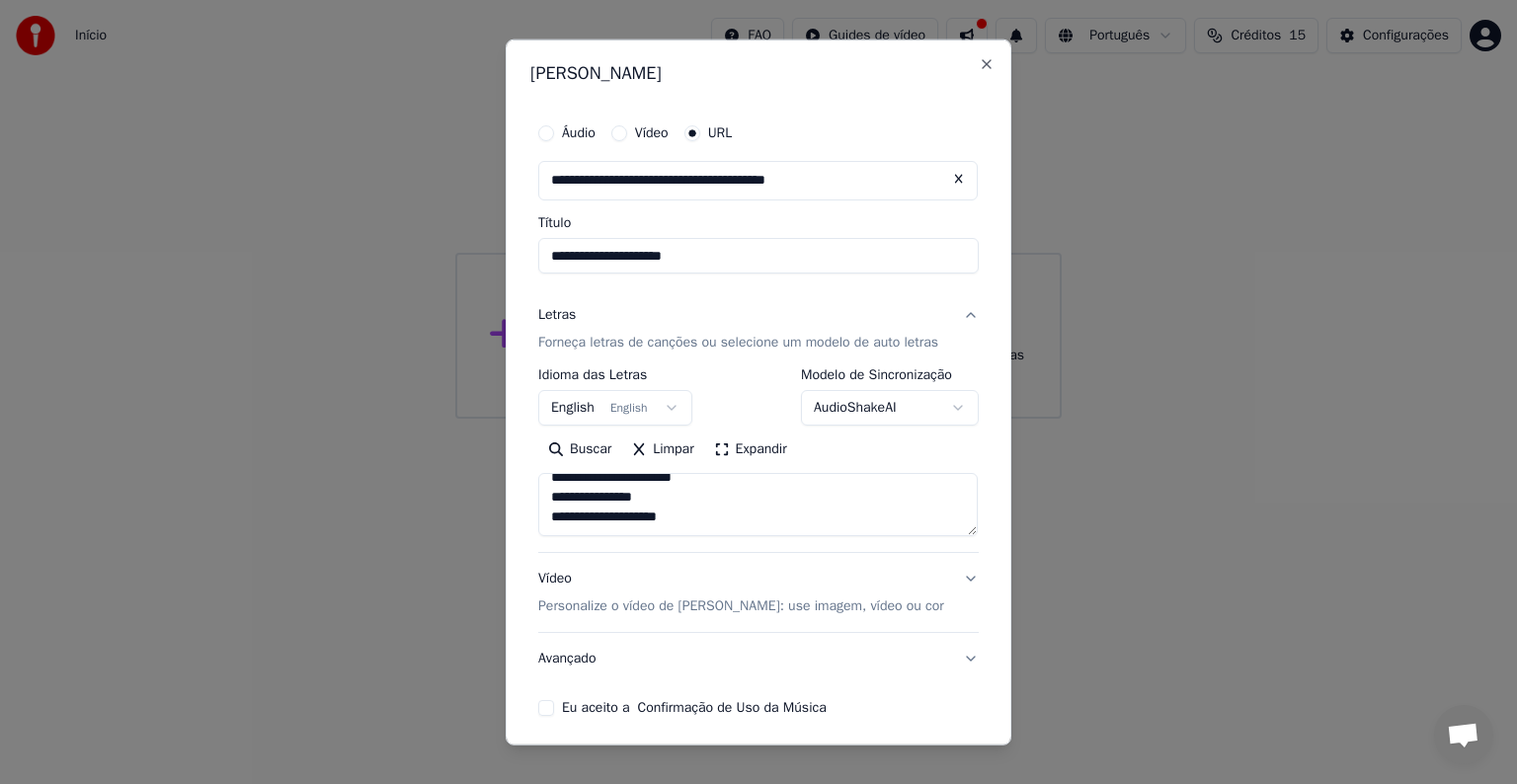 type on "**********" 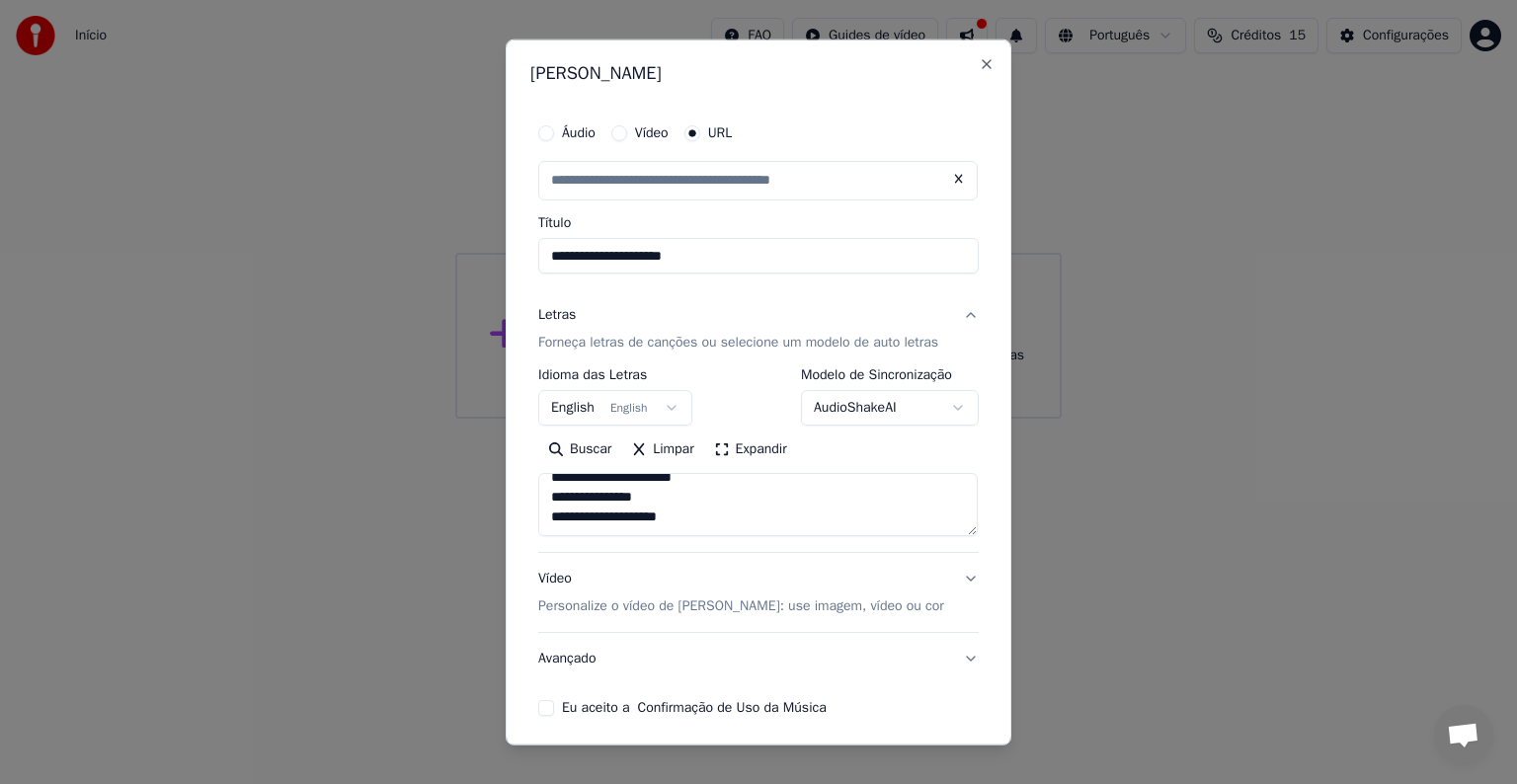 click on "Letras Forneça letras de canções ou selecione um modelo de auto letras" at bounding box center [758, 329] 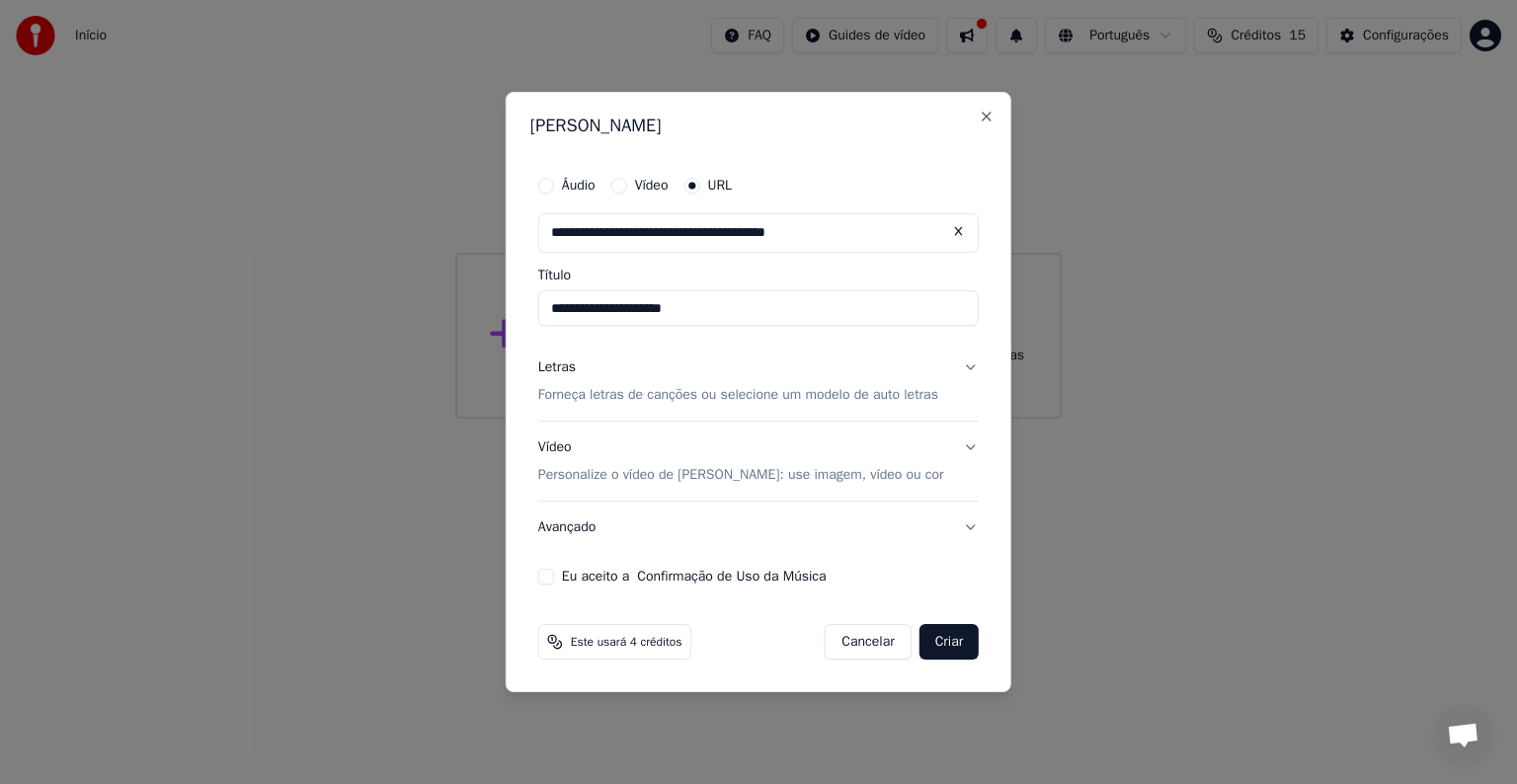 click on "**********" at bounding box center [758, 392] 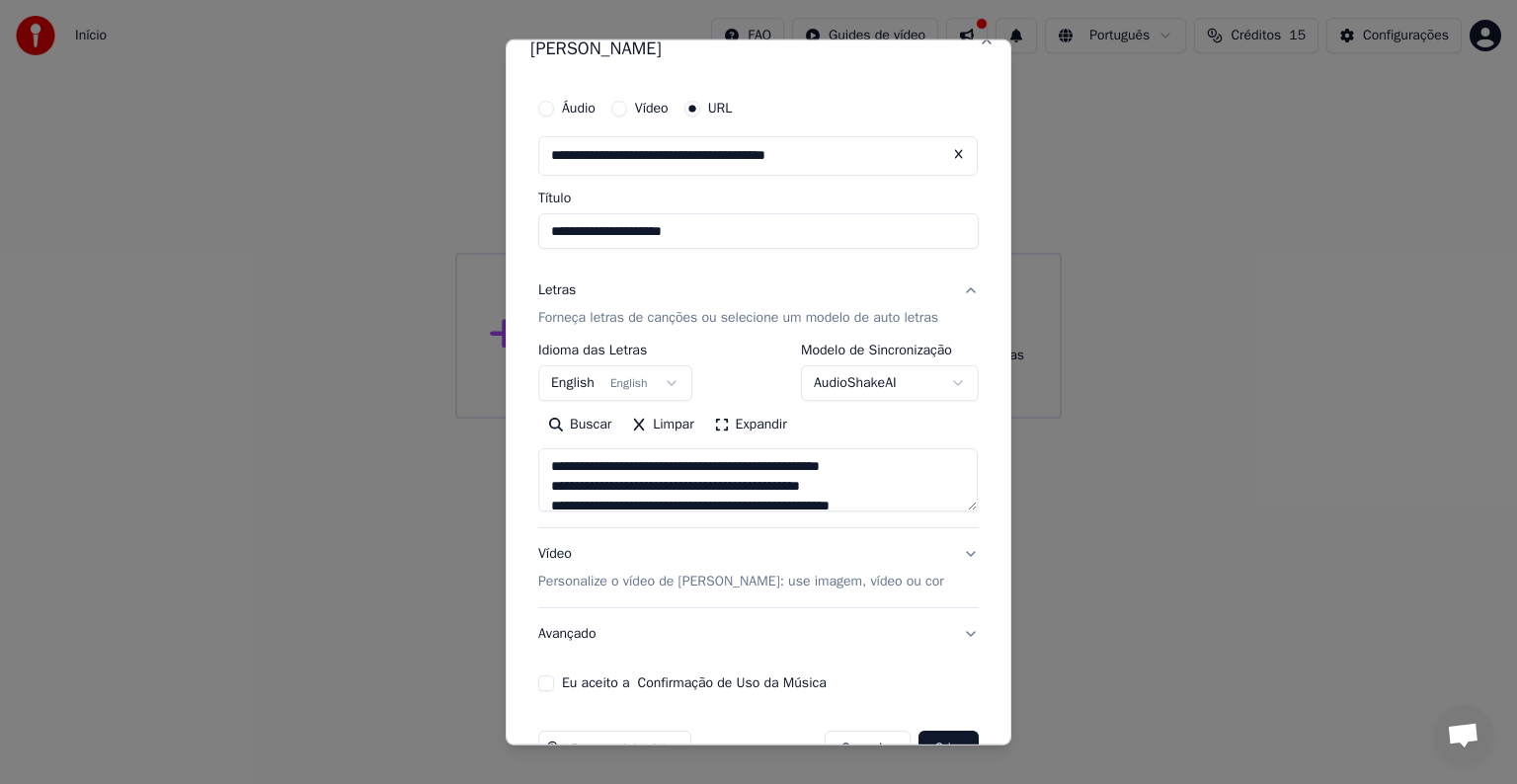 scroll, scrollTop: 77, scrollLeft: 0, axis: vertical 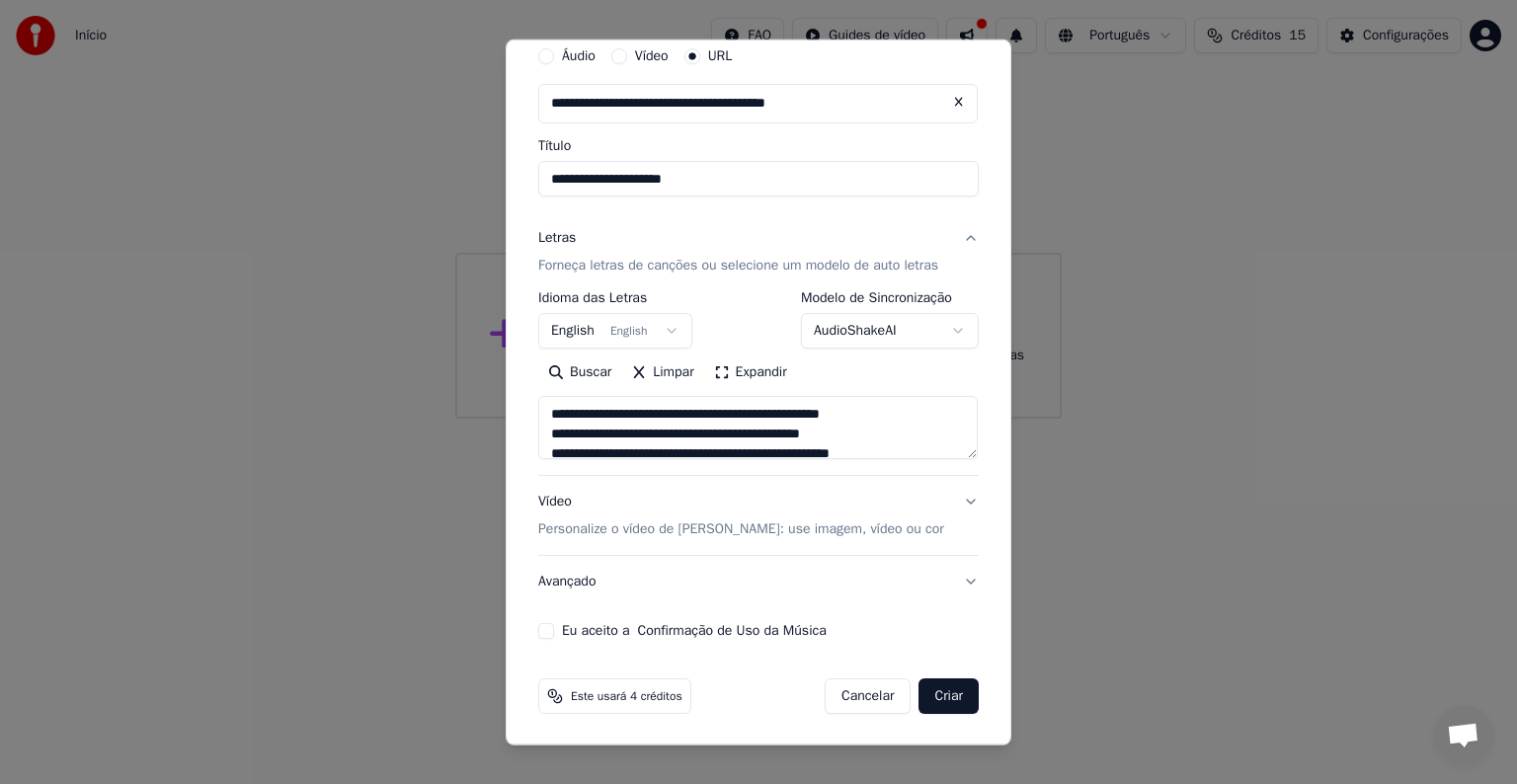 click on "Eu aceito a   Confirmação de Uso da Música" at bounding box center (546, 631) 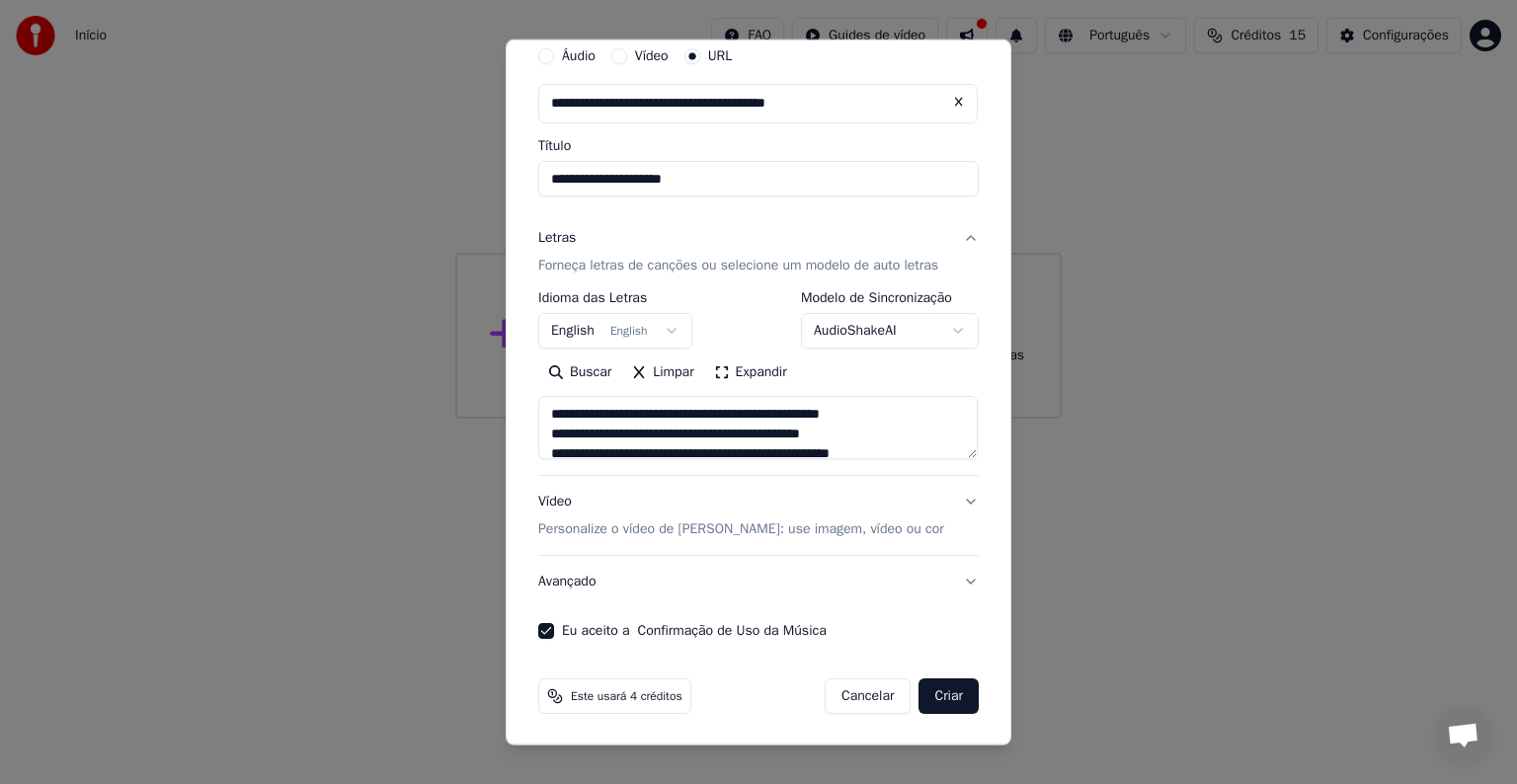click on "Vídeo Personalize o vídeo de karaokê: use imagem, vídeo ou cor" at bounding box center (758, 515) 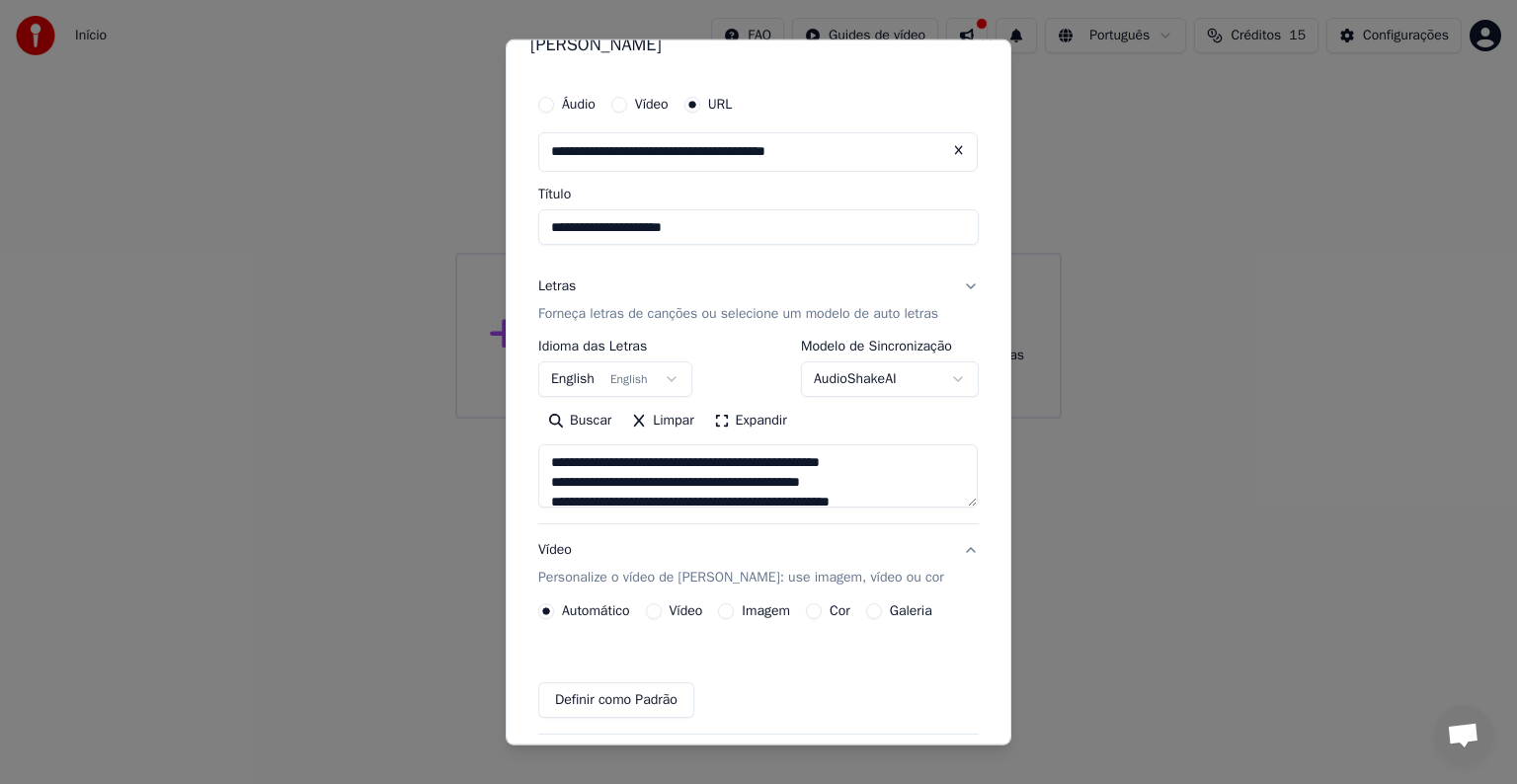 scroll, scrollTop: 24, scrollLeft: 0, axis: vertical 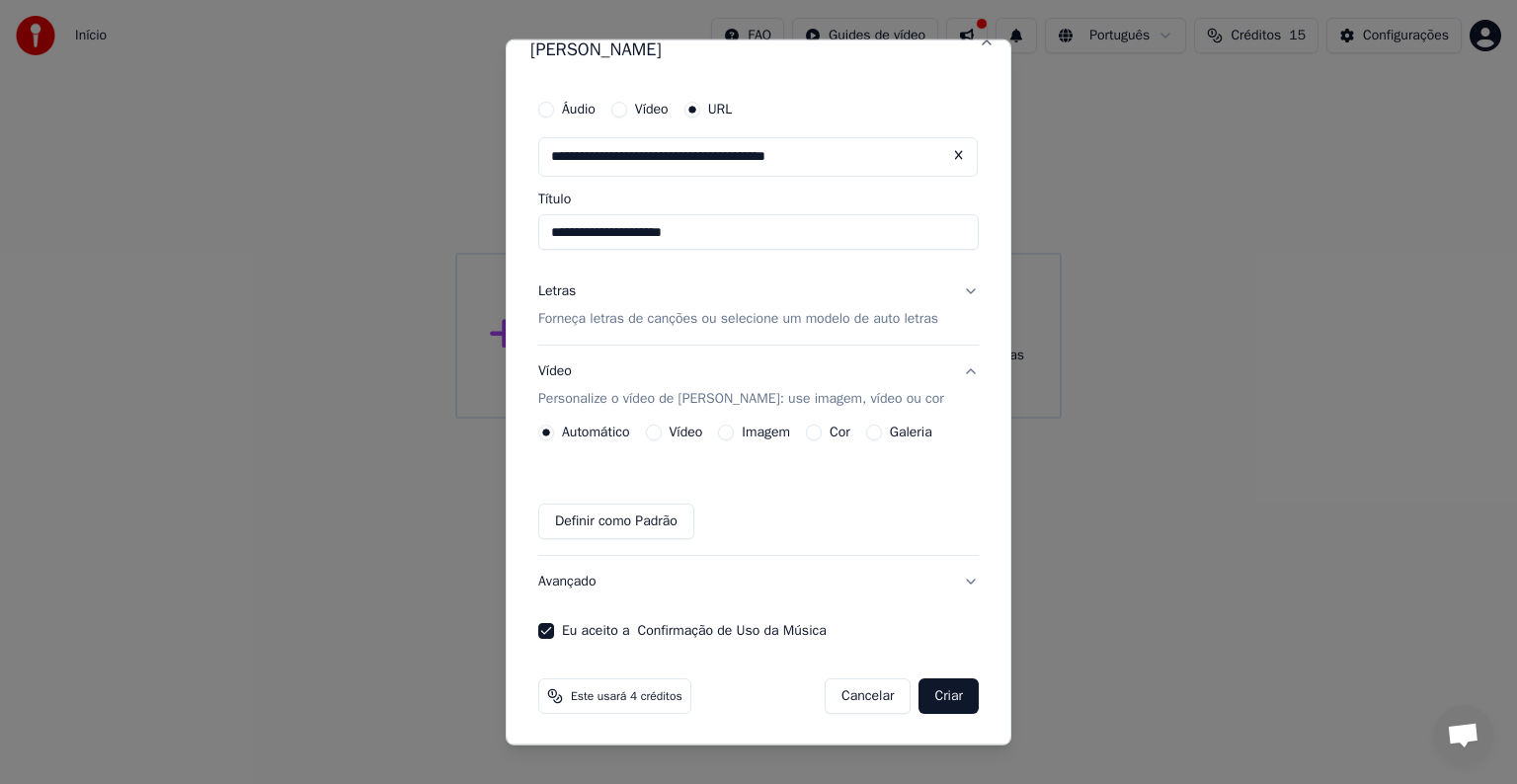 click on "Imagem" at bounding box center [754, 432] 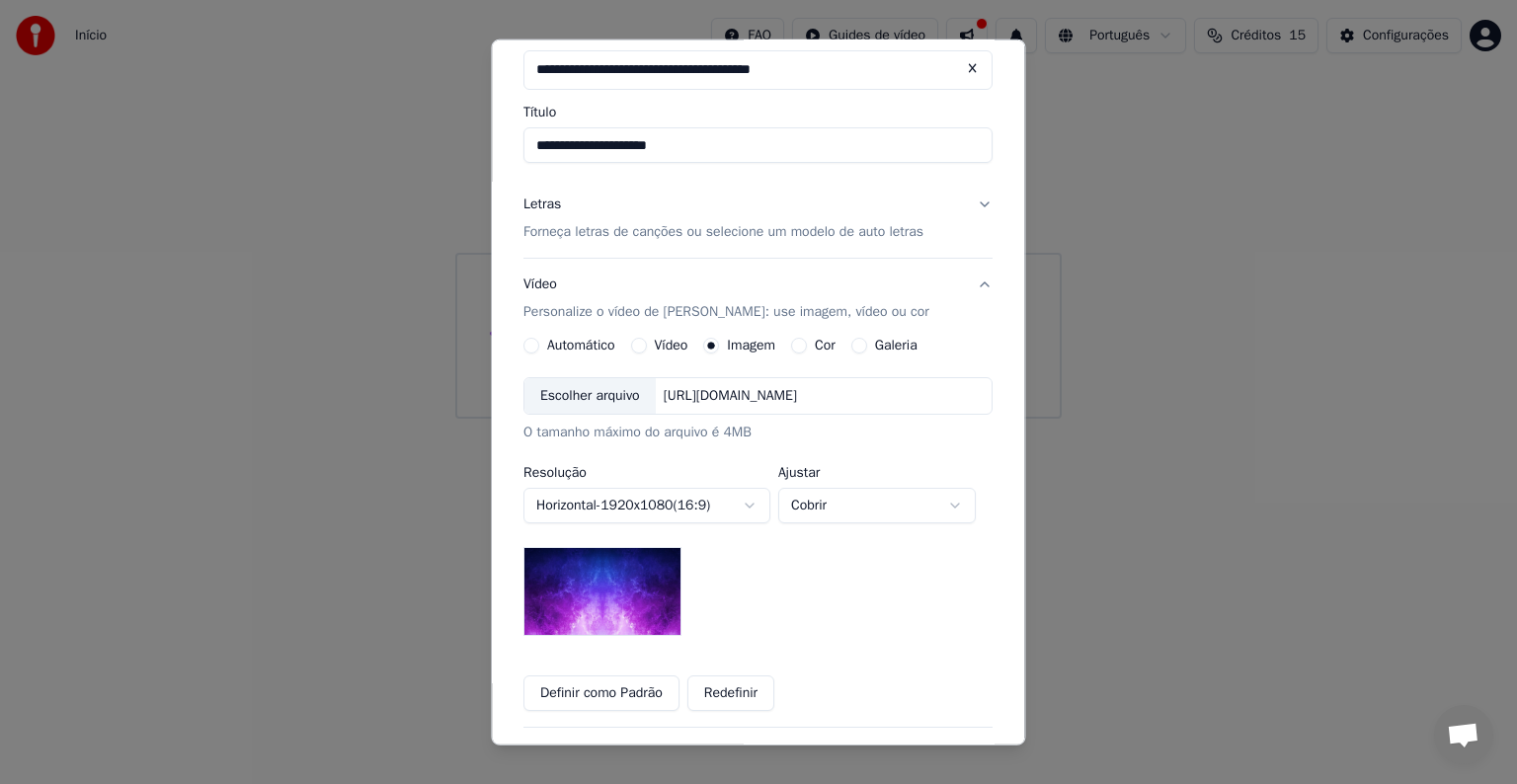 scroll, scrollTop: 122, scrollLeft: 0, axis: vertical 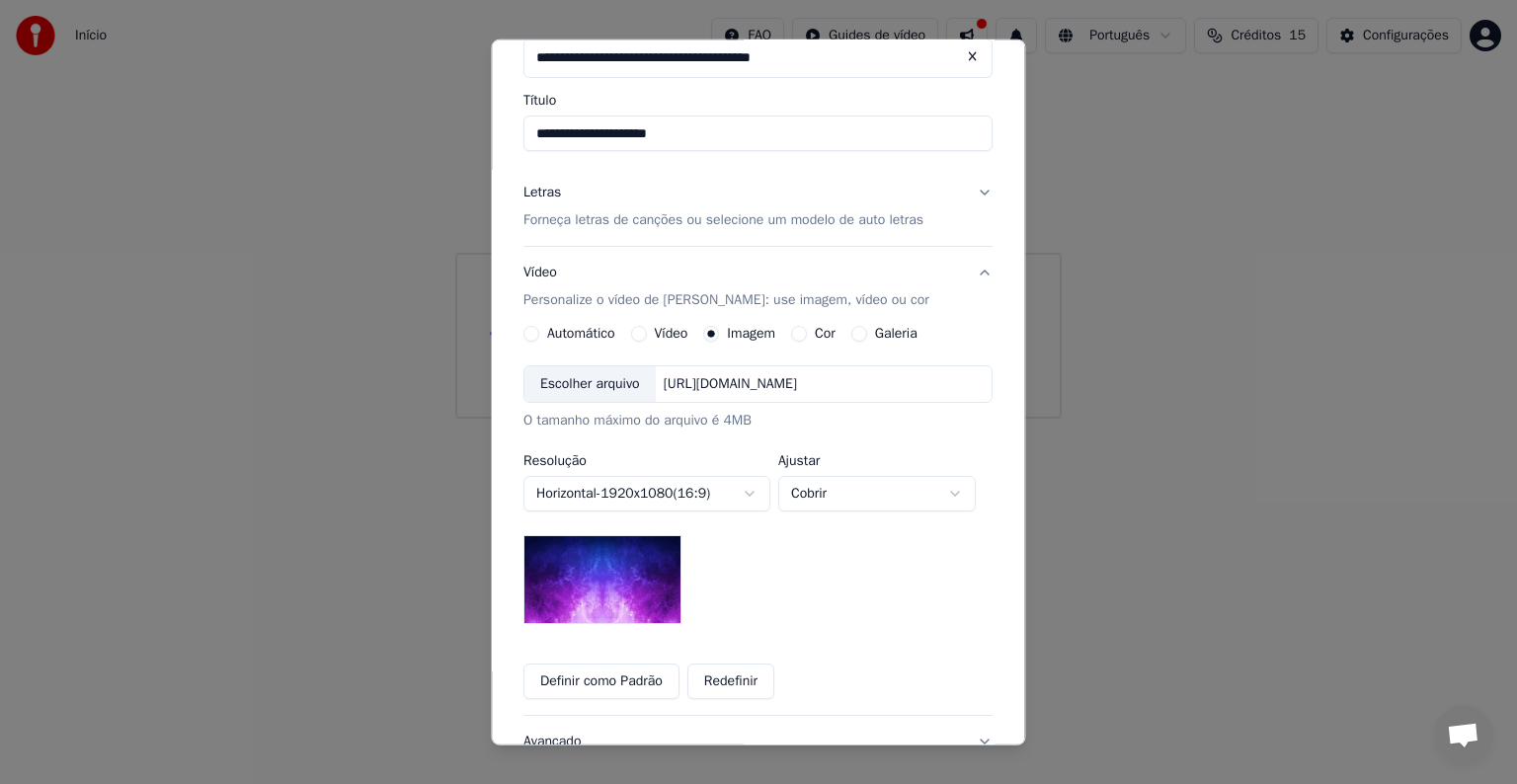 click on "Escolher arquivo https://imagedelivery.net/jkI57_JBx8hWPzcSI-uF5w/c7639807-3f76-4ea5-9112-66e75e03d200/16x9" at bounding box center (758, 384) 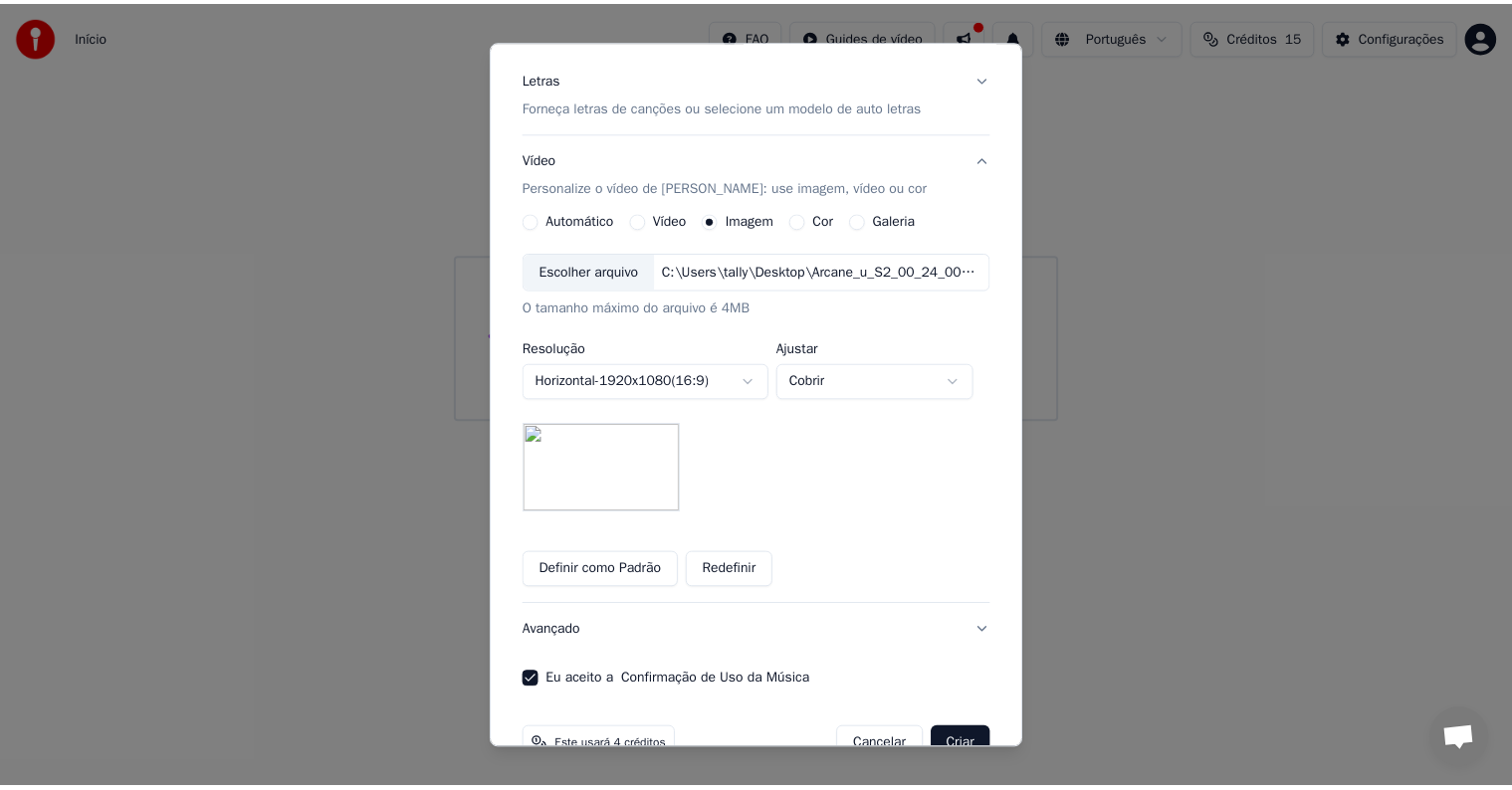scroll, scrollTop: 285, scrollLeft: 0, axis: vertical 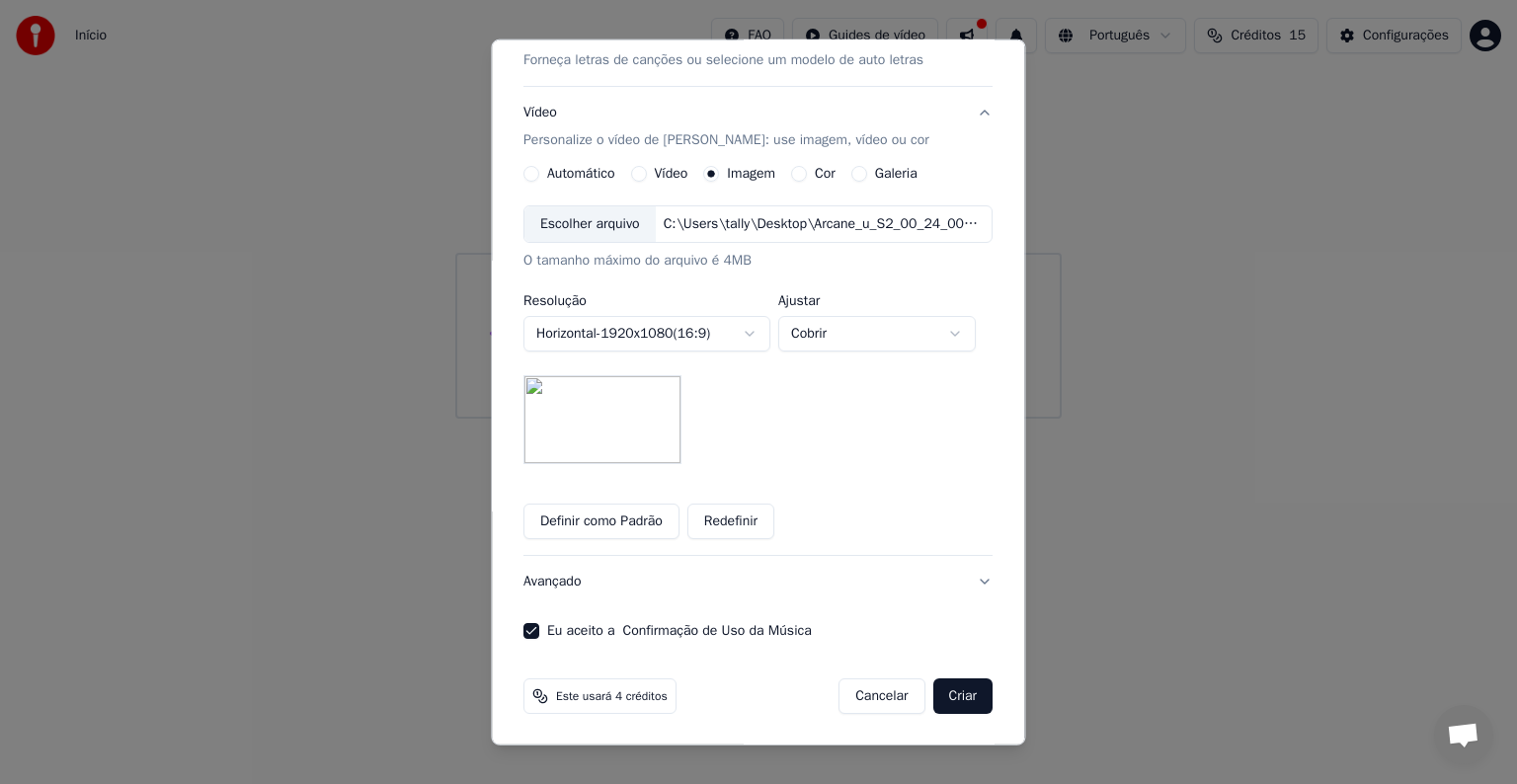 click on "Definir como Padrão" at bounding box center (601, 521) 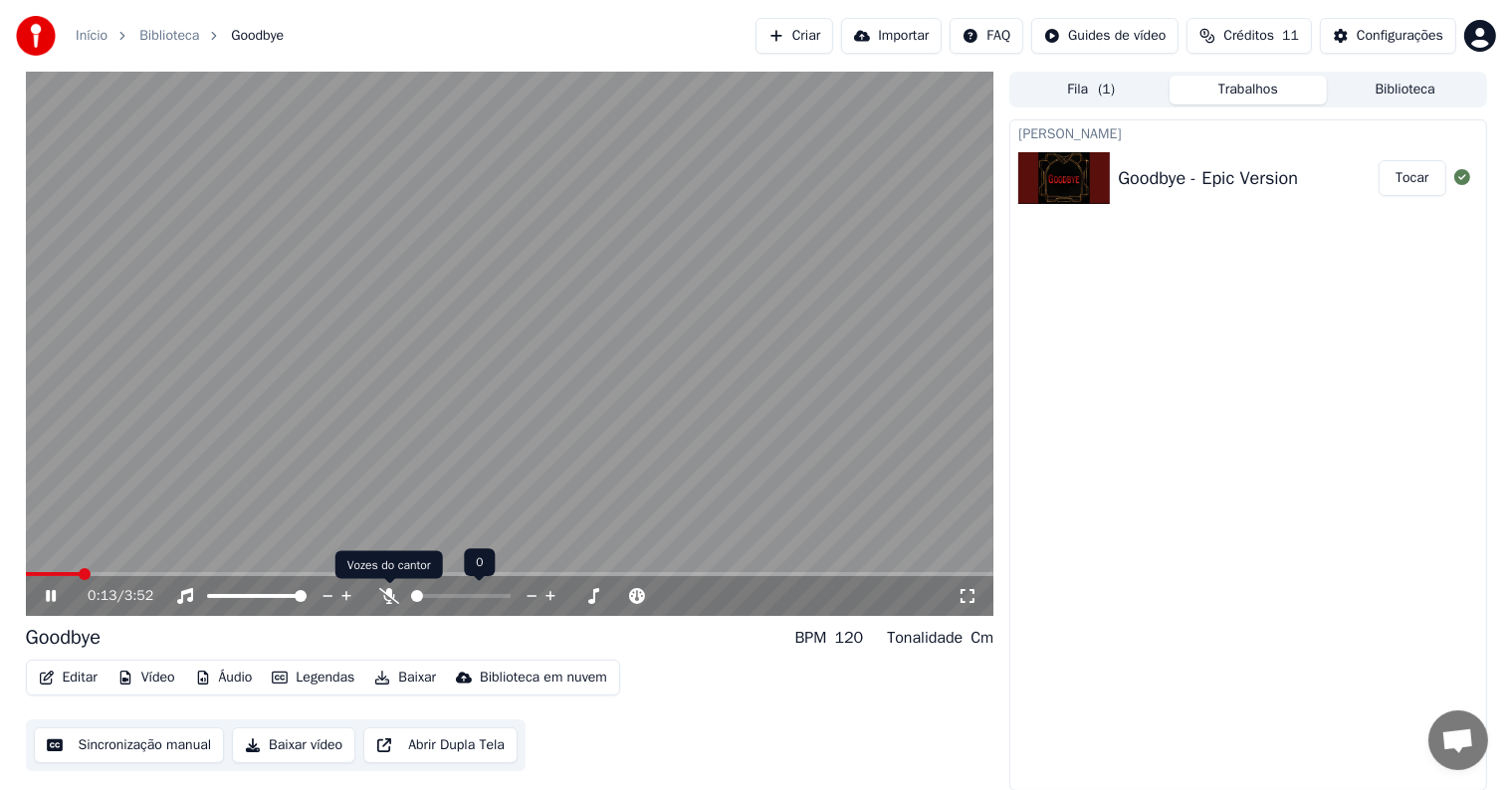 click 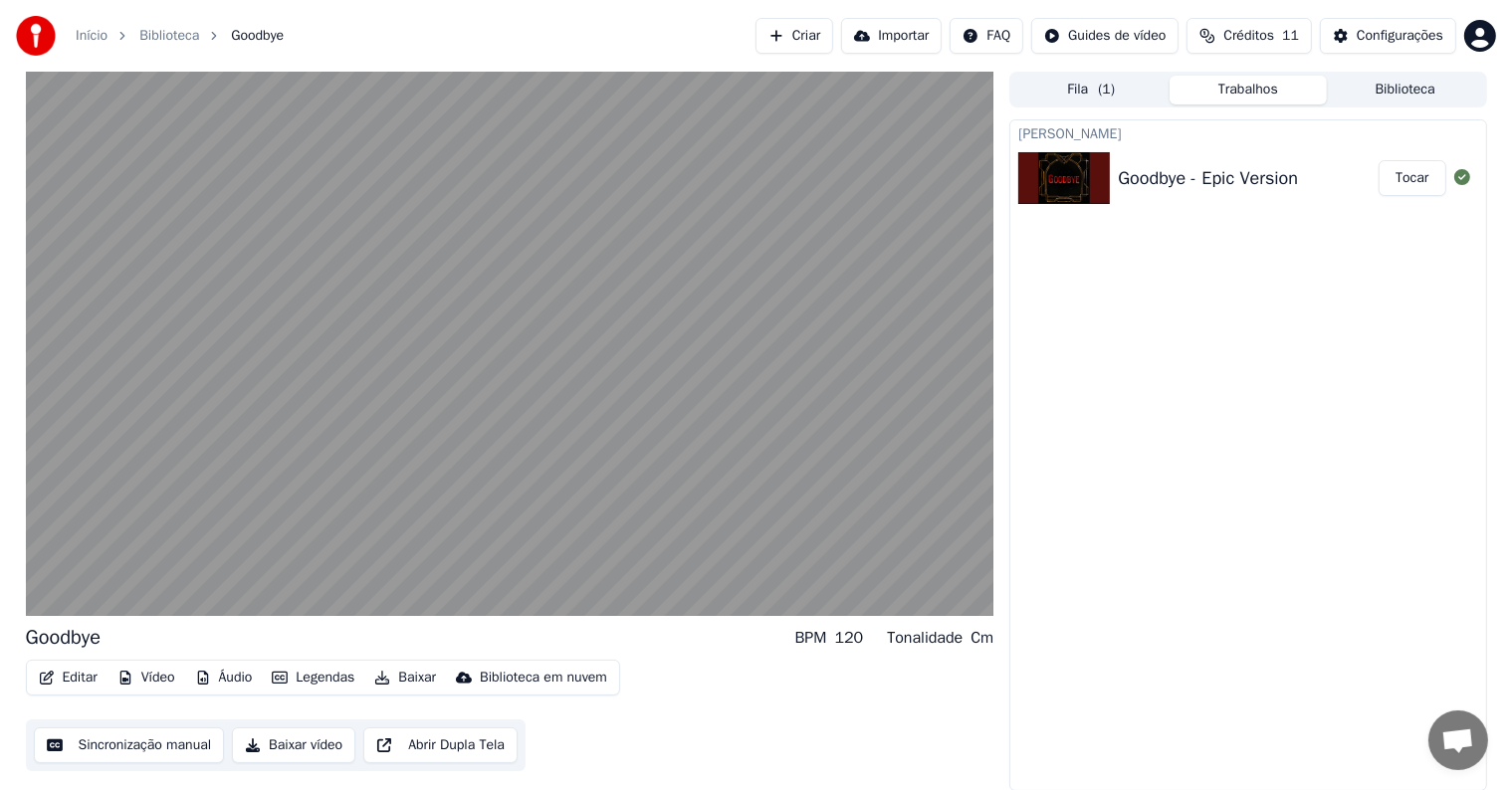 scroll, scrollTop: 0, scrollLeft: 0, axis: both 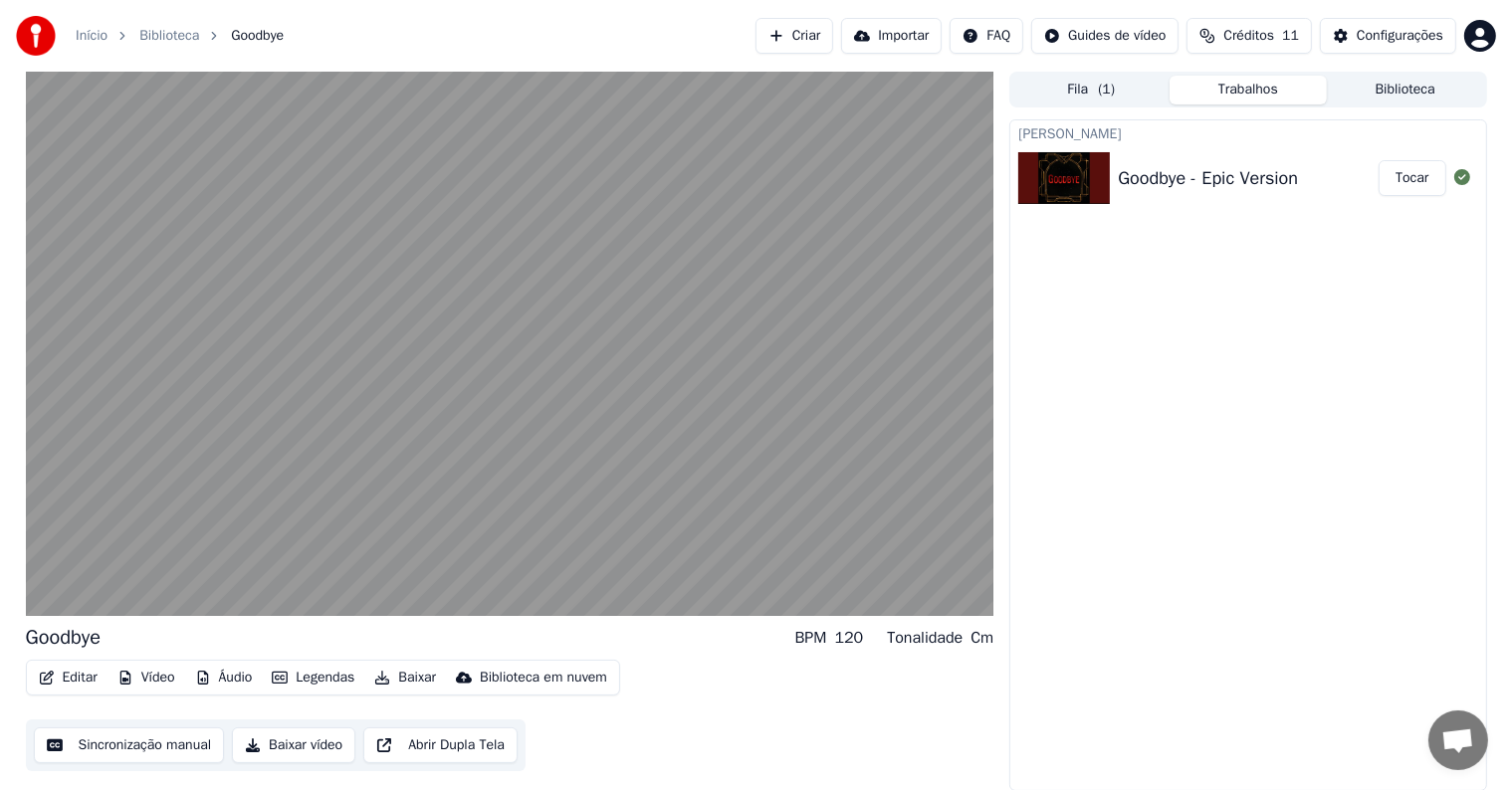 click on "Legendas" at bounding box center (313, 678) 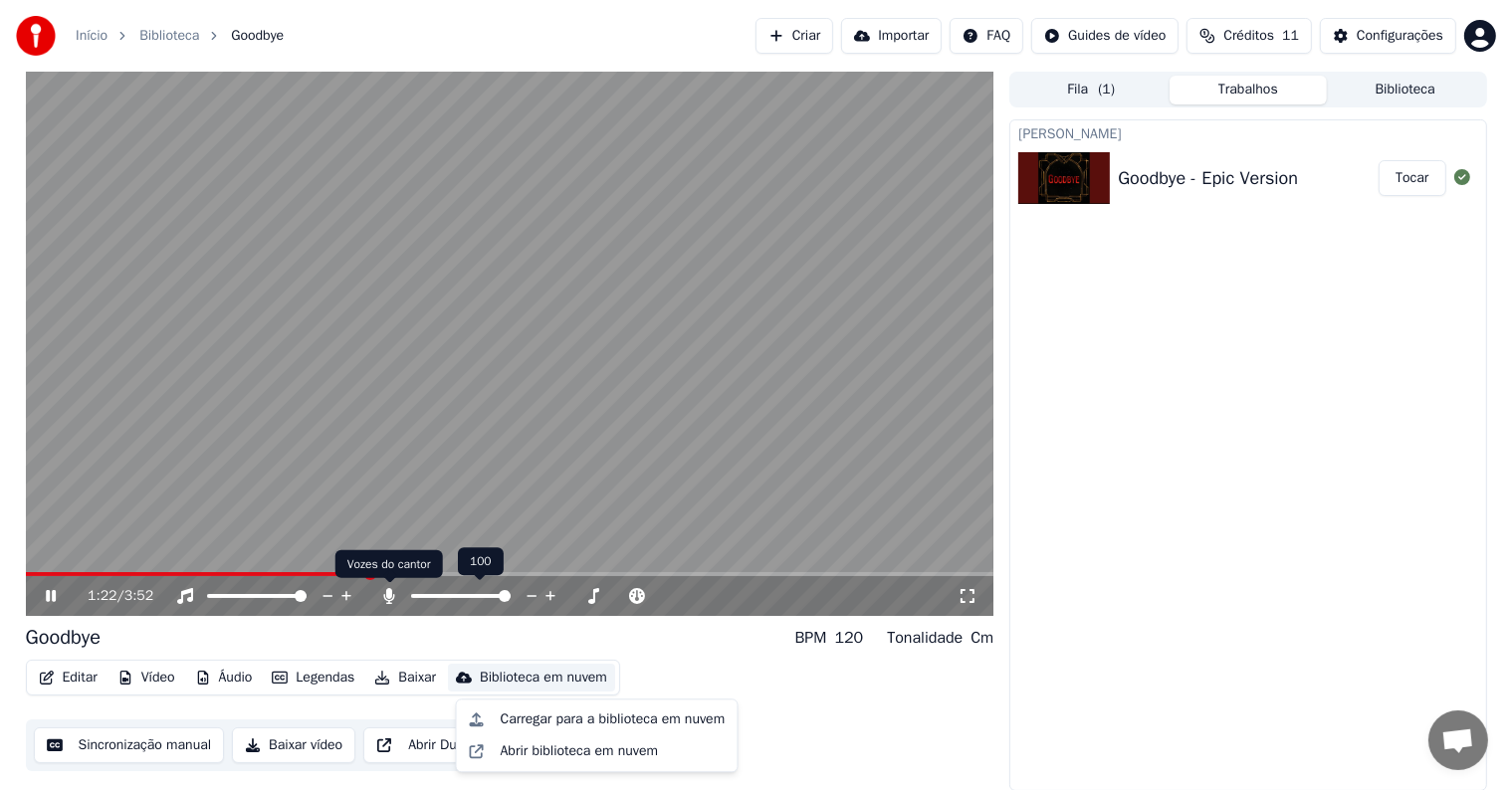 click 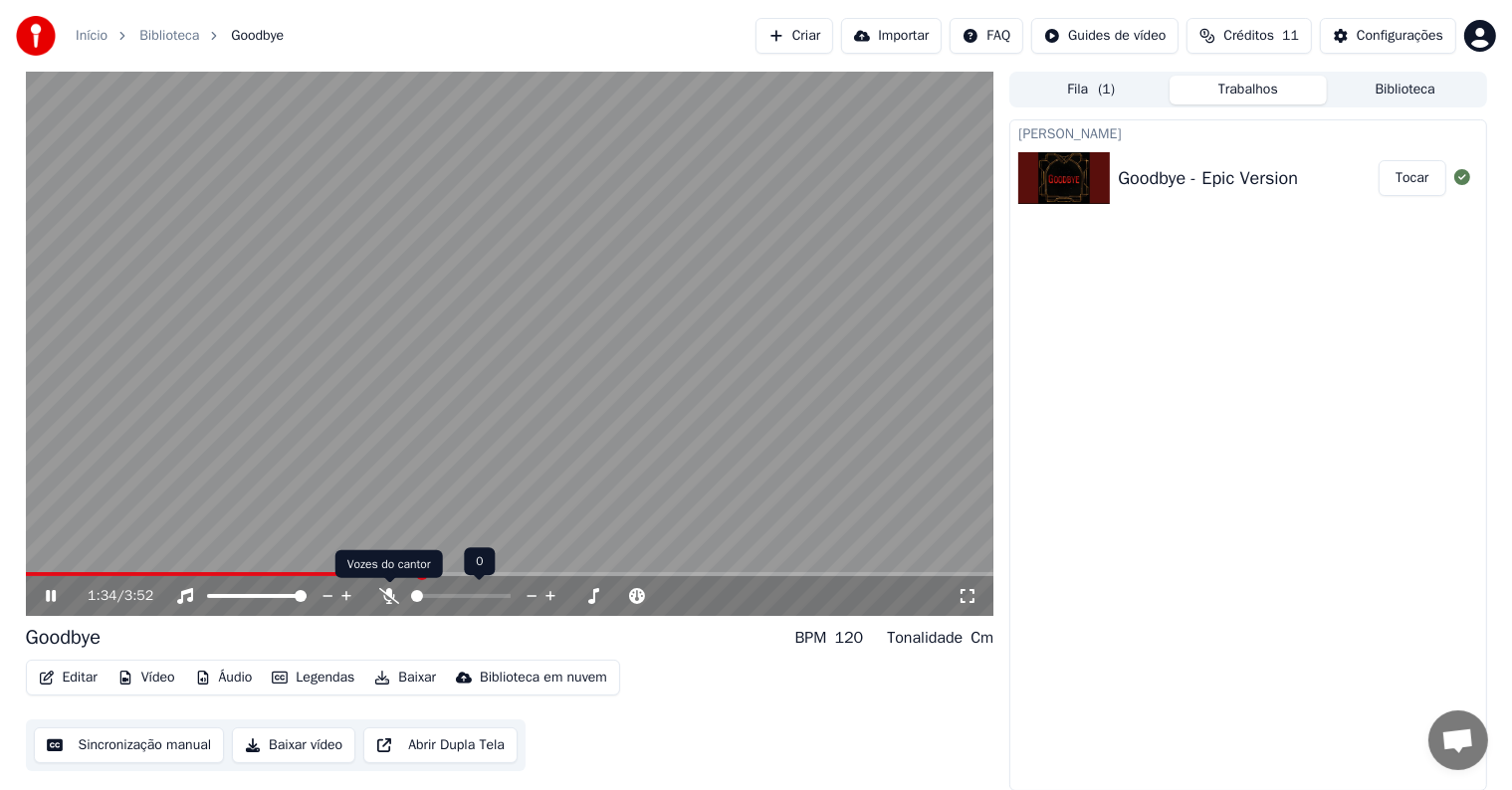 click 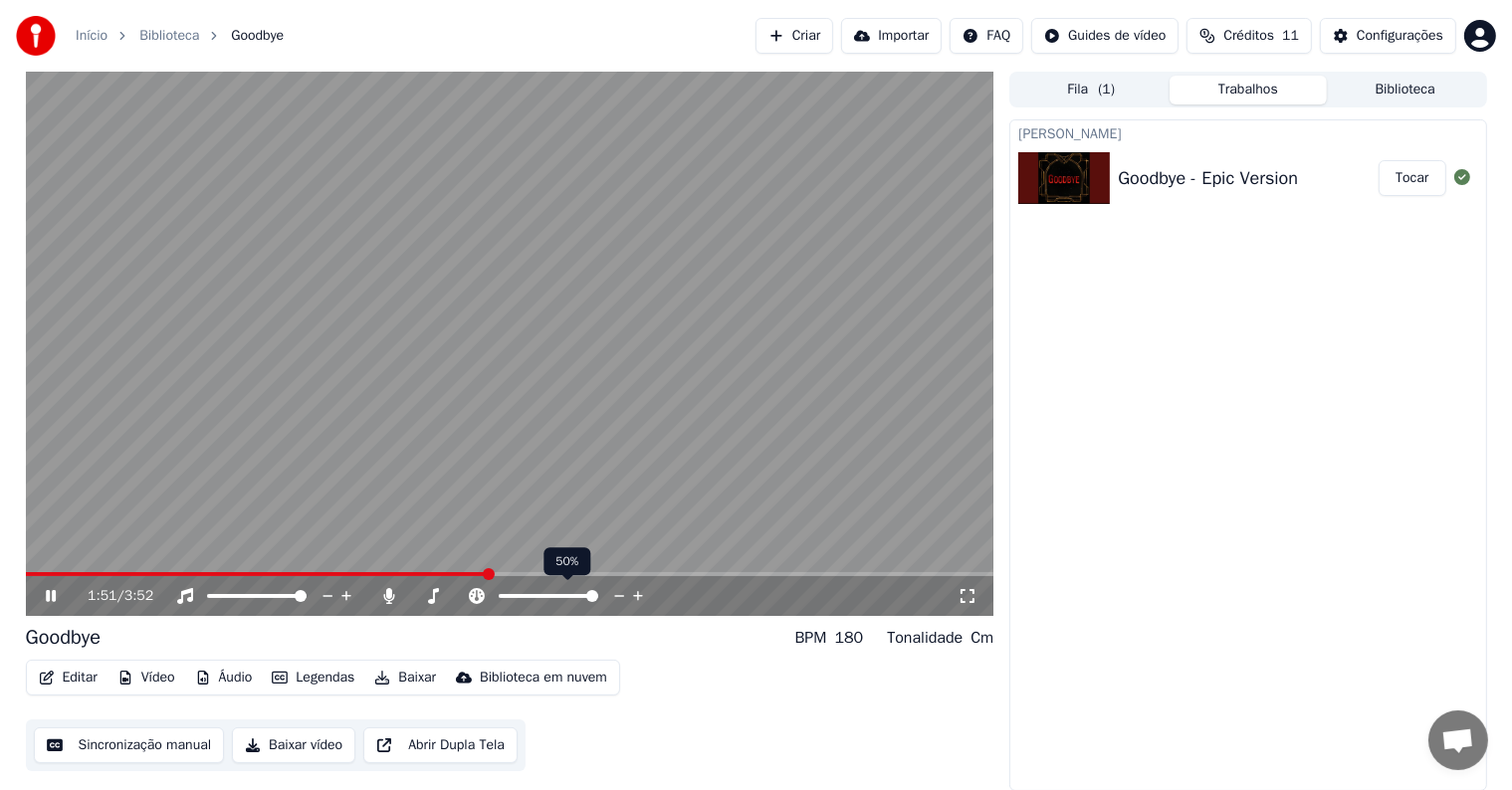 click at bounding box center (592, 596) 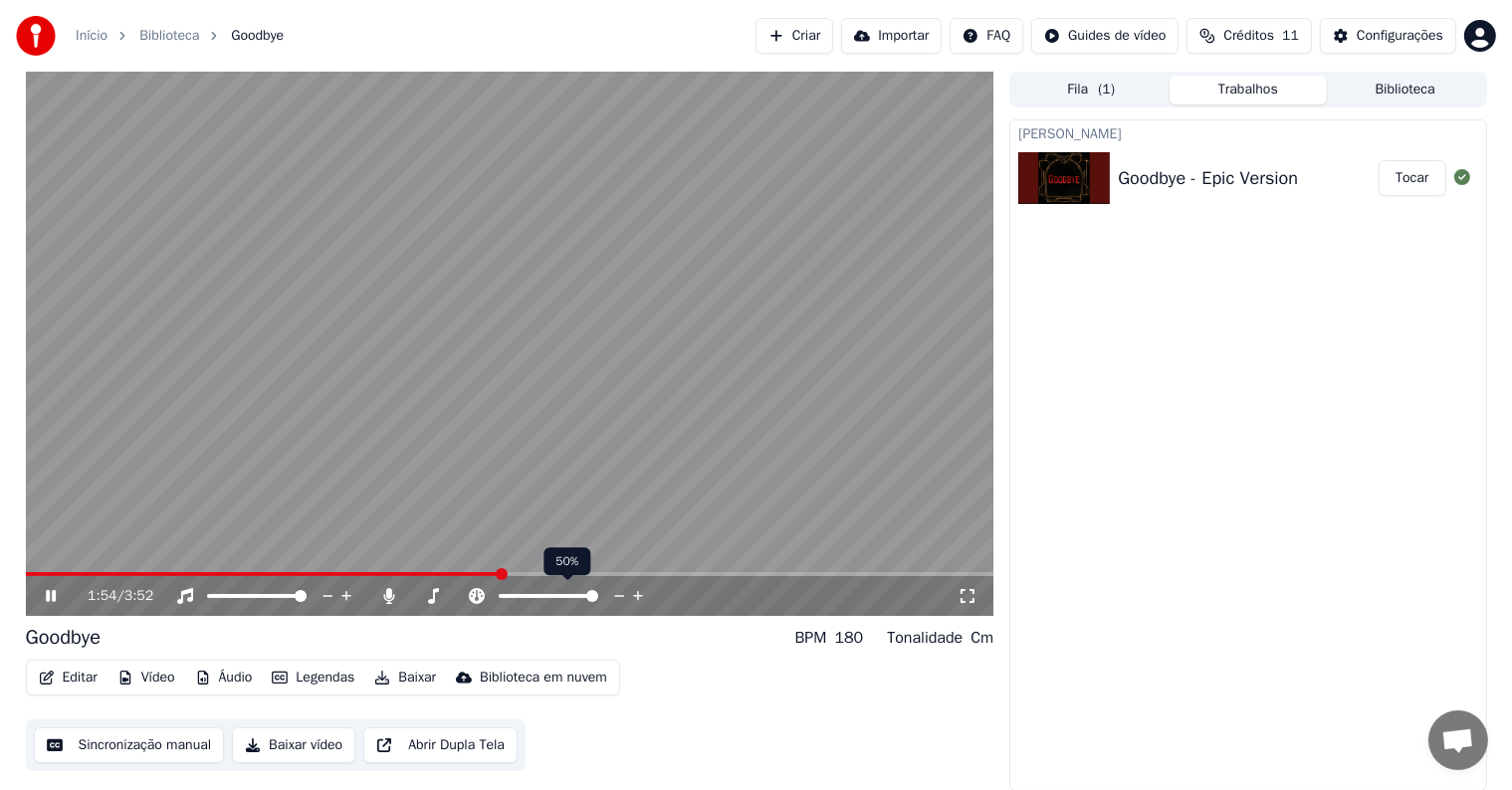 drag, startPoint x: 553, startPoint y: 591, endPoint x: 534, endPoint y: 595, distance: 19.416488 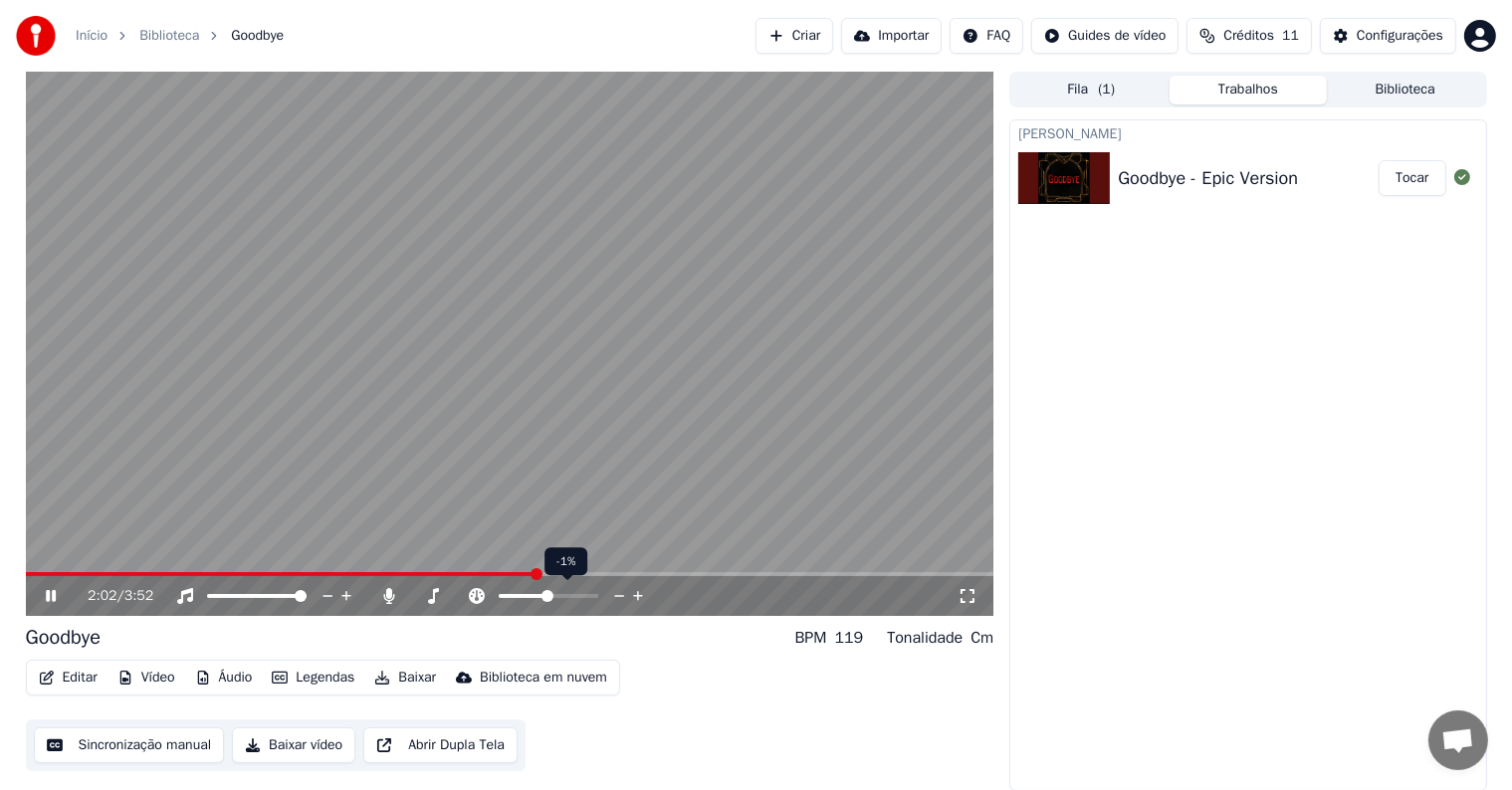 click at bounding box center (547, 596) 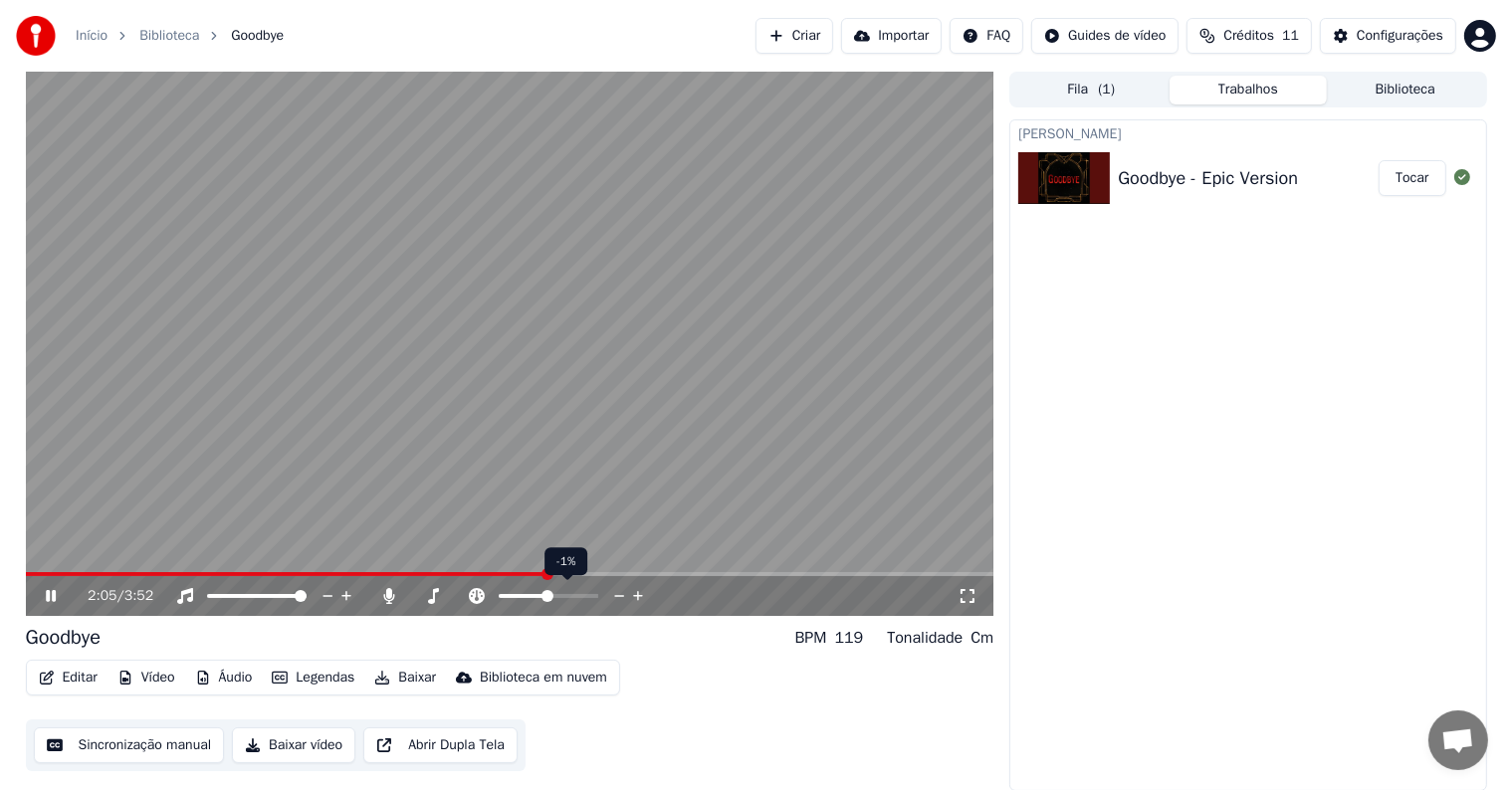 click 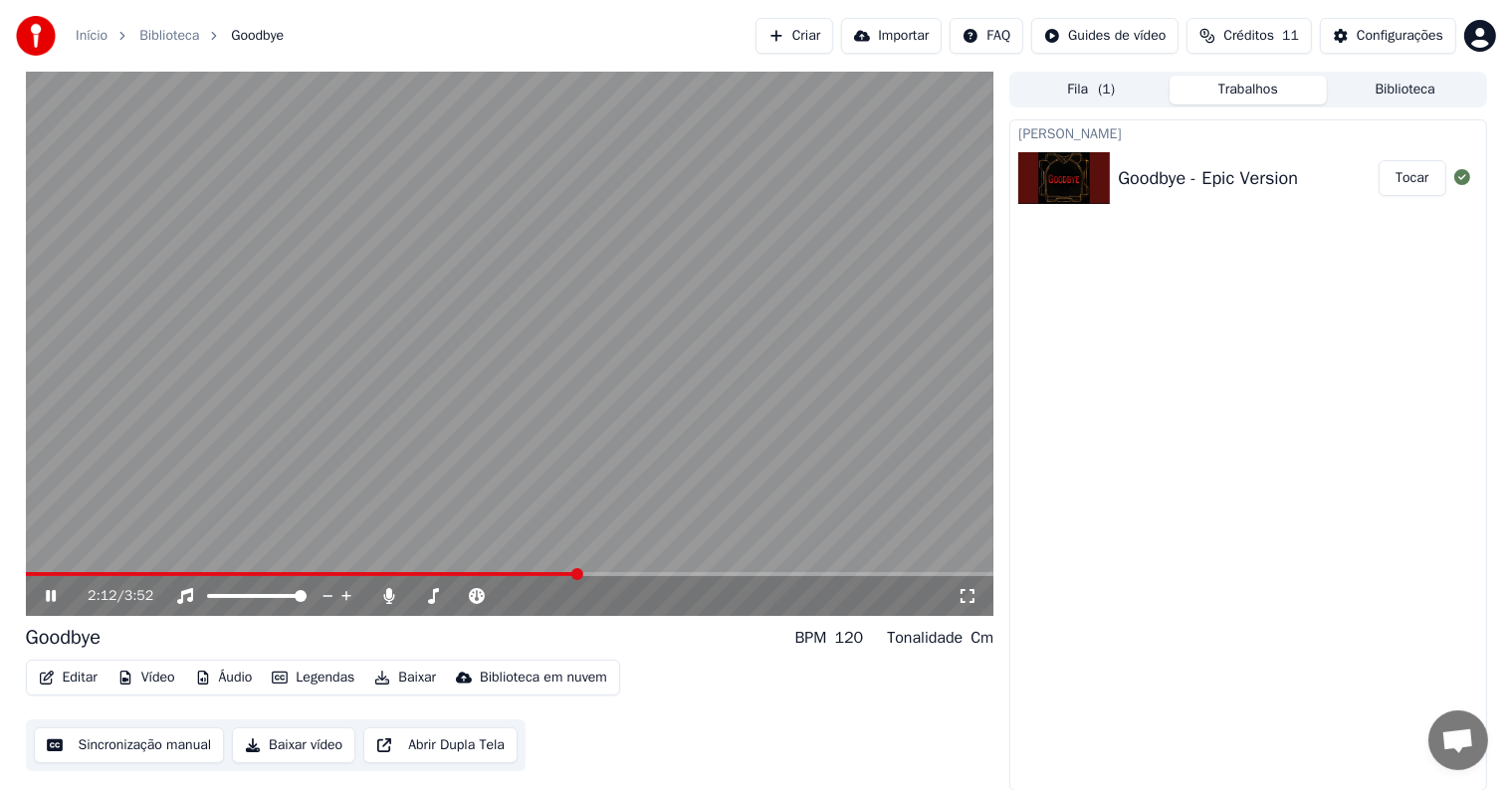 click 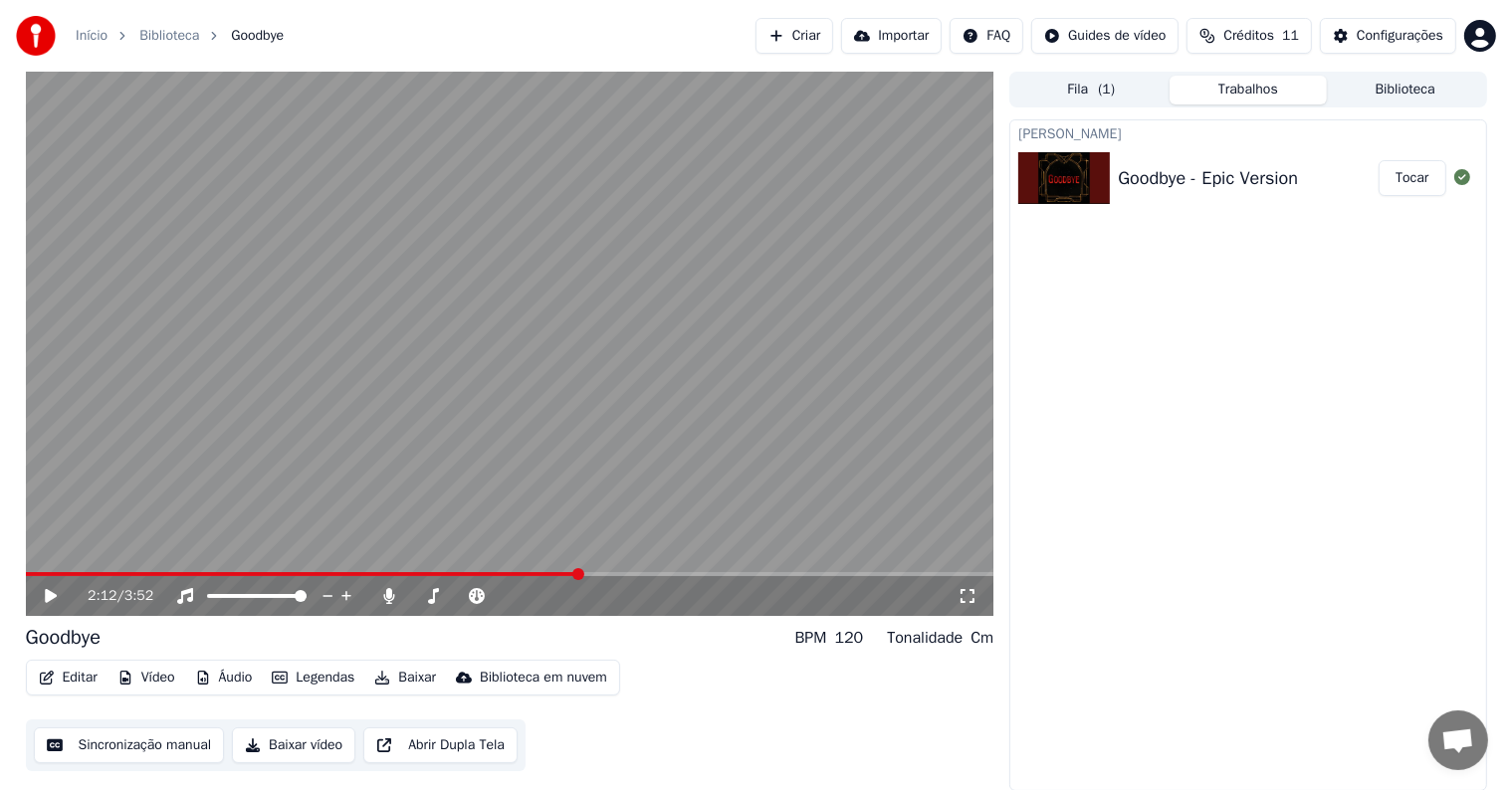 click on "Baixar" at bounding box center [405, 678] 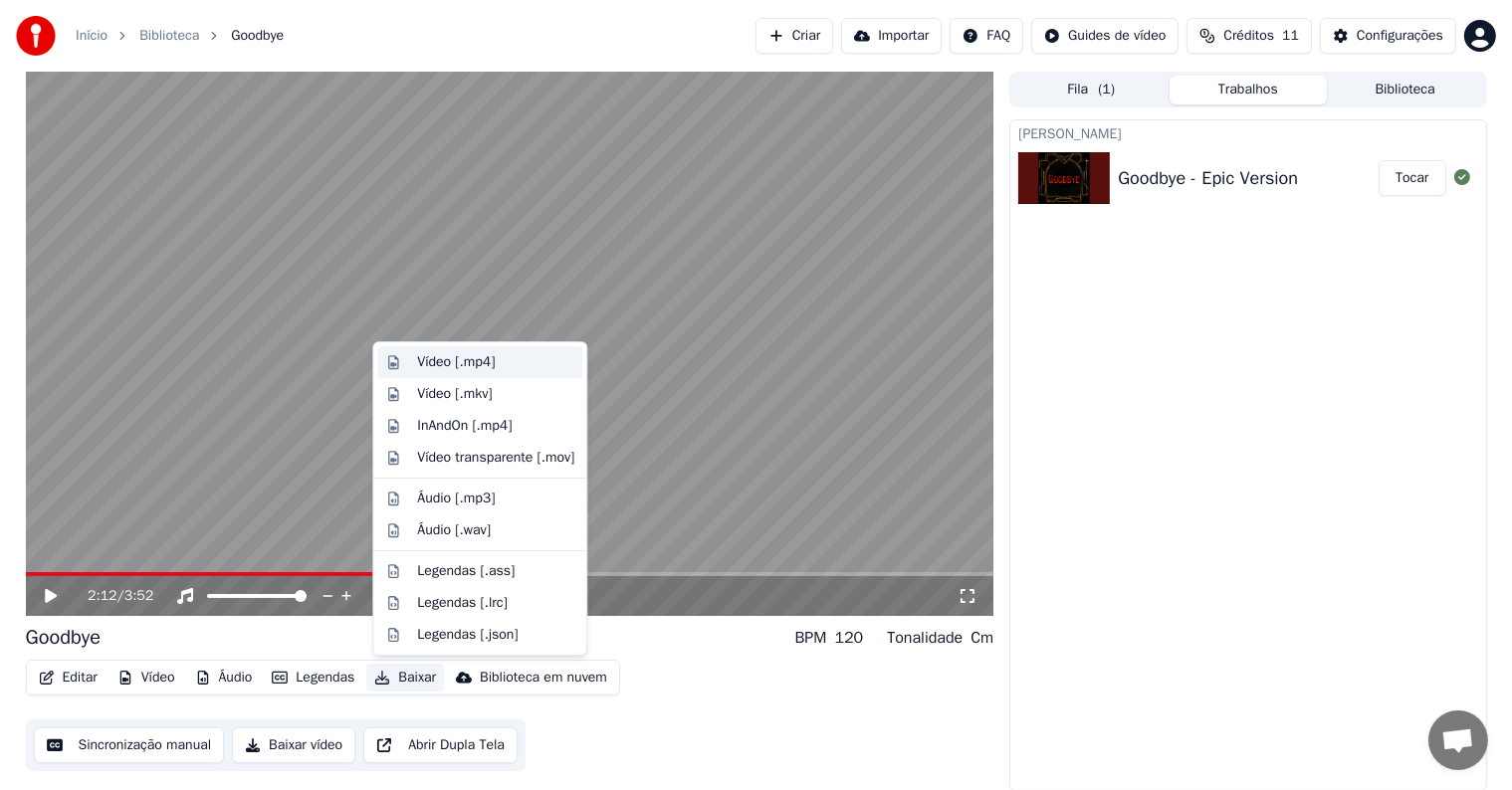 click on "Vídeo [.mp4]" at bounding box center (480, 362) 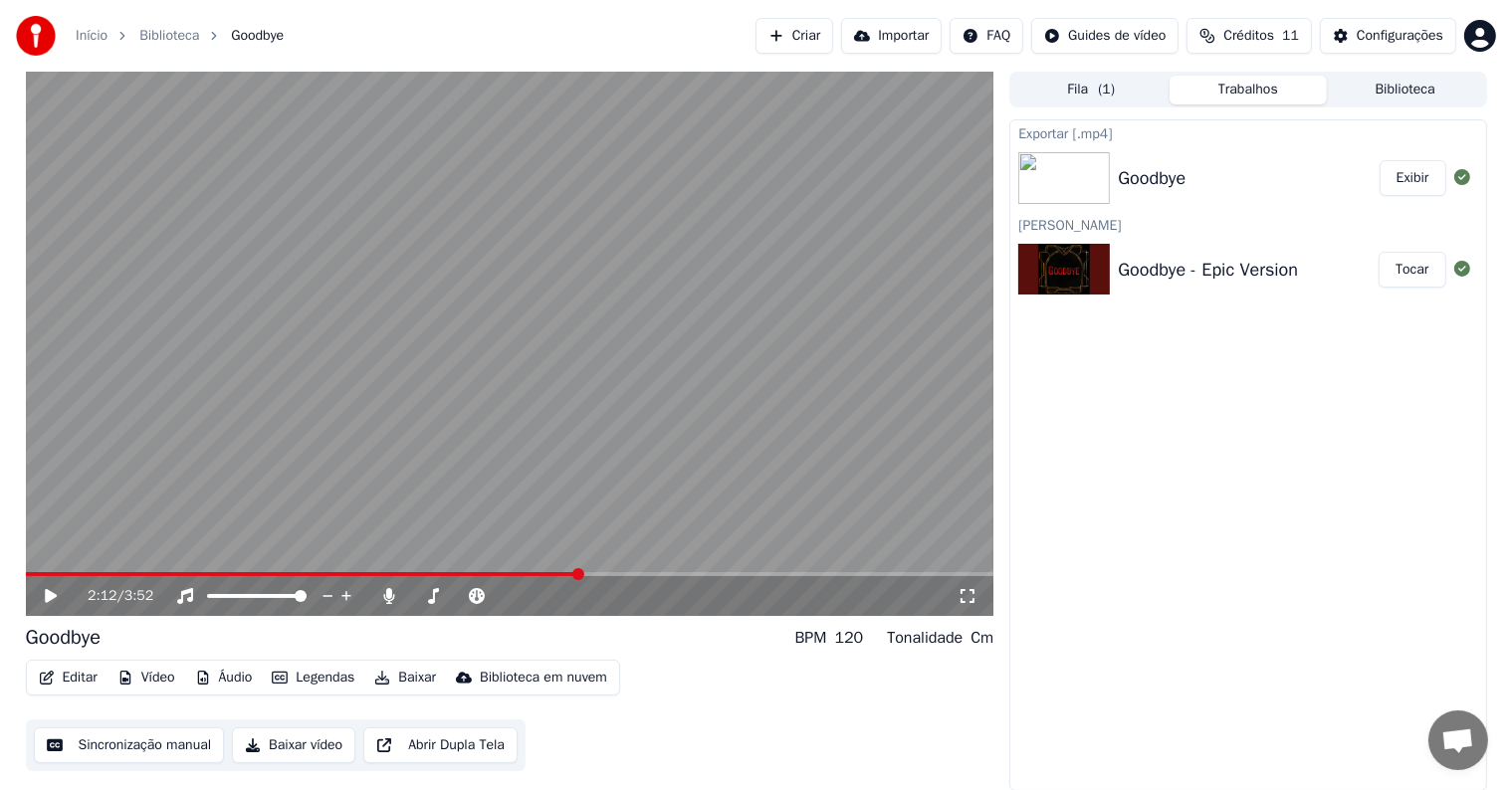 click on "Exibir" at bounding box center (1412, 178) 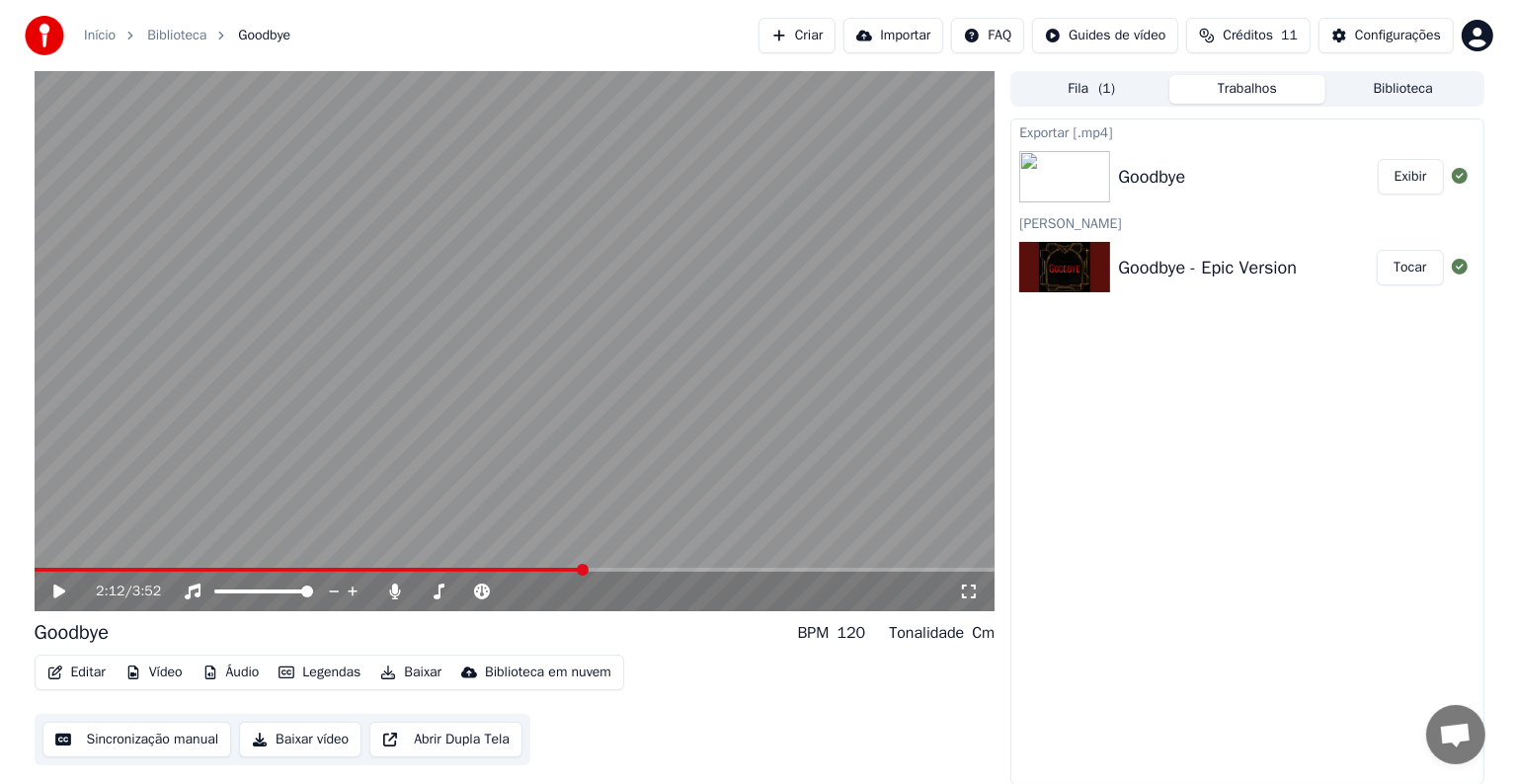 scroll, scrollTop: 0, scrollLeft: 0, axis: both 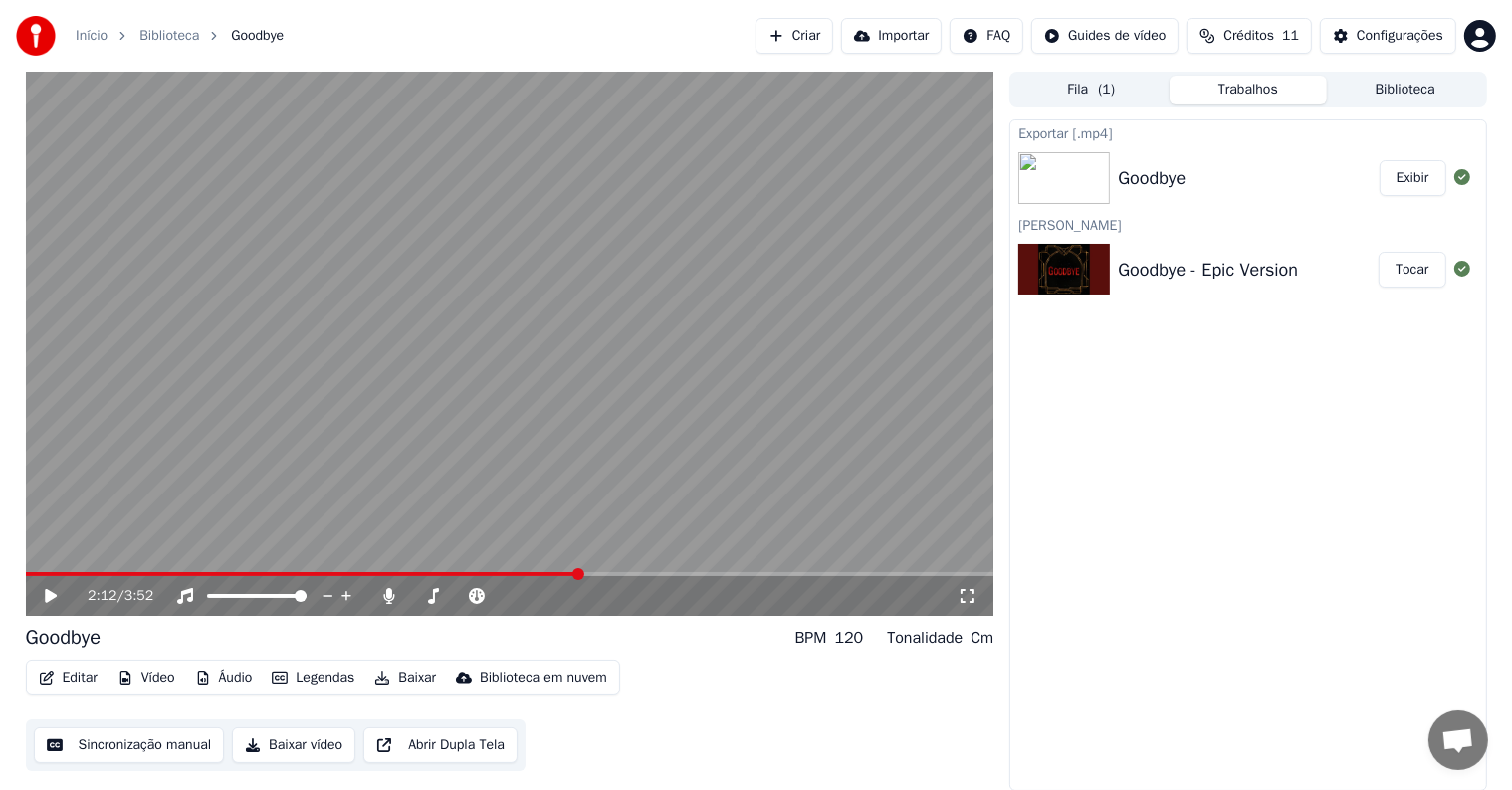 click on "Criar" at bounding box center (794, 36) 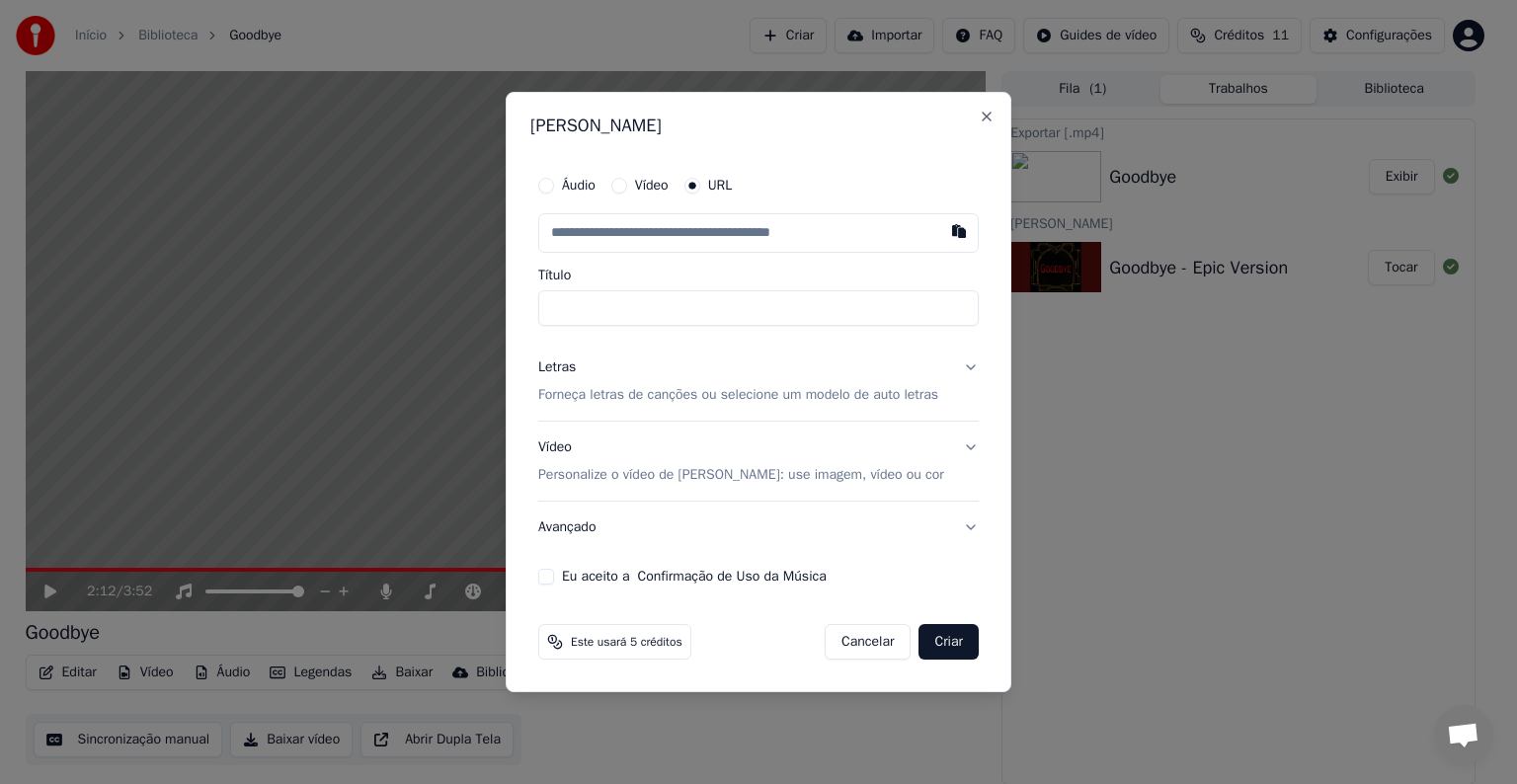 click at bounding box center (758, 233) 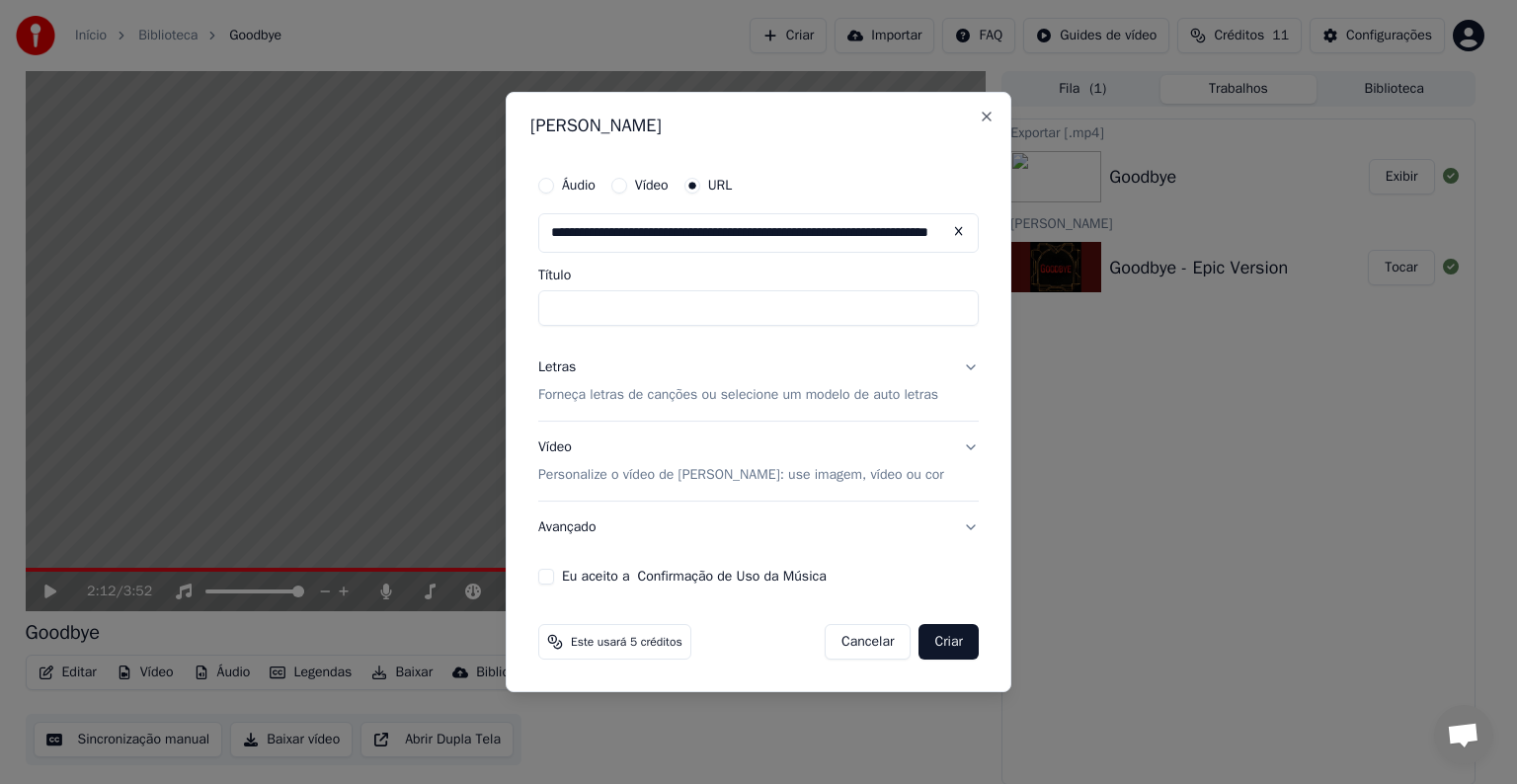 scroll, scrollTop: 0, scrollLeft: 120, axis: horizontal 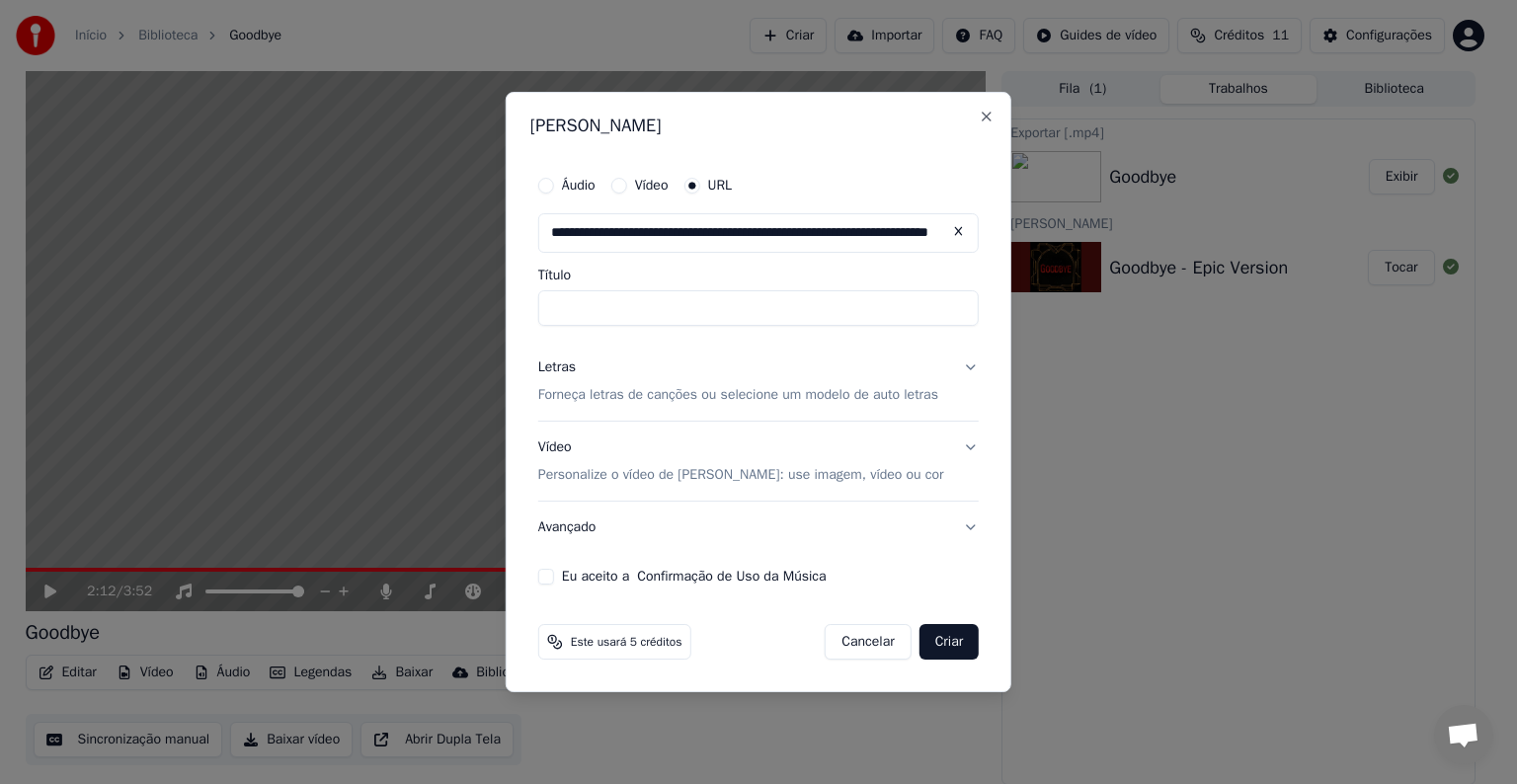 type on "**********" 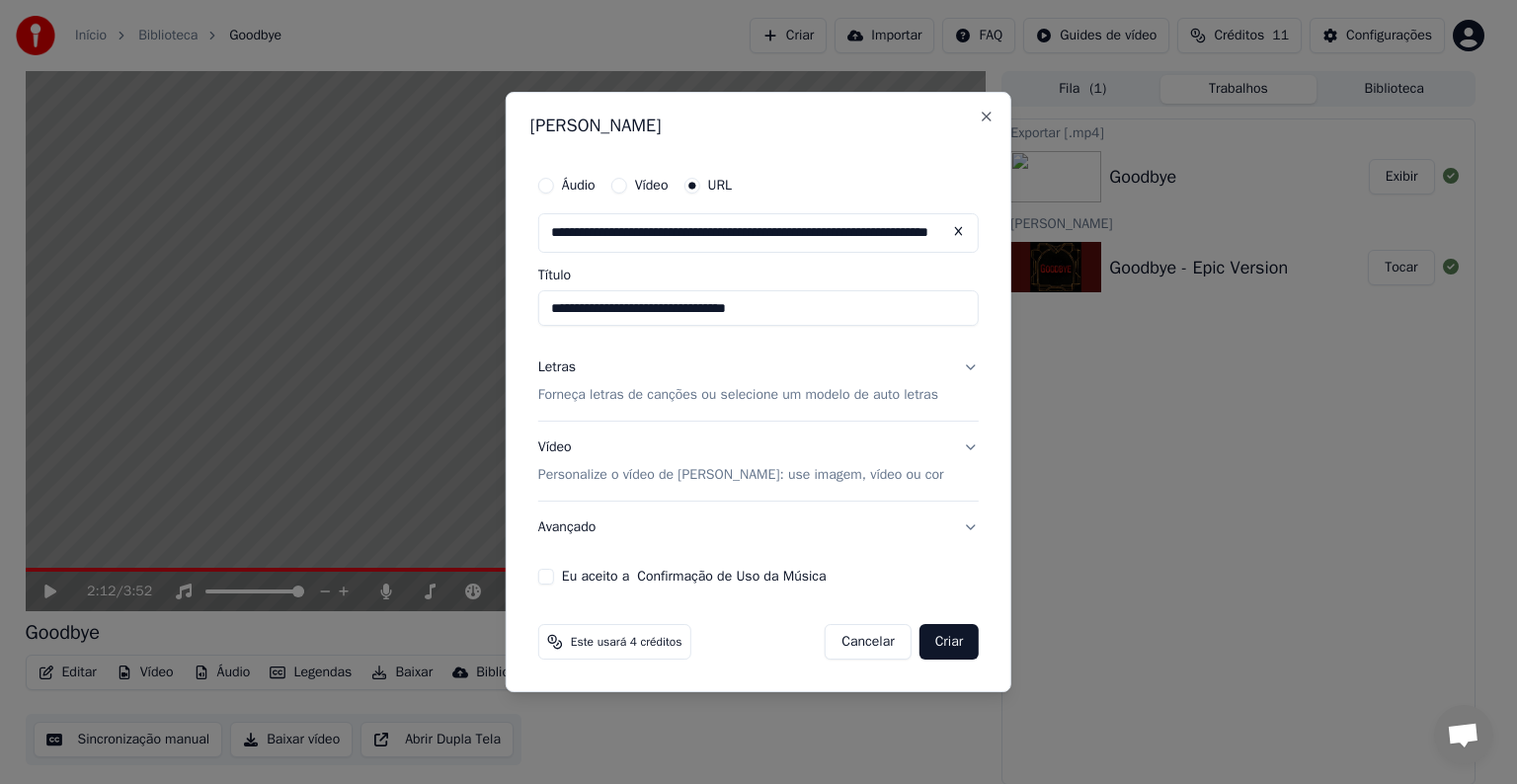 type on "**********" 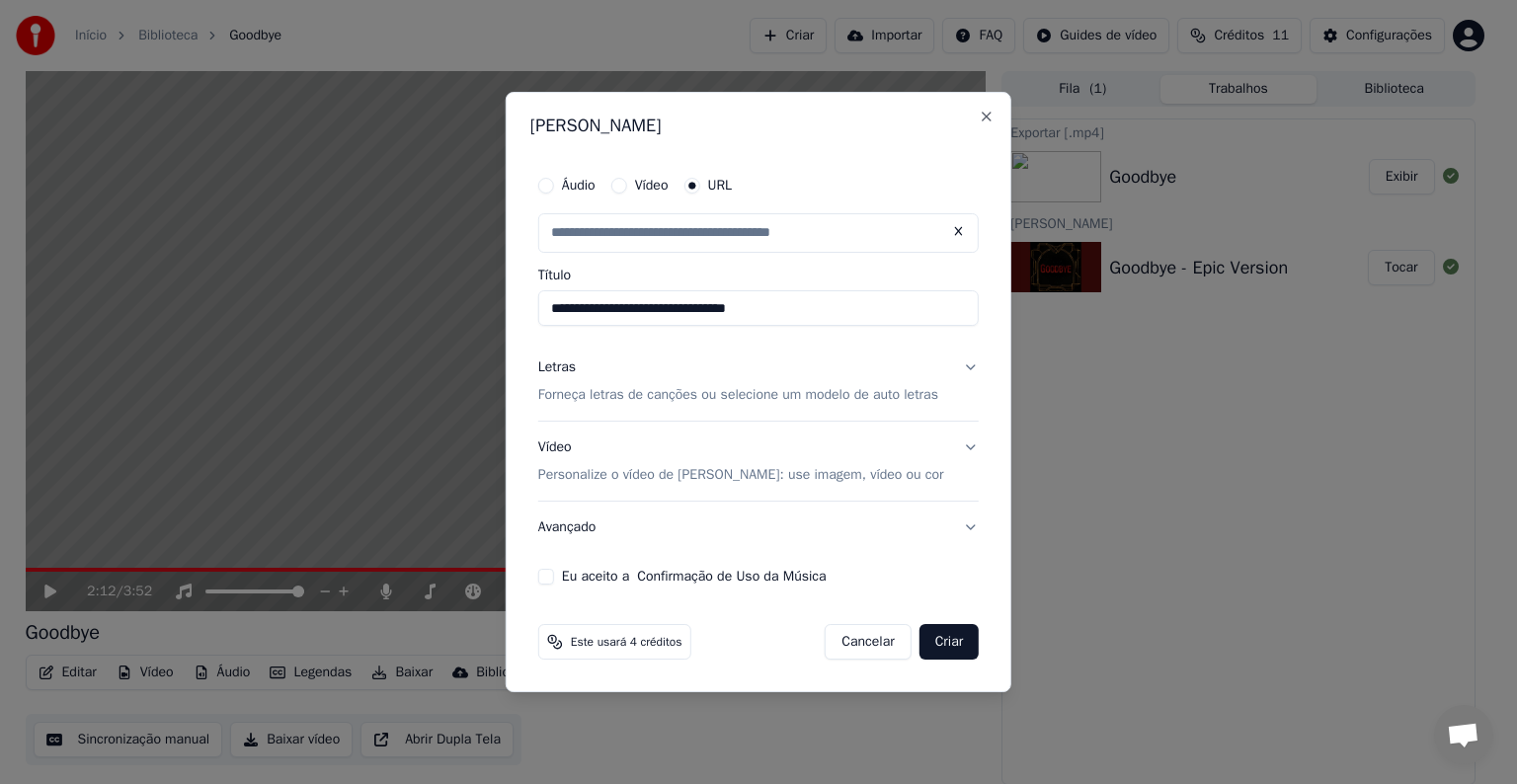 click on "Letras Forneça letras de canções ou selecione um modelo de auto letras" at bounding box center (758, 381) 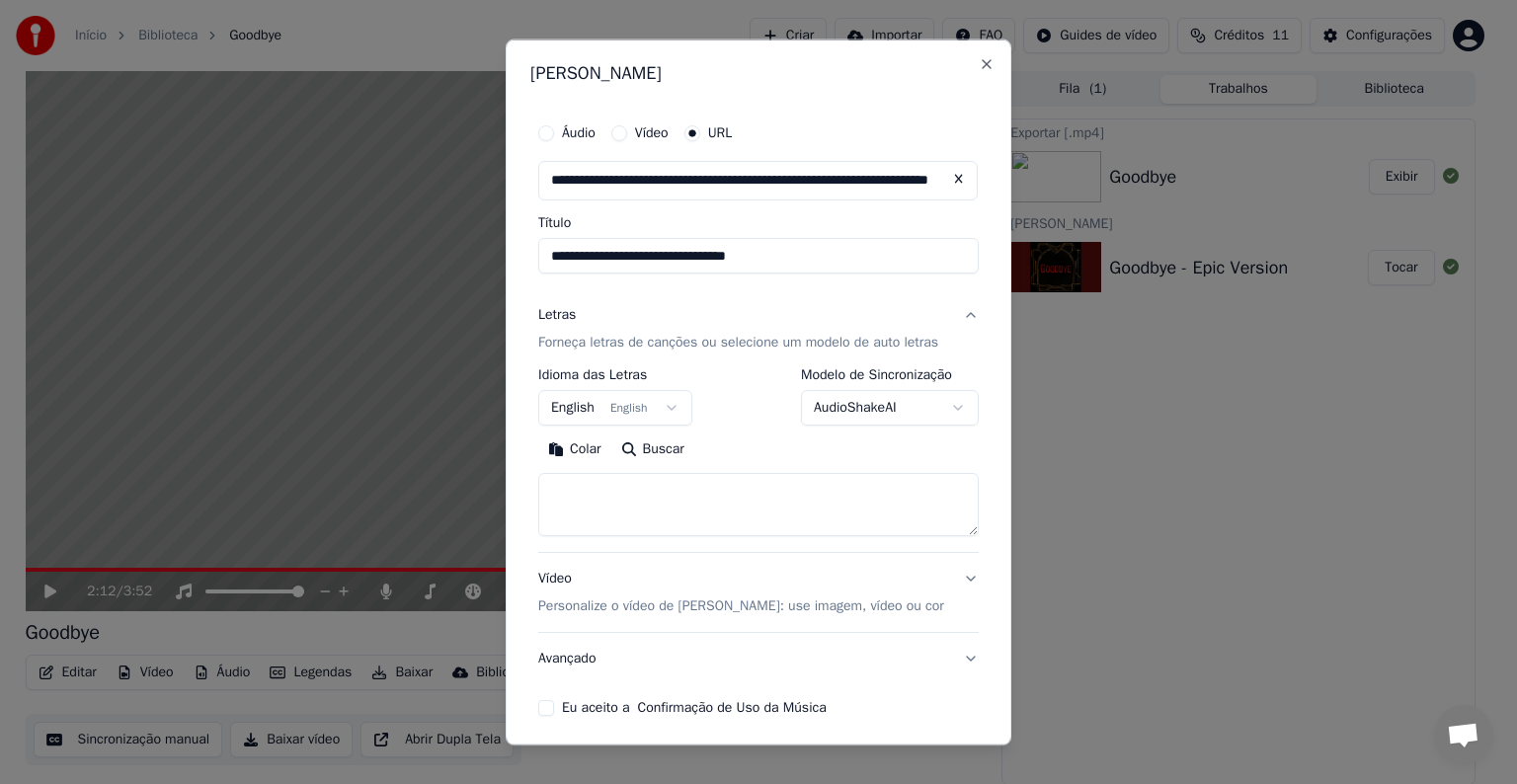 click on "**********" at bounding box center [750, 392] 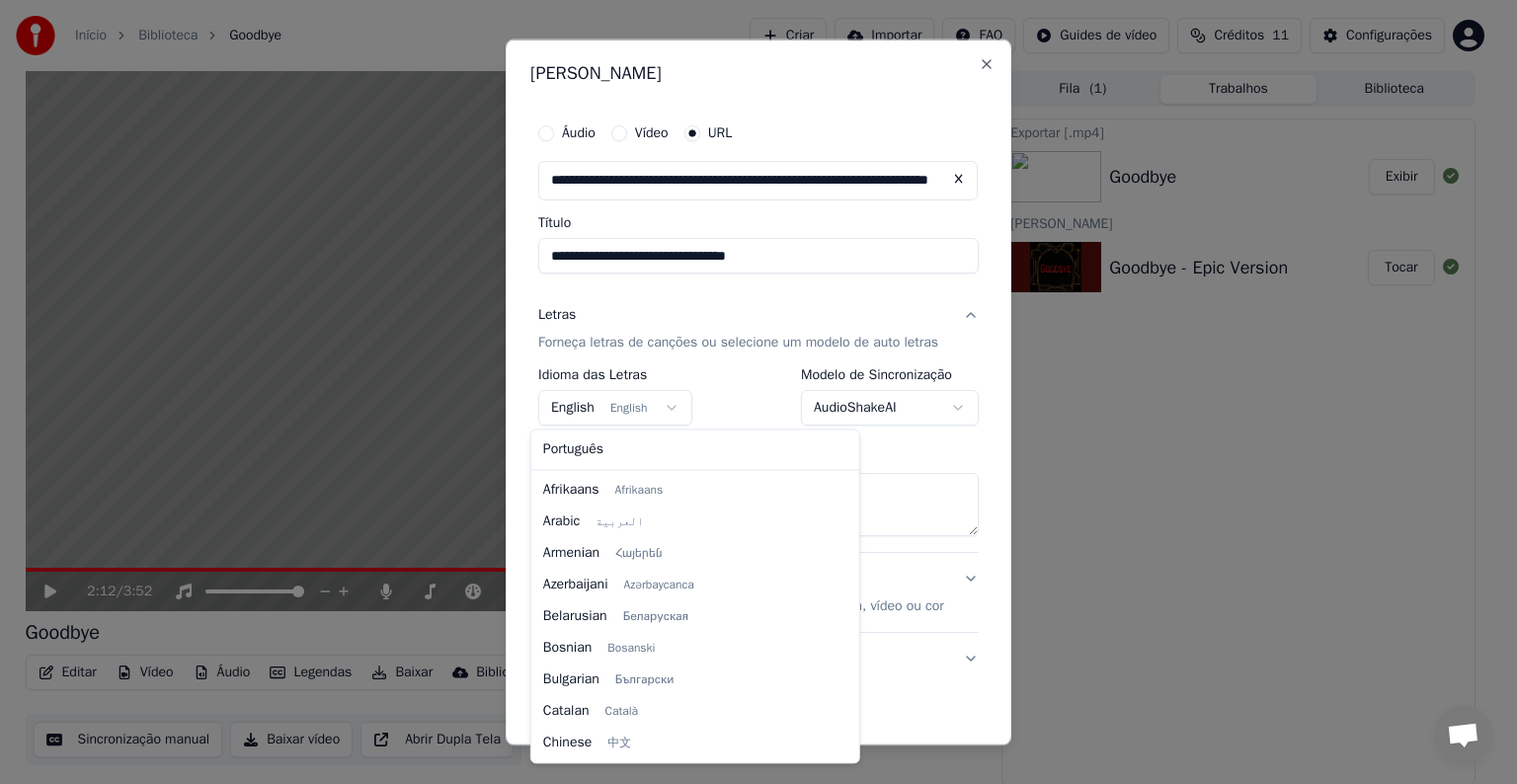 scroll, scrollTop: 158, scrollLeft: 0, axis: vertical 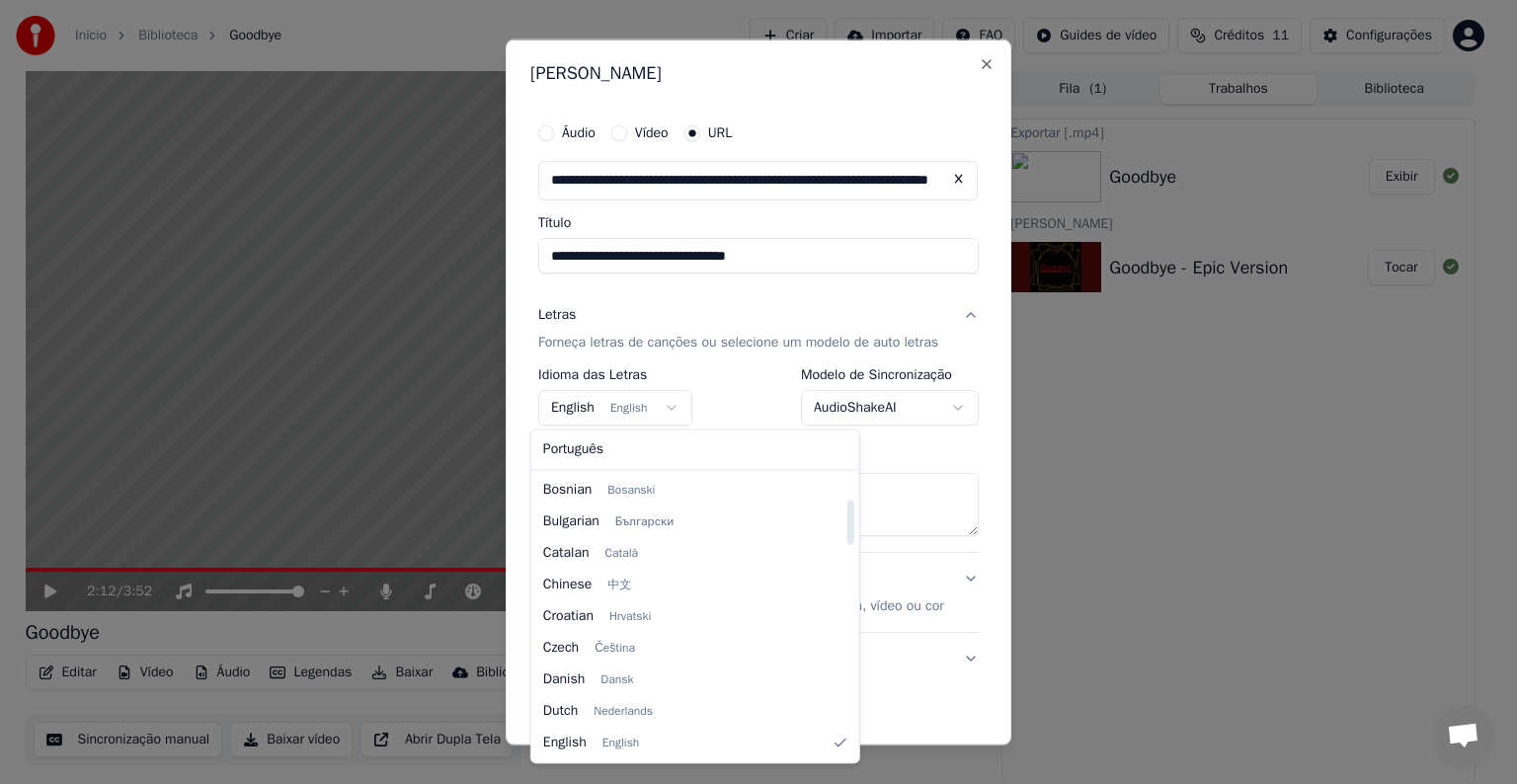 select on "**" 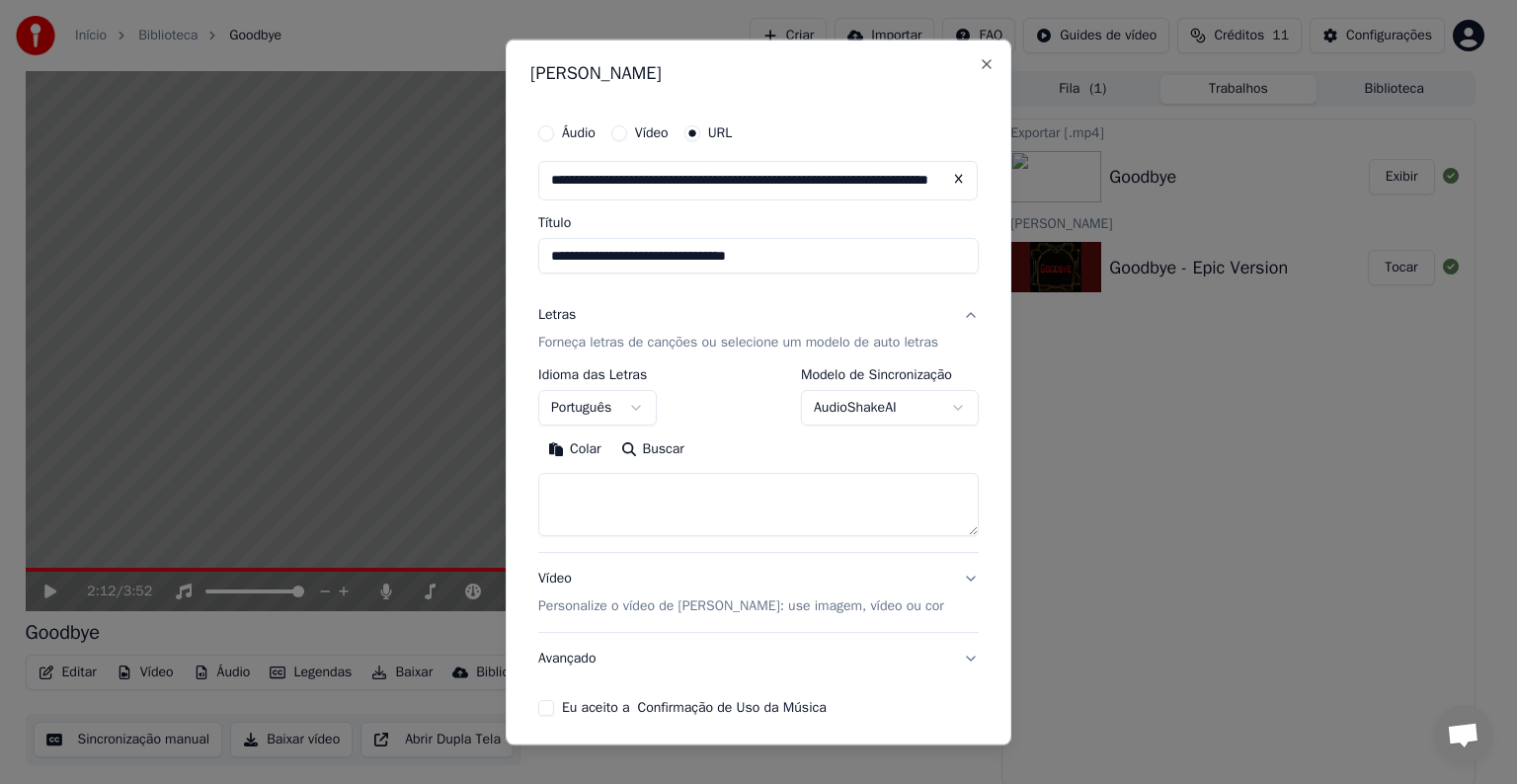 click at bounding box center [758, 505] 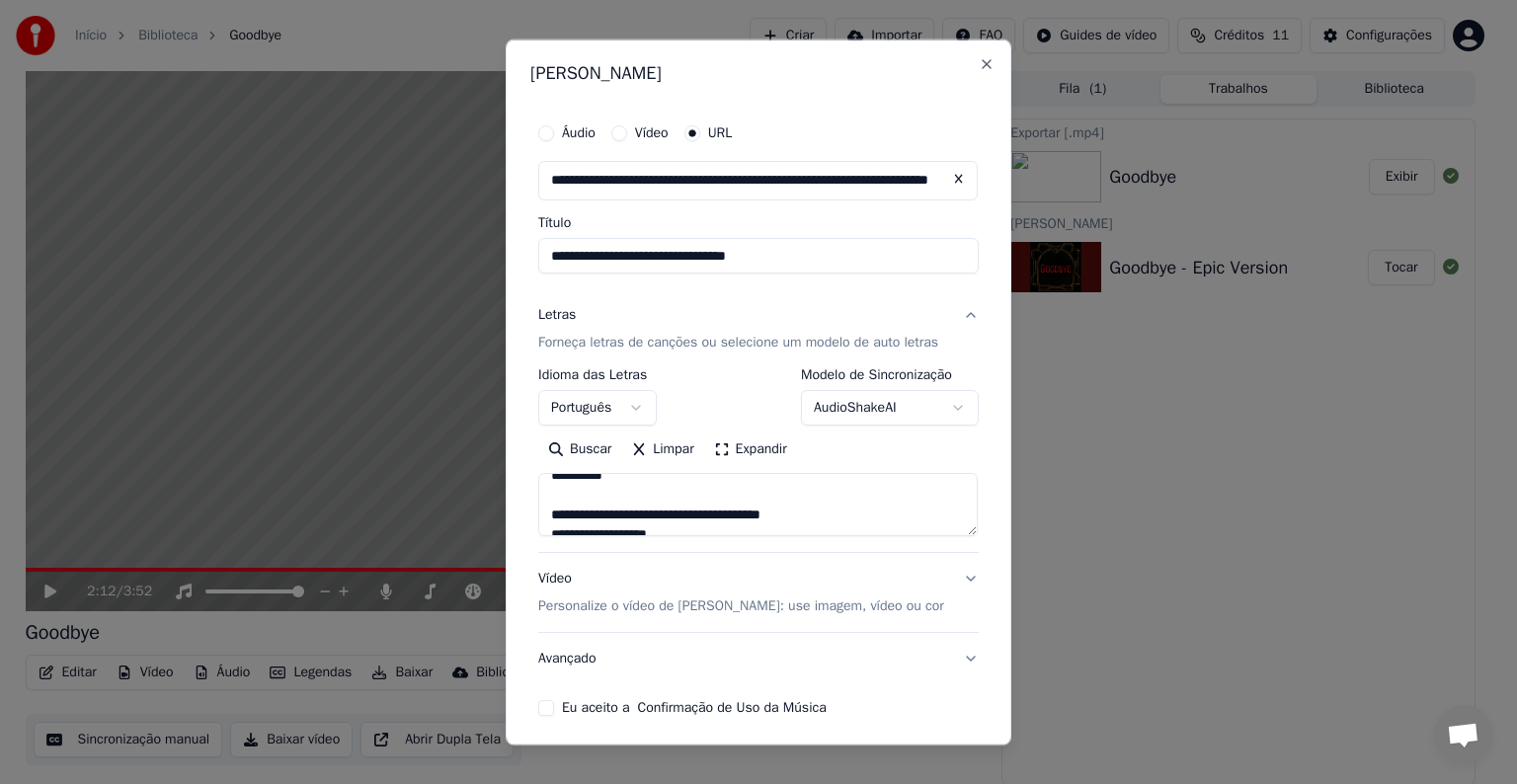 scroll, scrollTop: 0, scrollLeft: 0, axis: both 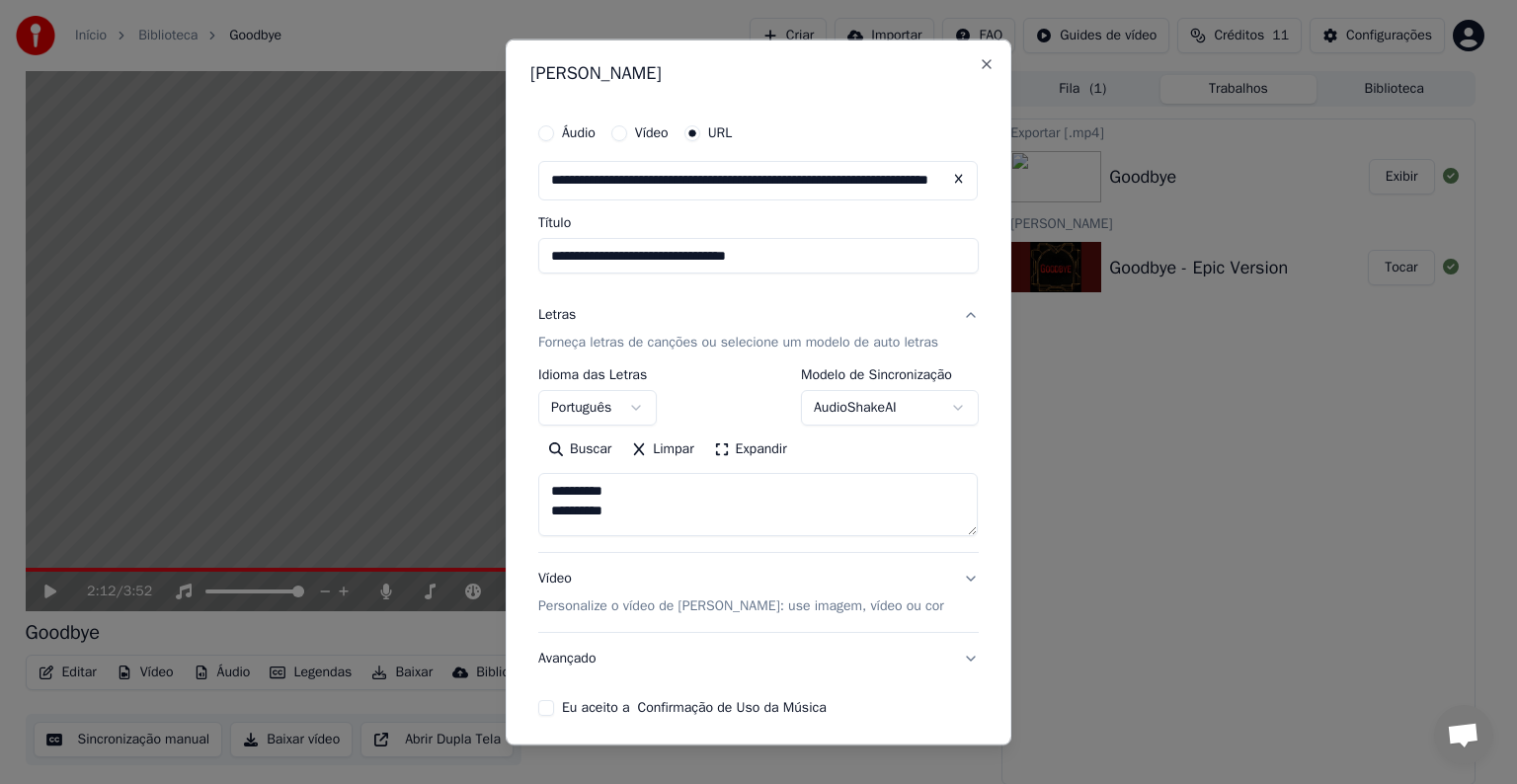 type on "**********" 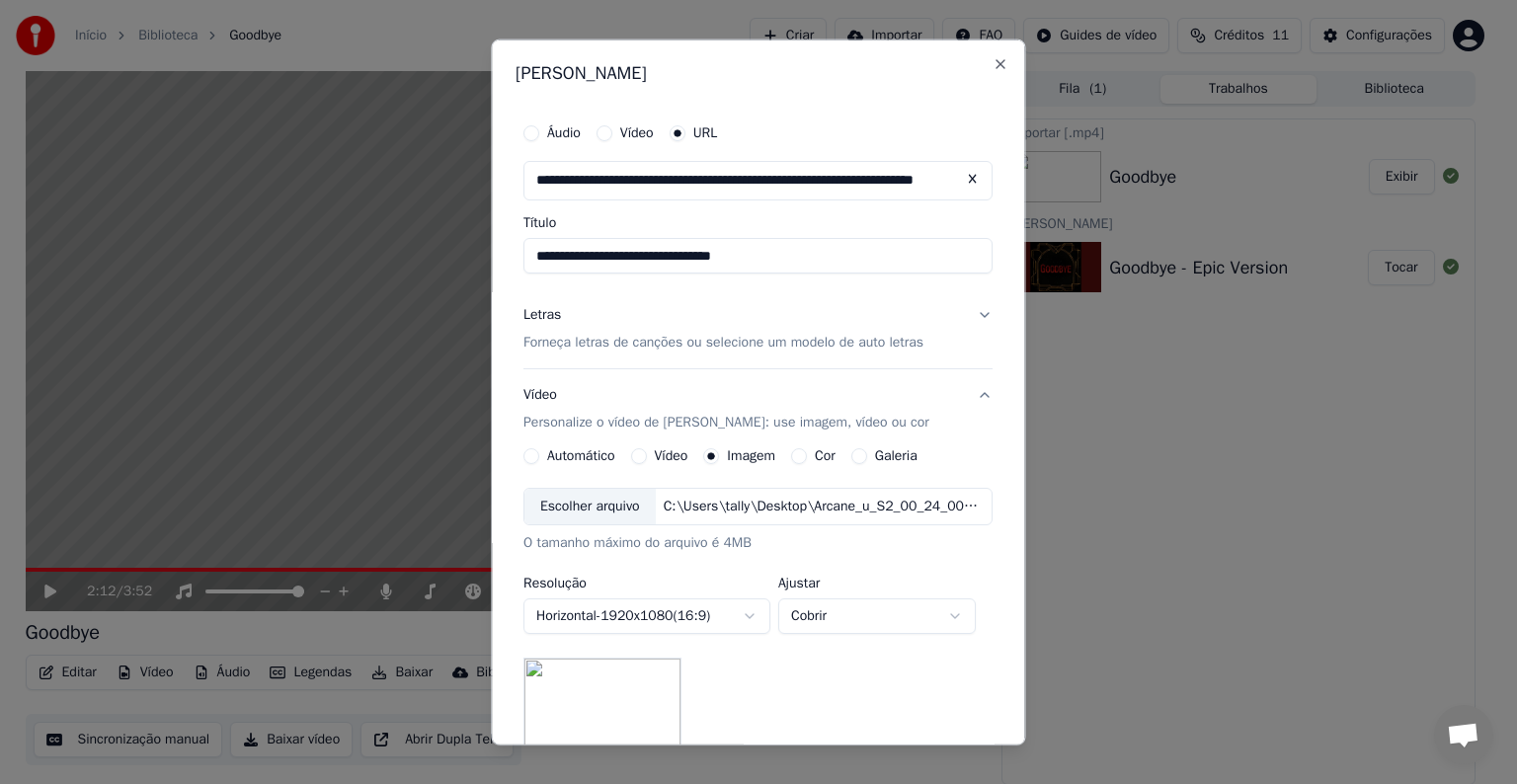 click on "C:\Users\tally\Desktop\Arcane_u_S2_00_24_00_15_R.webp" at bounding box center (824, 507) 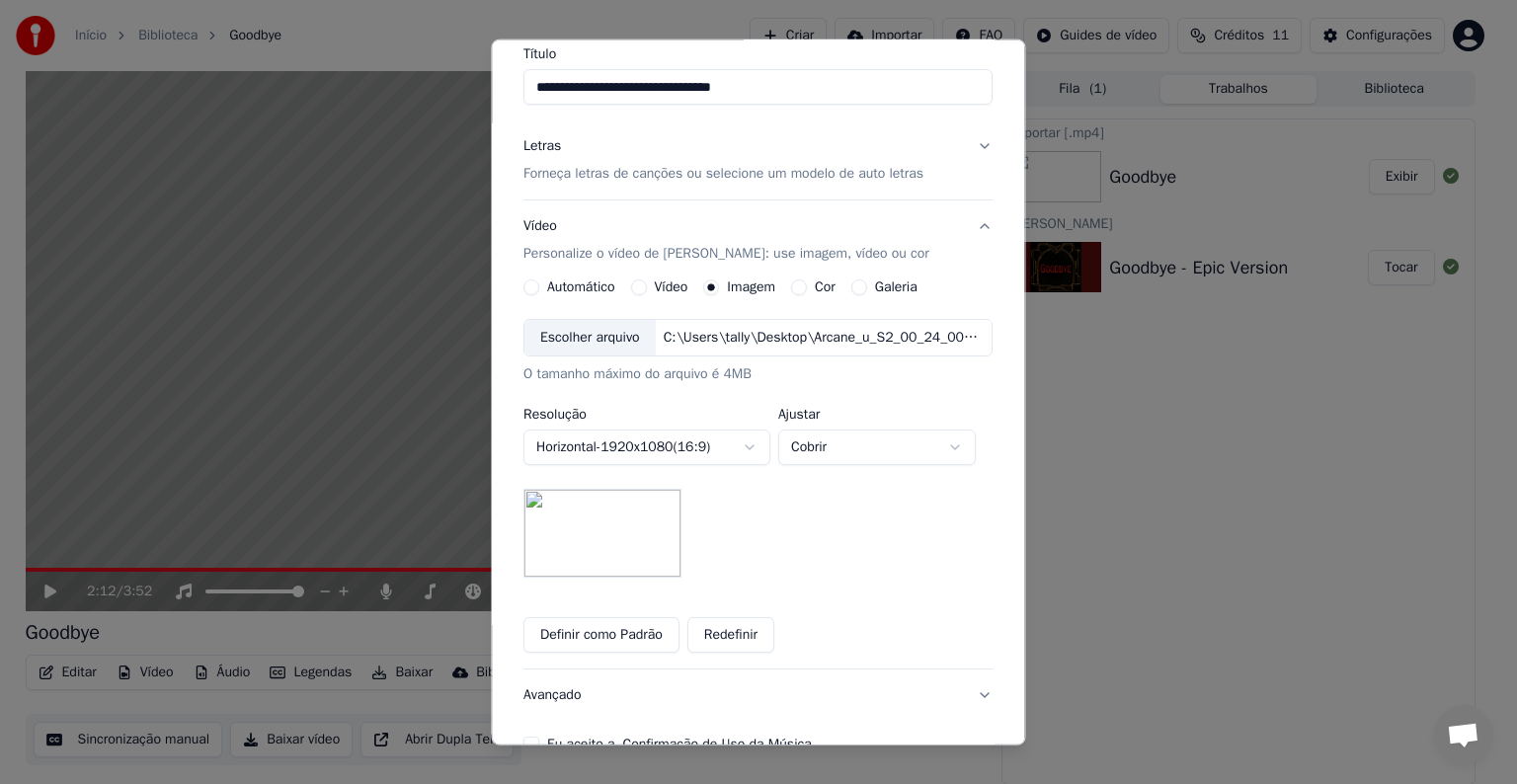 scroll, scrollTop: 197, scrollLeft: 0, axis: vertical 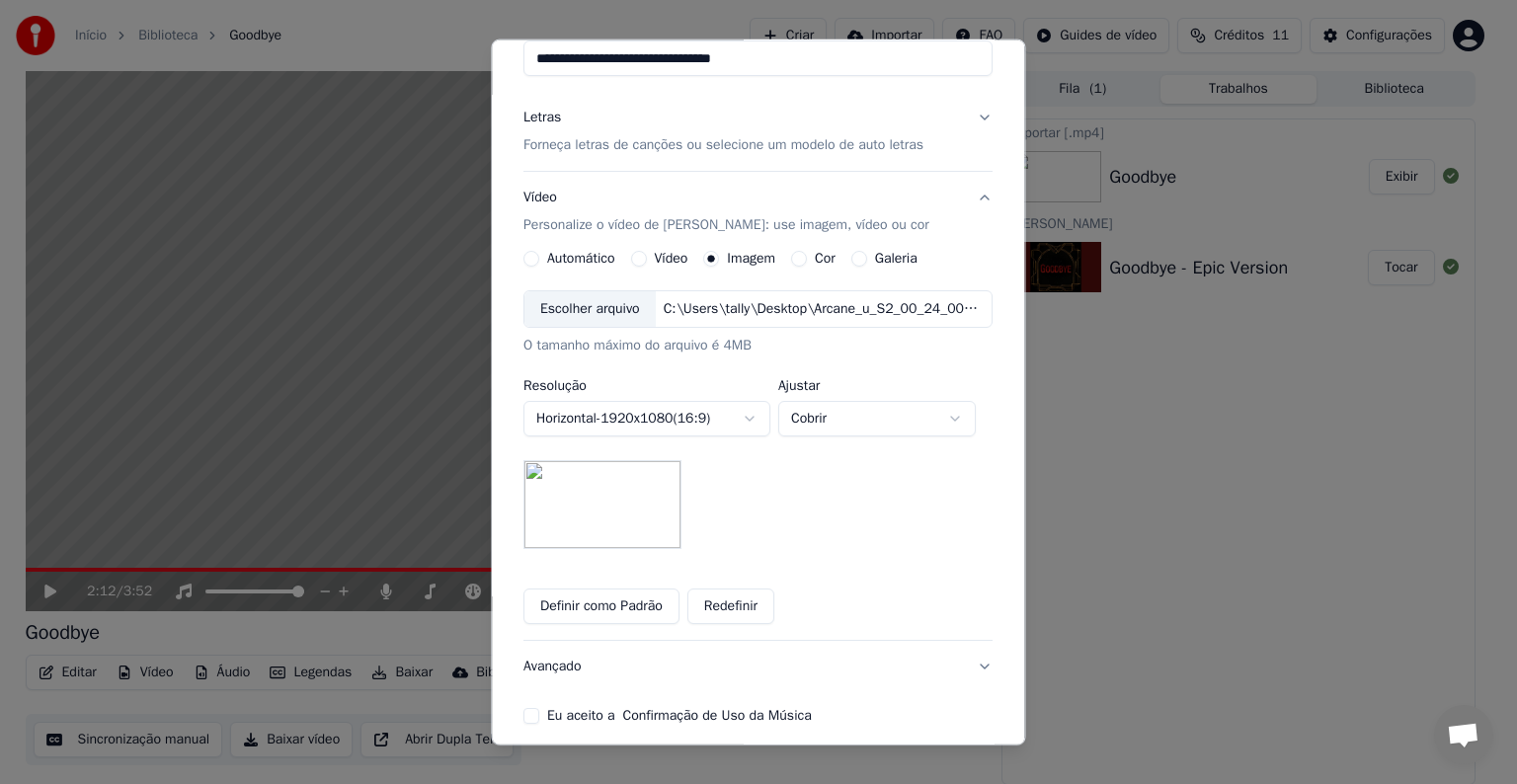 click on "Redefinir" at bounding box center (731, 606) 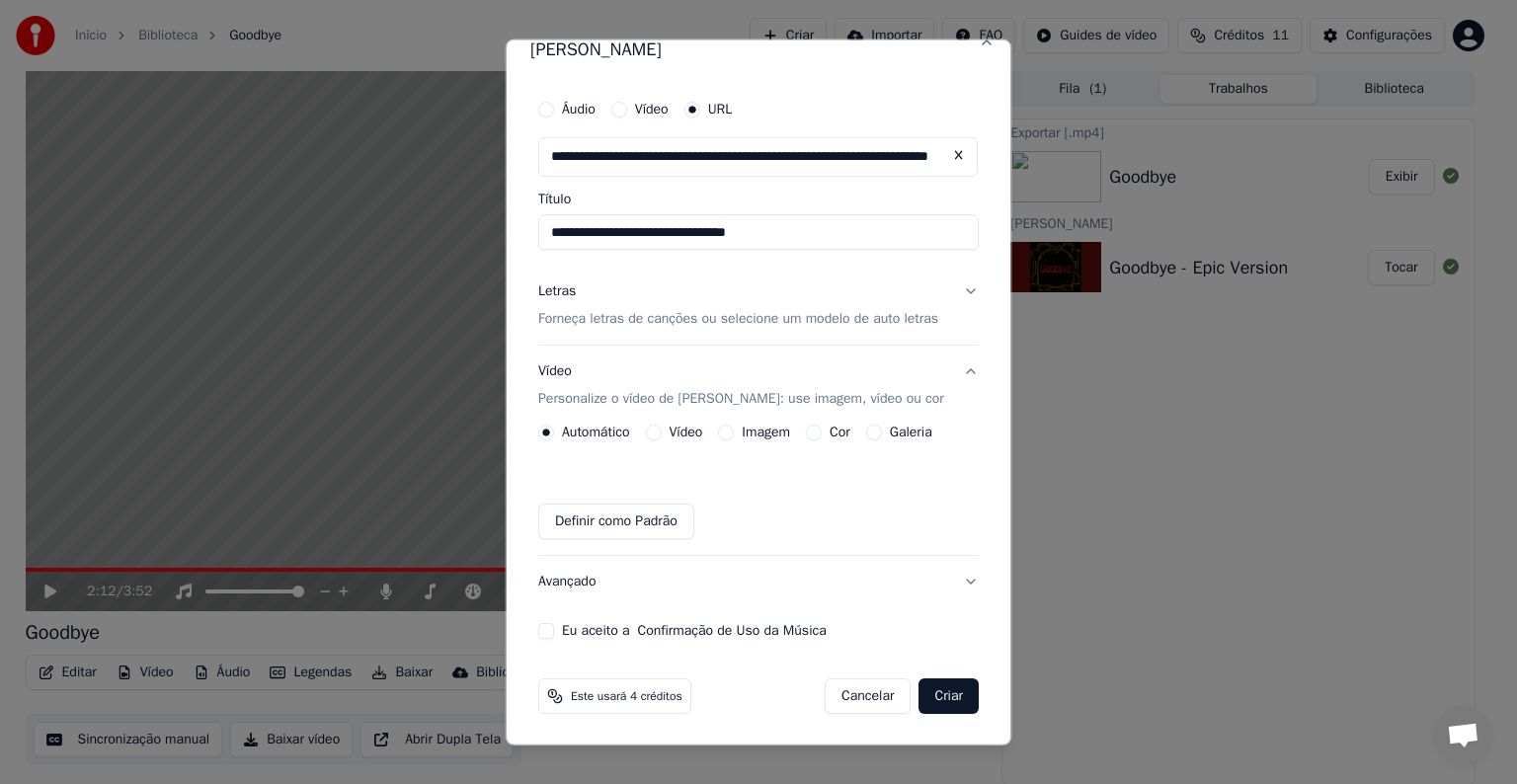 click on "Imagem" at bounding box center [726, 432] 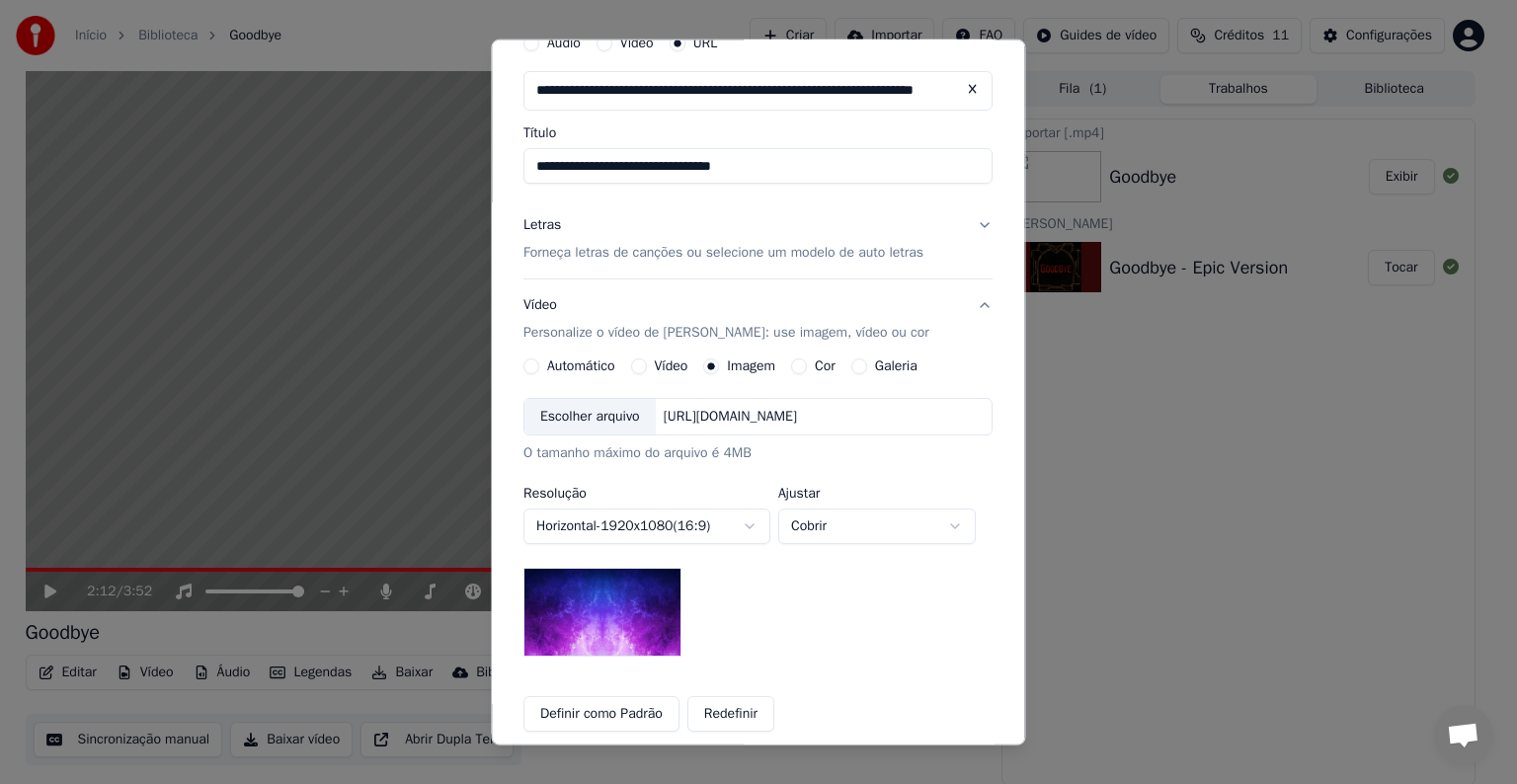 scroll, scrollTop: 221, scrollLeft: 0, axis: vertical 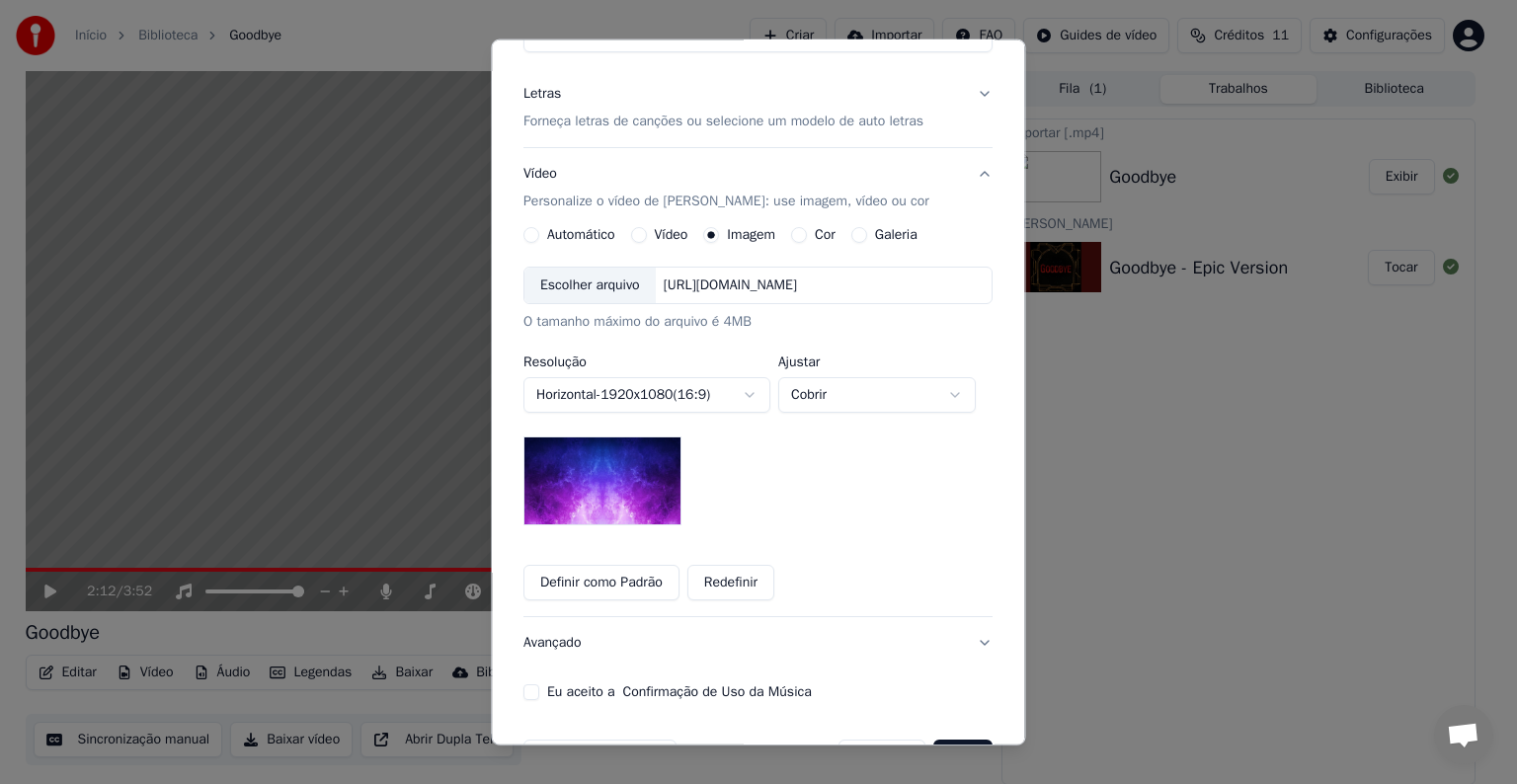 click on "Eu aceito a   Confirmação de Uso da Música" at bounding box center (531, 692) 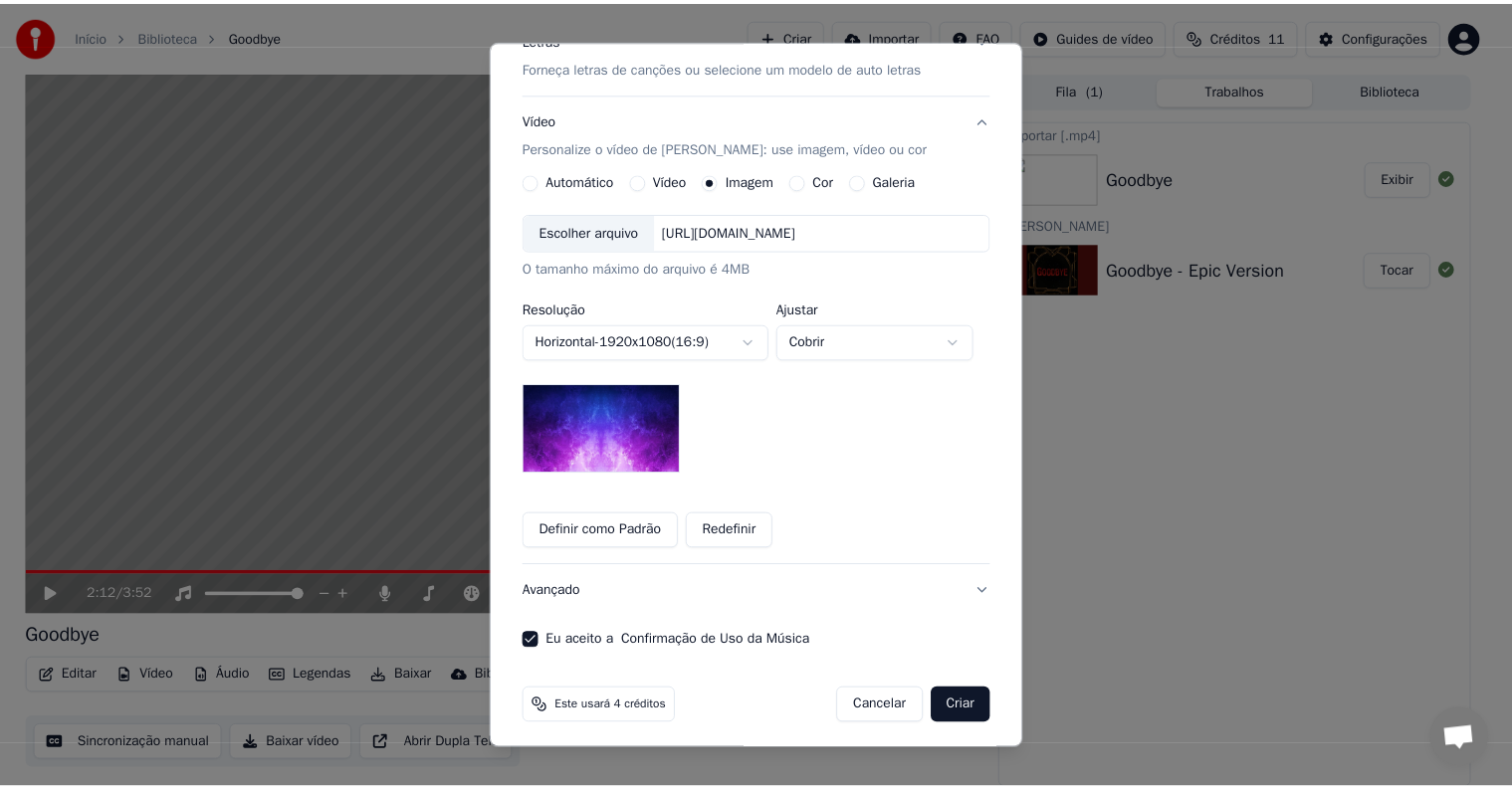 scroll, scrollTop: 285, scrollLeft: 0, axis: vertical 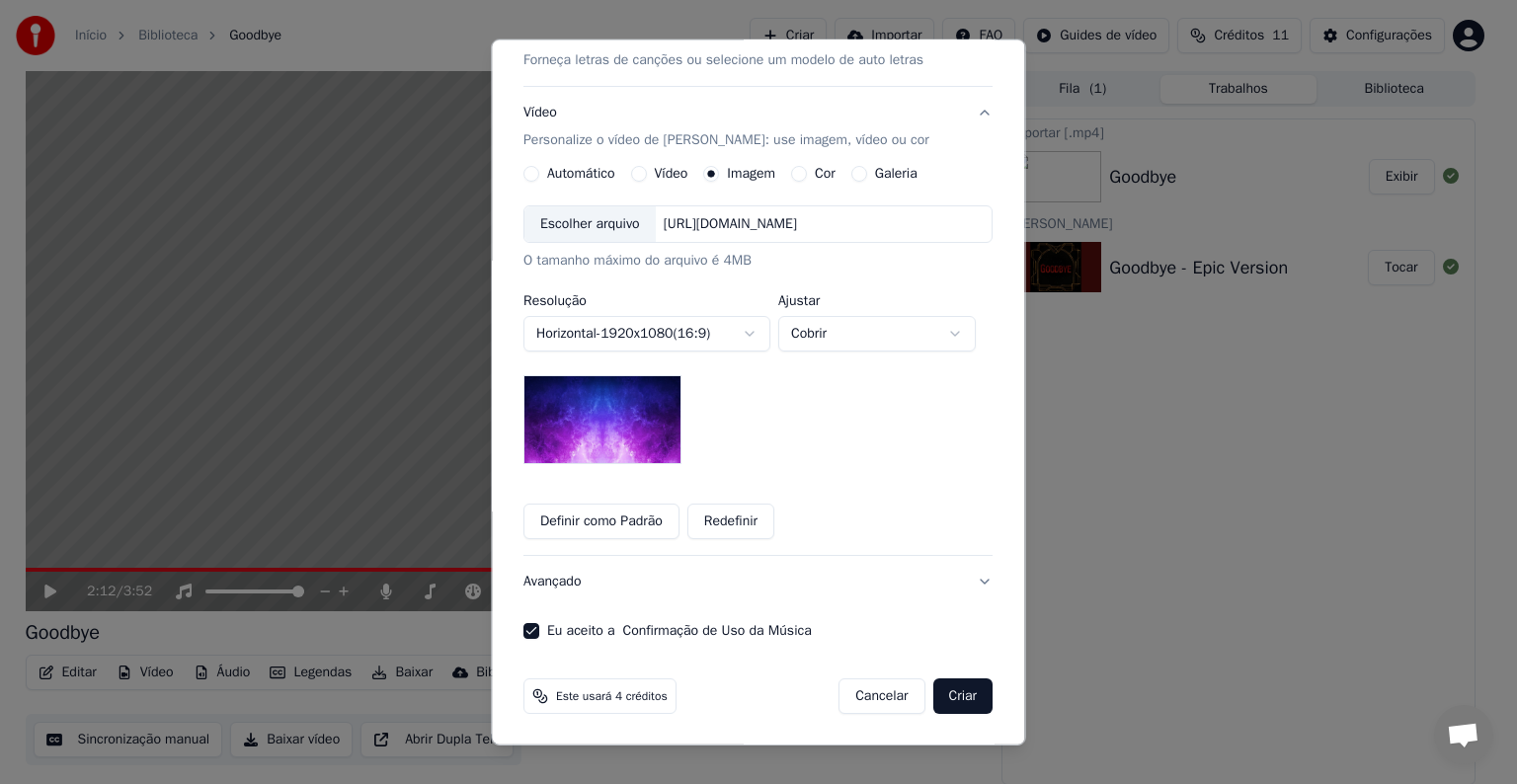 click on "Criar" at bounding box center [963, 696] 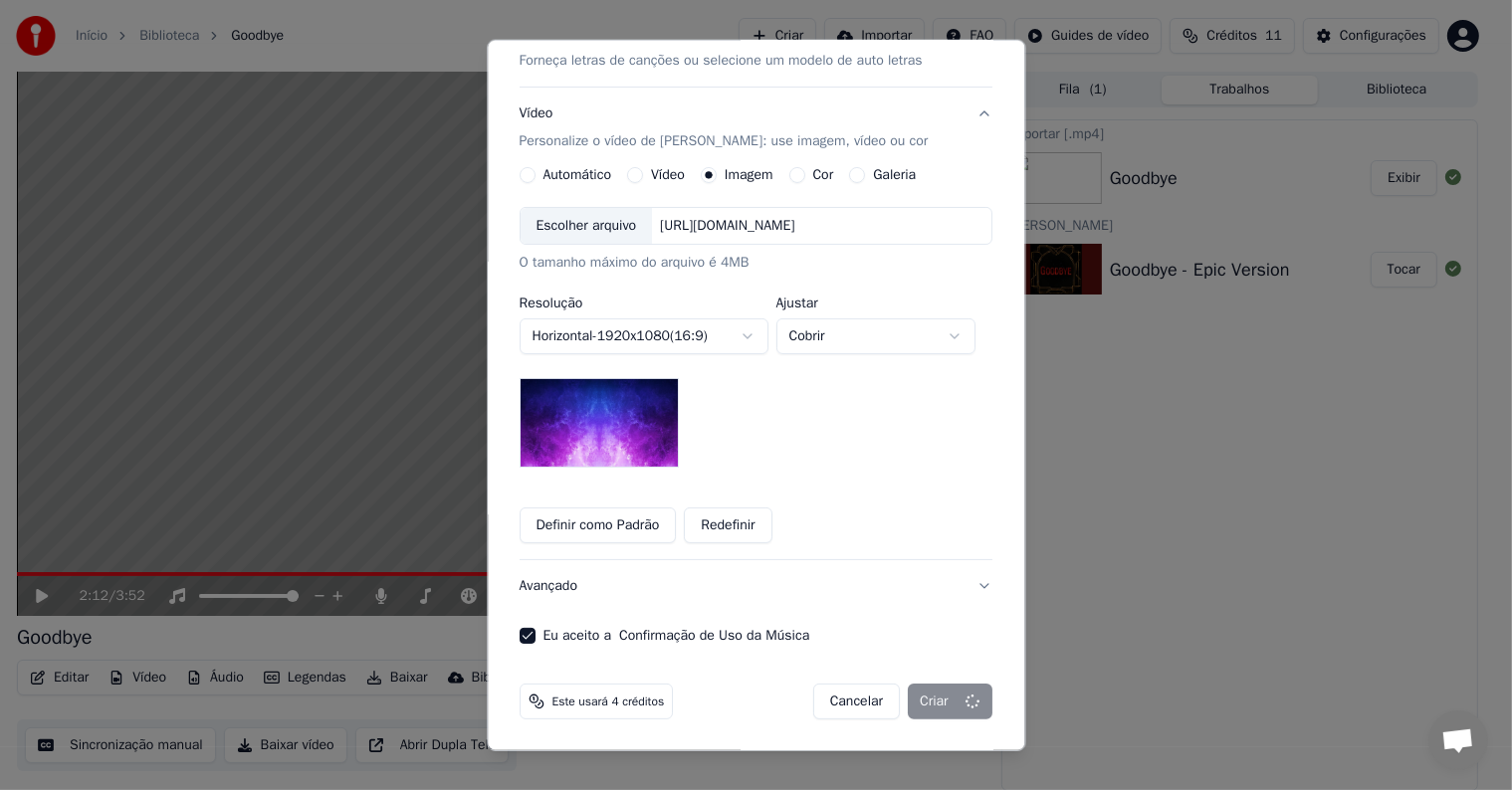 type 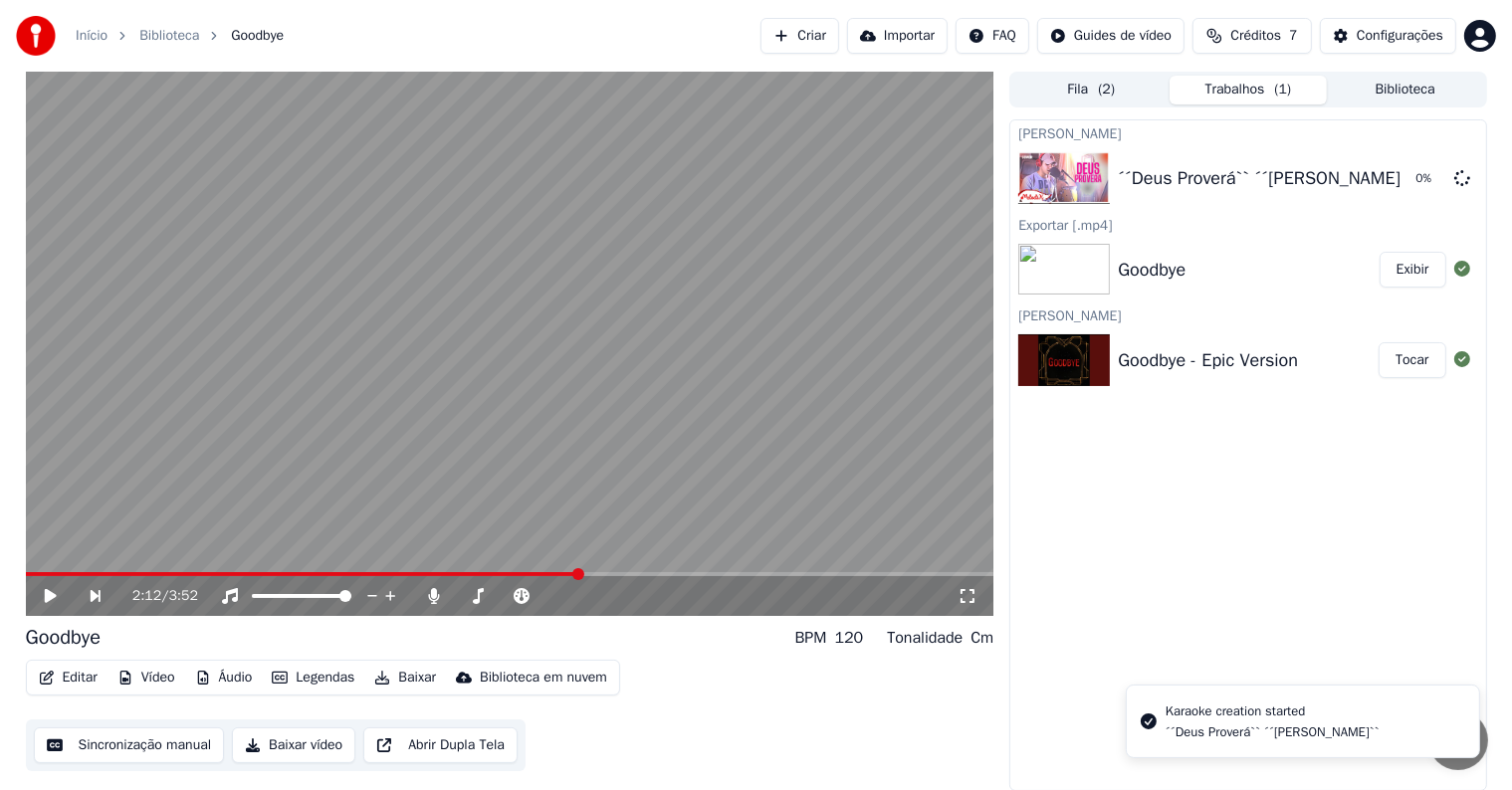 scroll, scrollTop: 0, scrollLeft: 0, axis: both 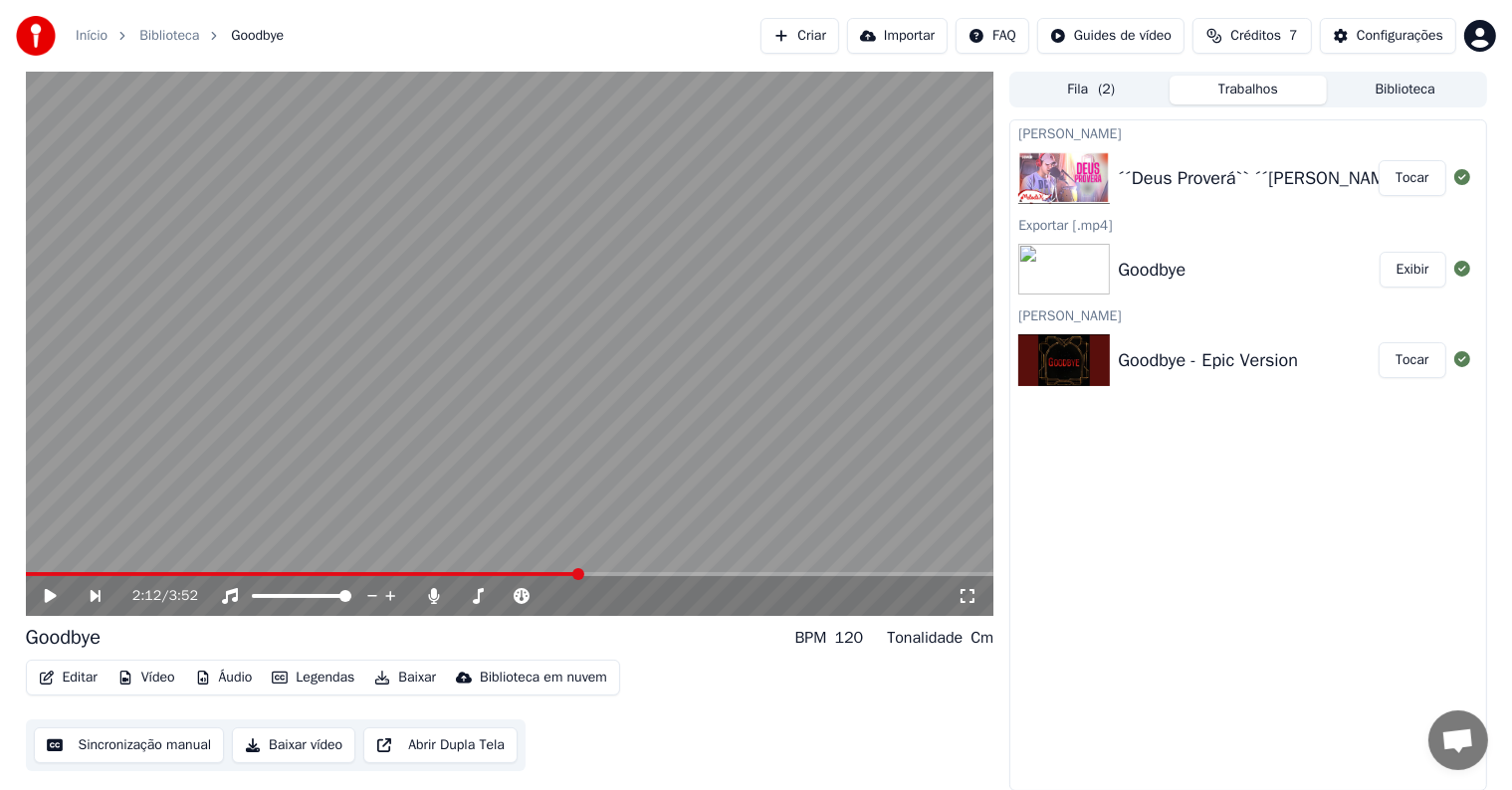 click on "´´Deus Proverá`` ´´Gabriela Gomes``" at bounding box center [1265, 178] 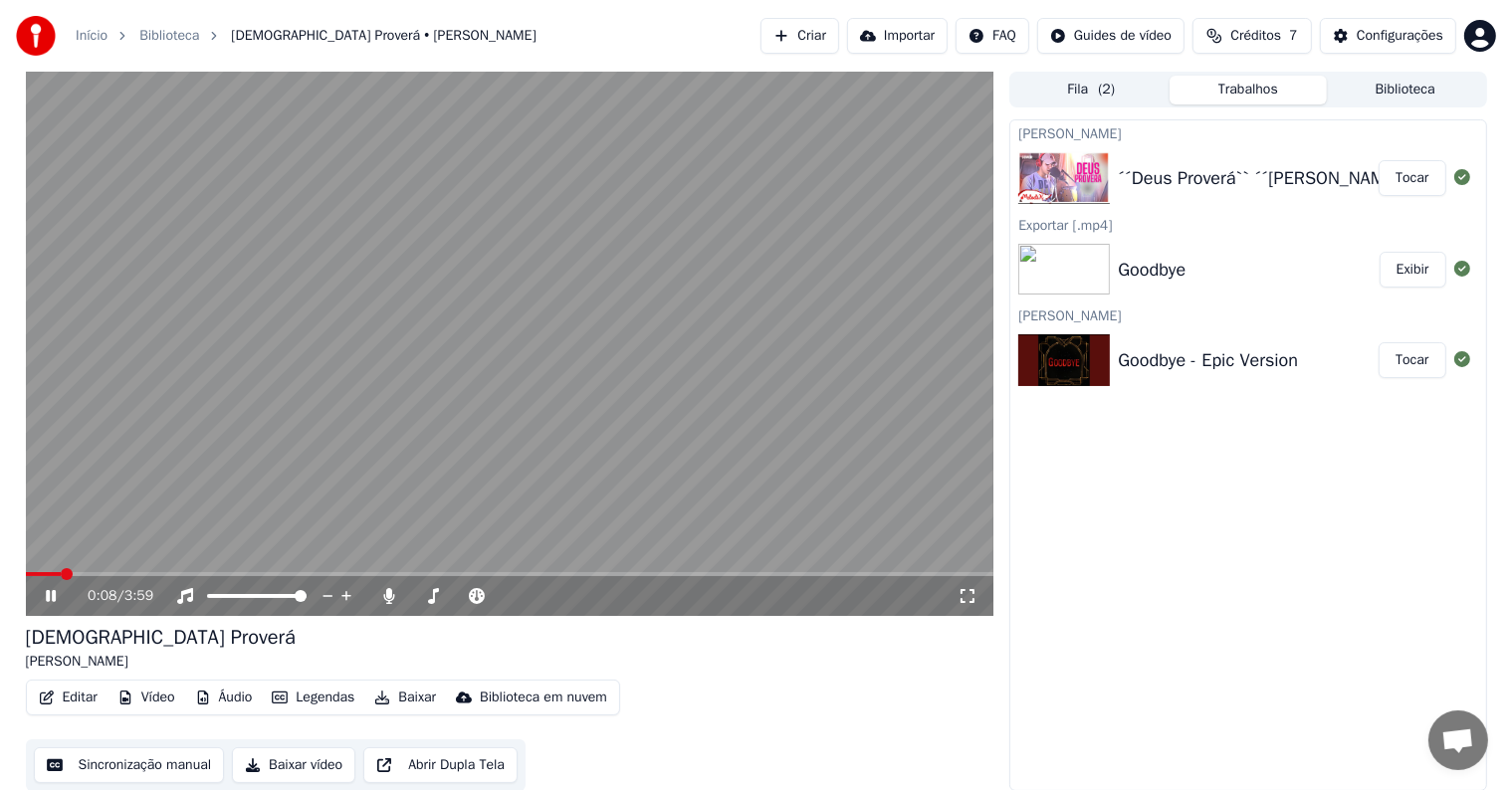 click 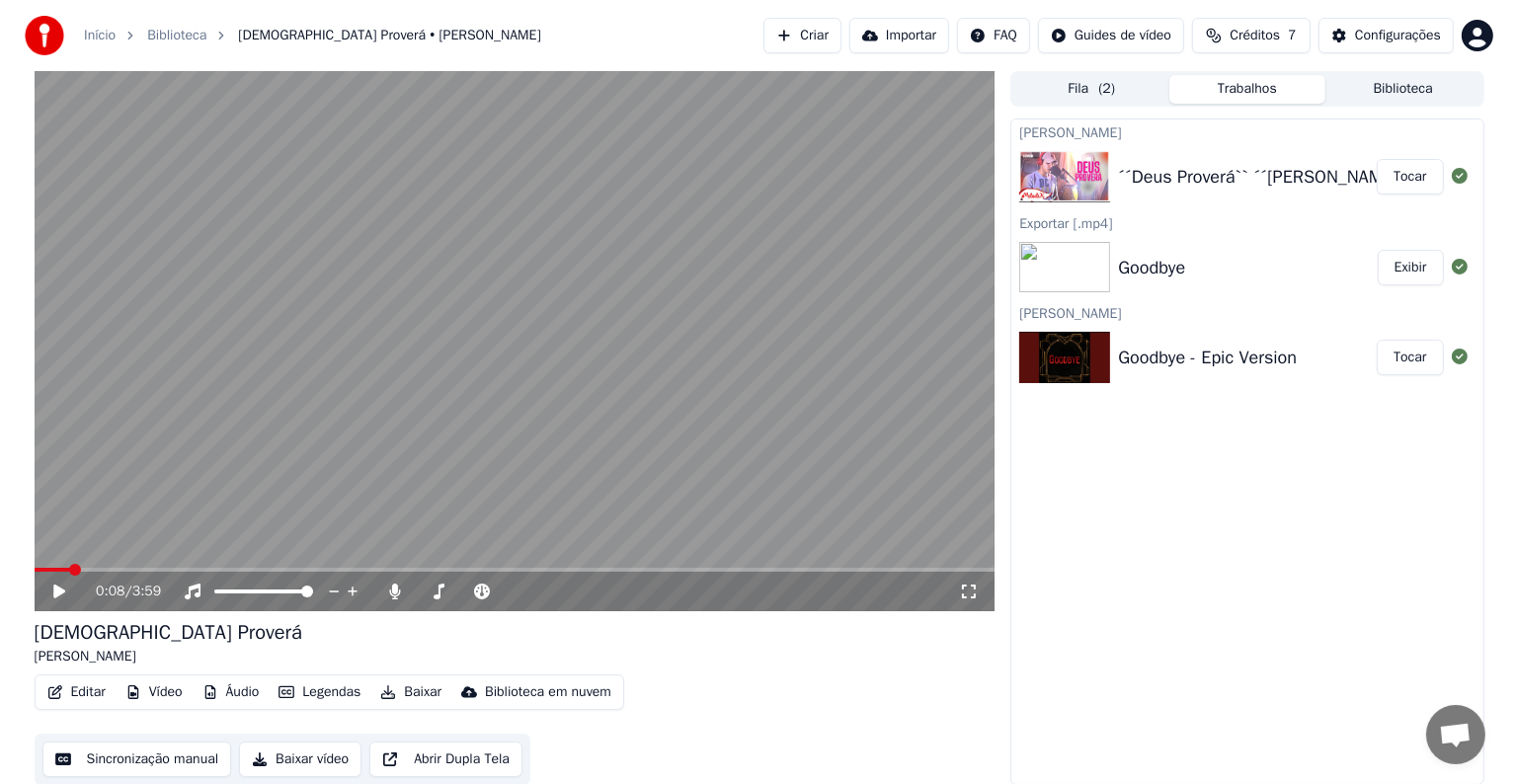 scroll, scrollTop: 1, scrollLeft: 0, axis: vertical 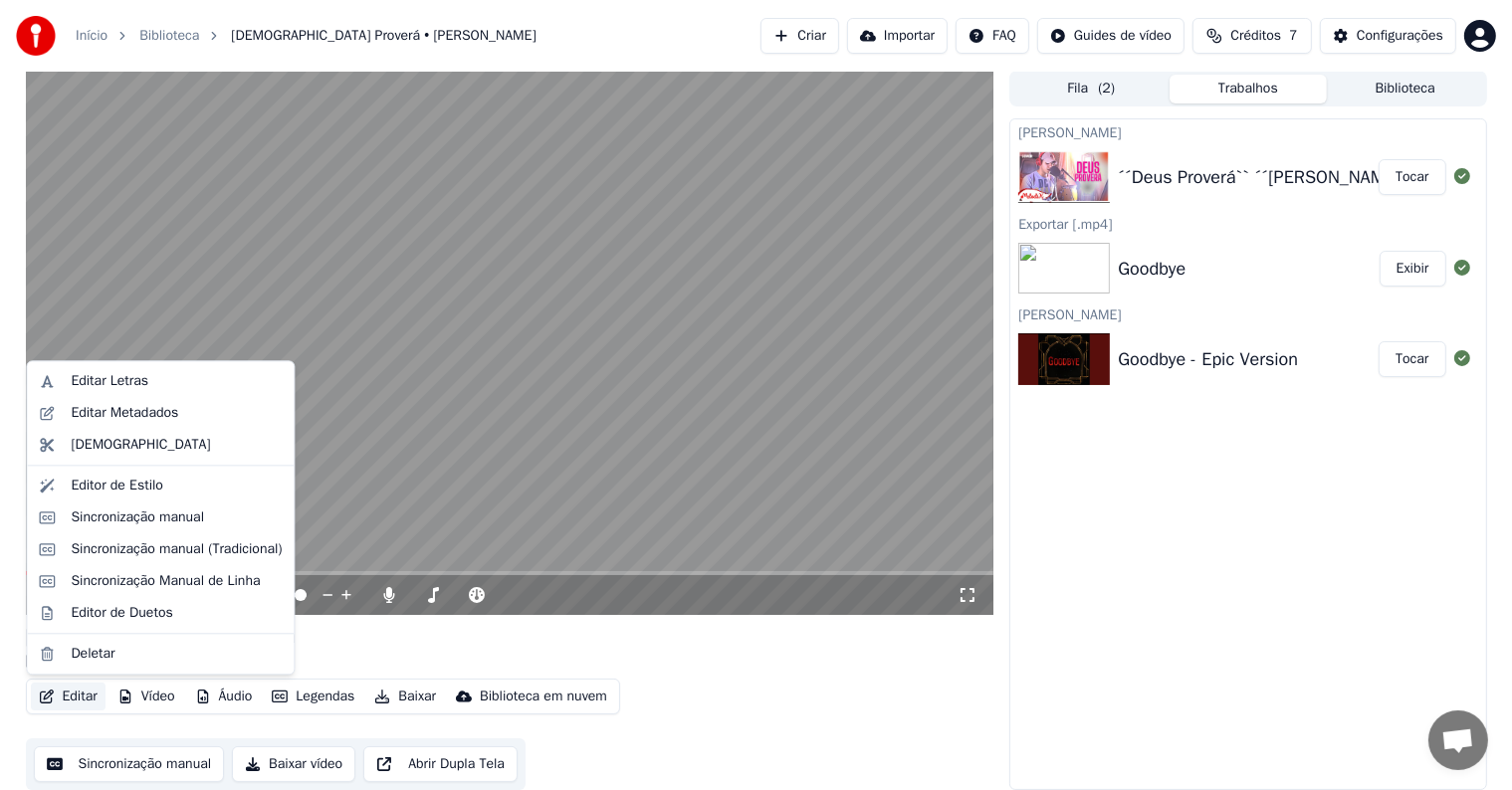 click on "Editar" at bounding box center (68, 696) 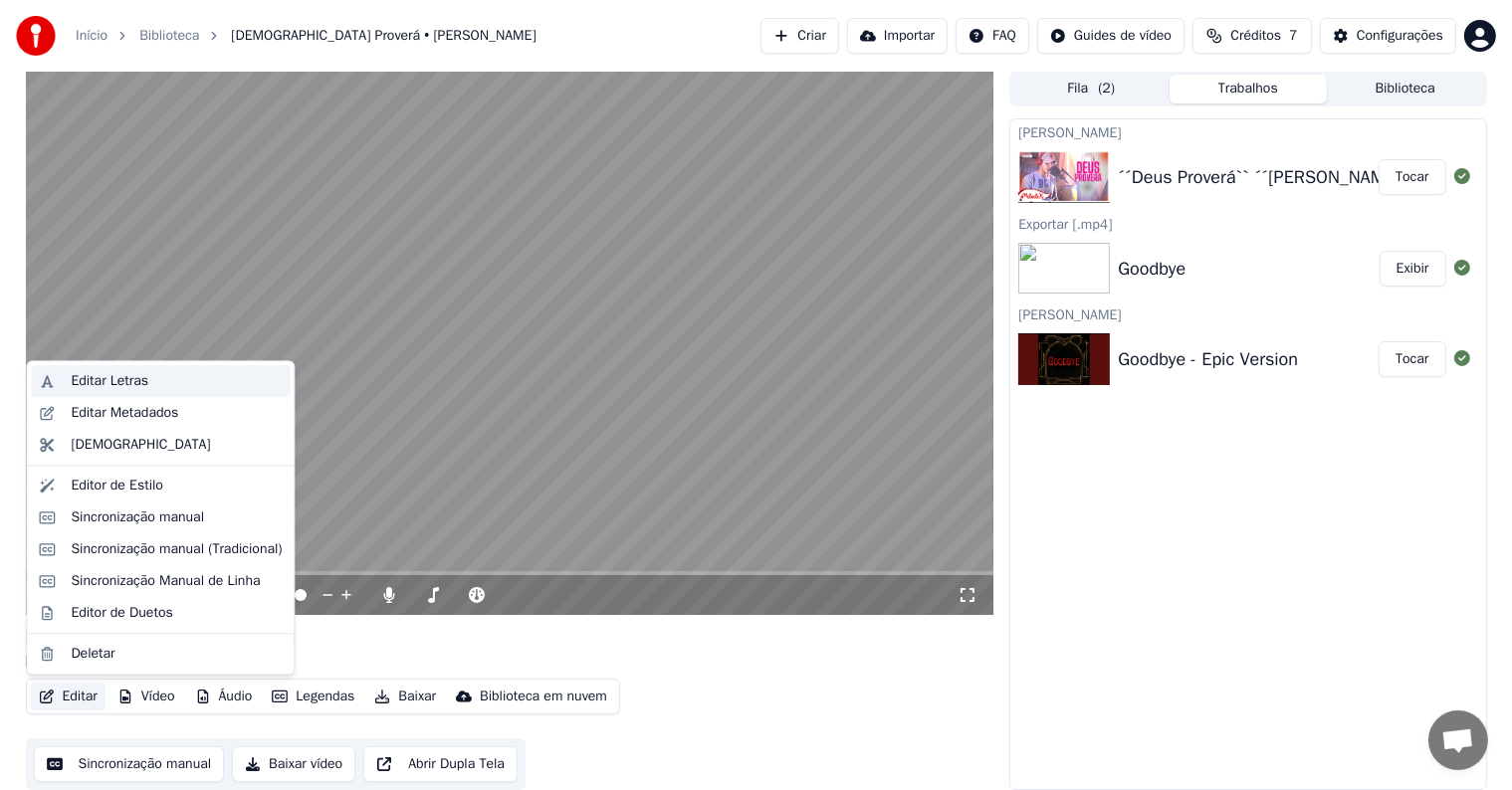 click on "Editar Letras" at bounding box center (109, 381) 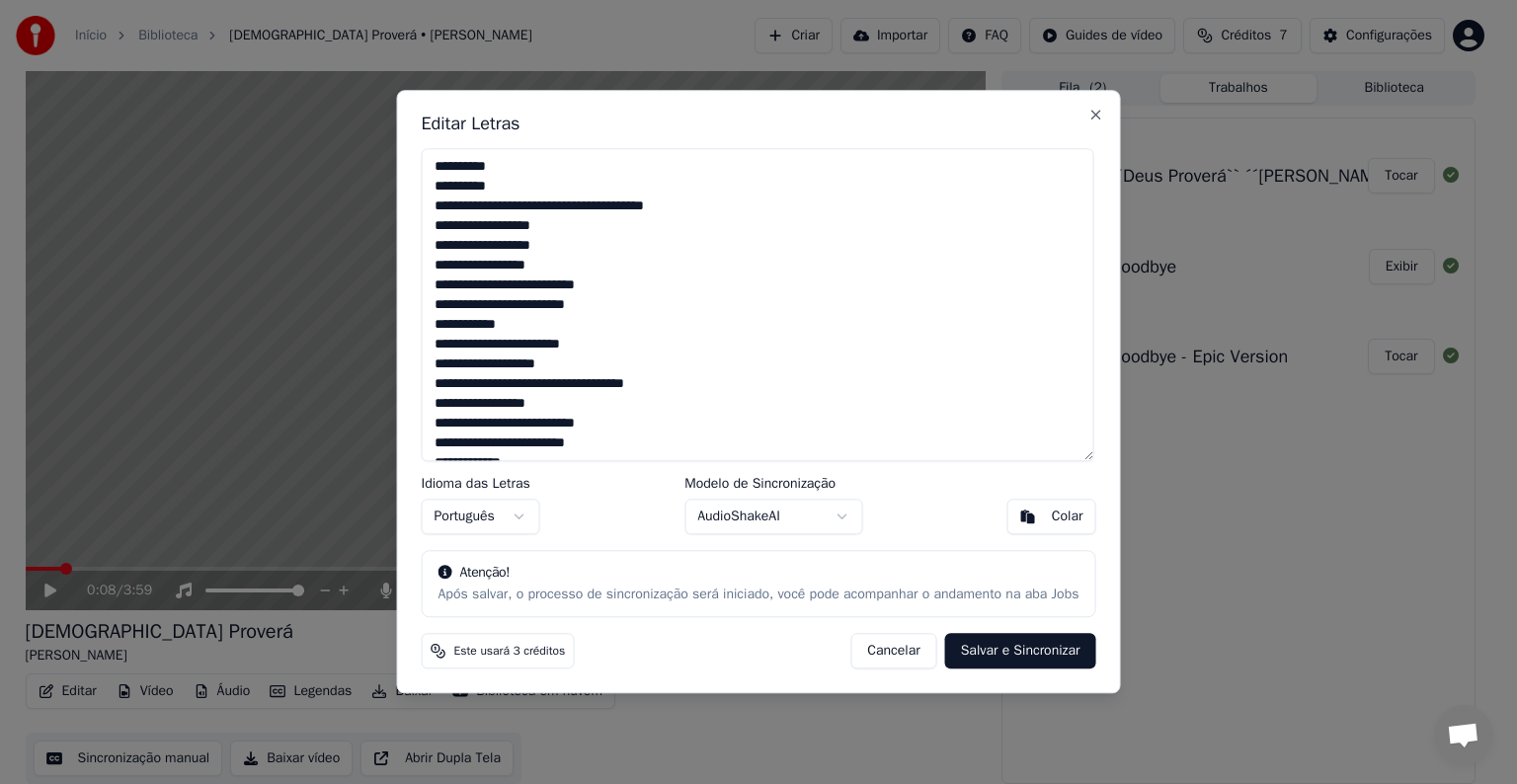 drag, startPoint x: 498, startPoint y: 186, endPoint x: 411, endPoint y: 164, distance: 89.73851 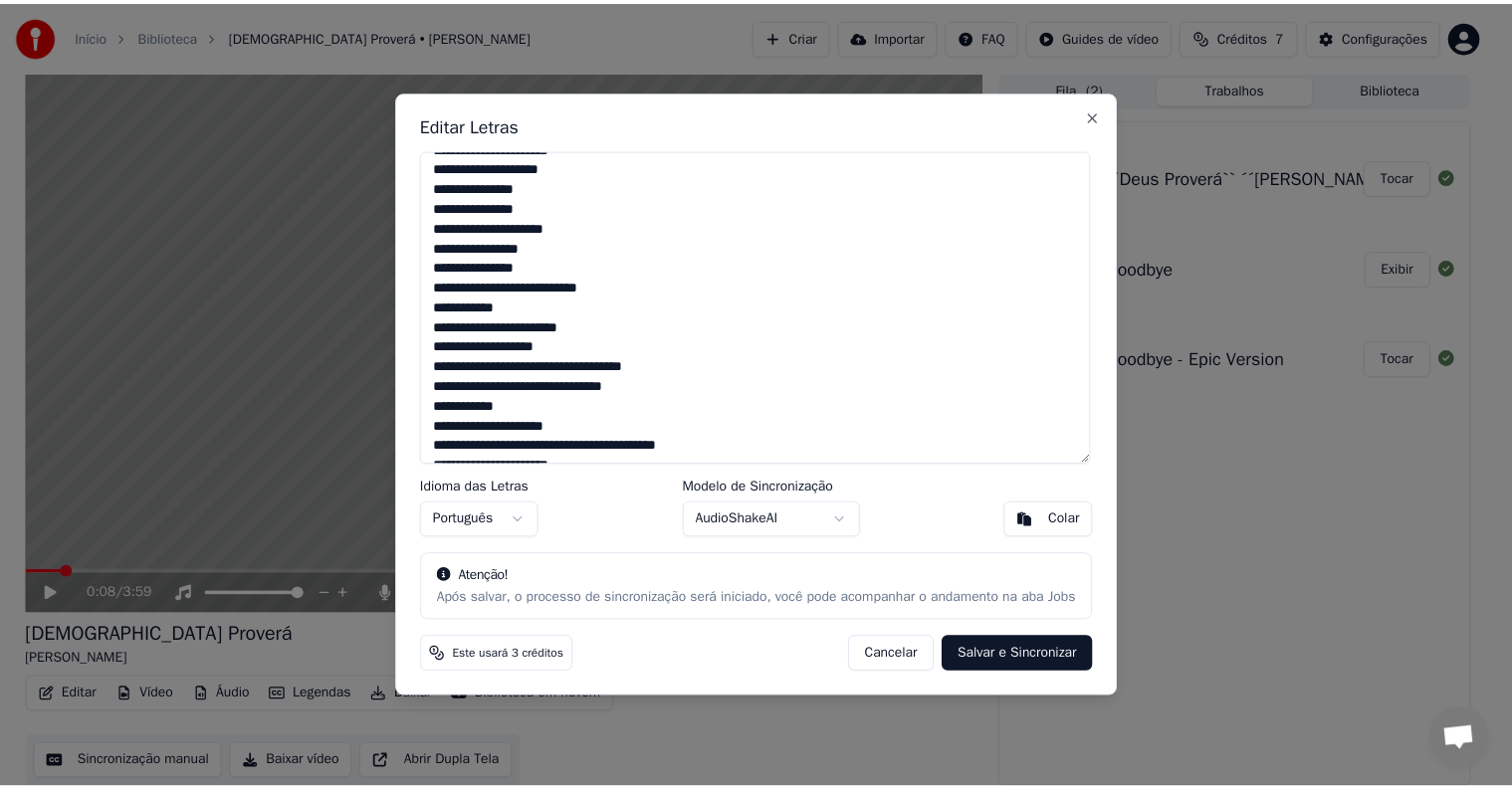 scroll, scrollTop: 0, scrollLeft: 0, axis: both 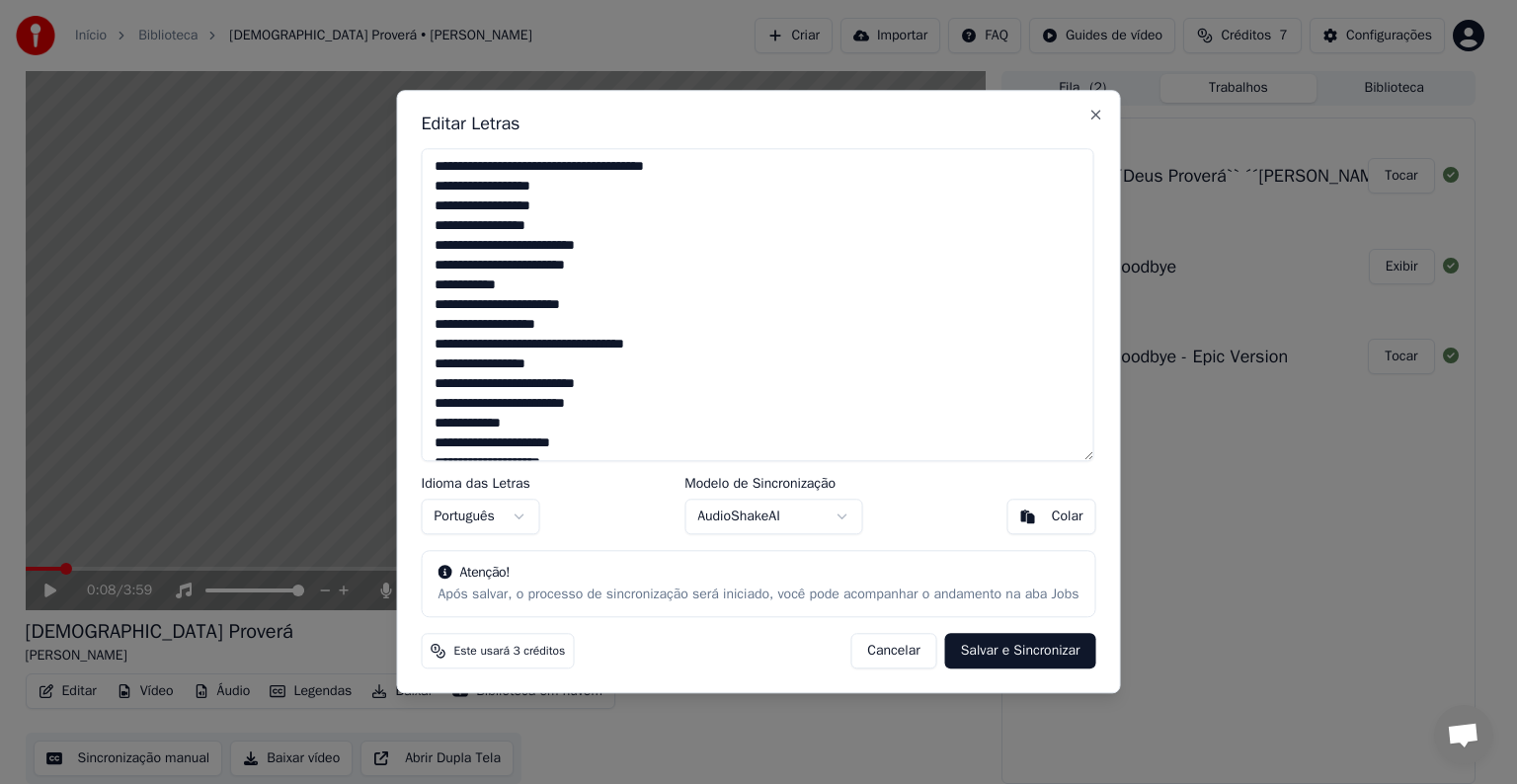 type on "**********" 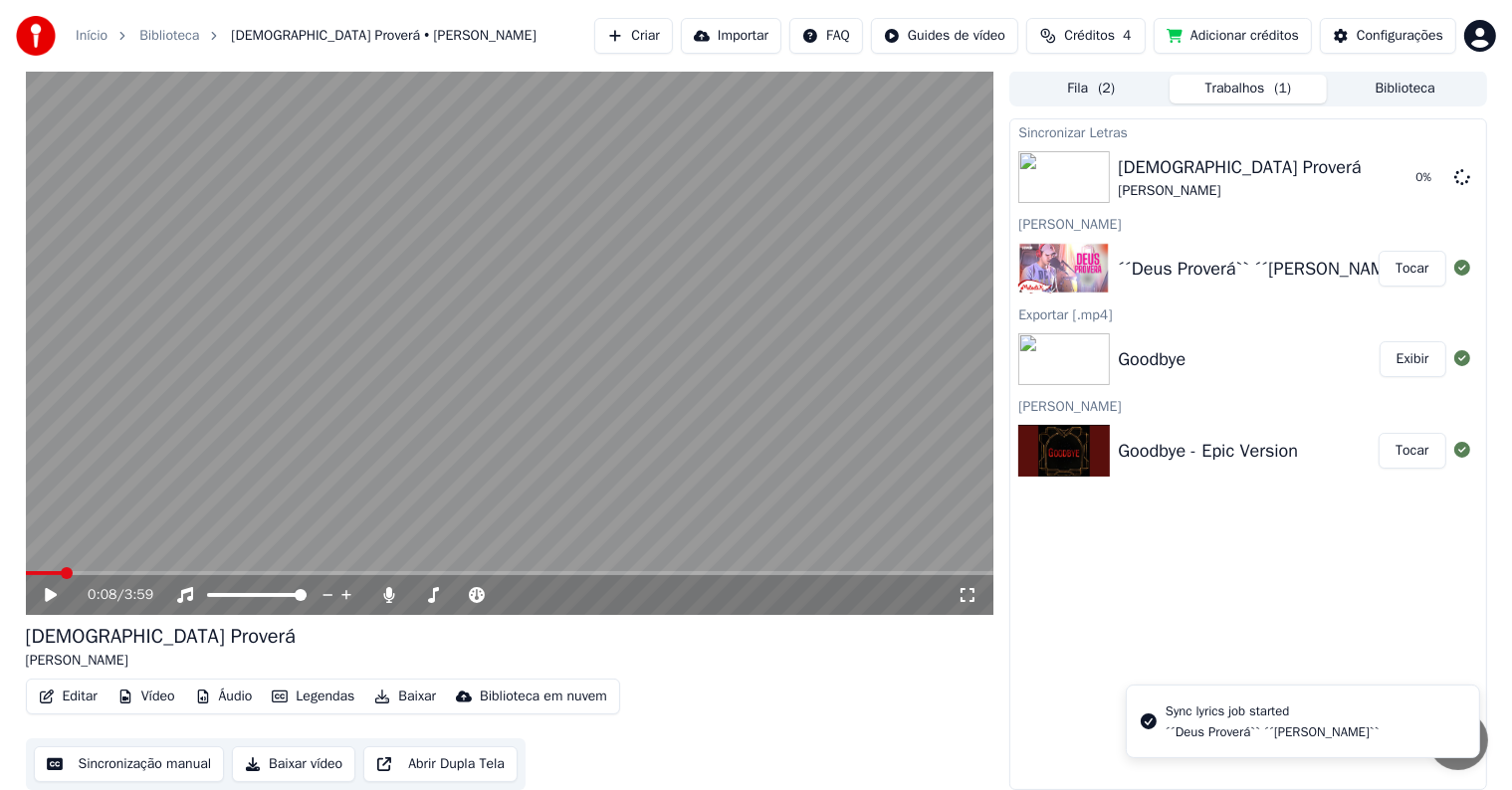 click 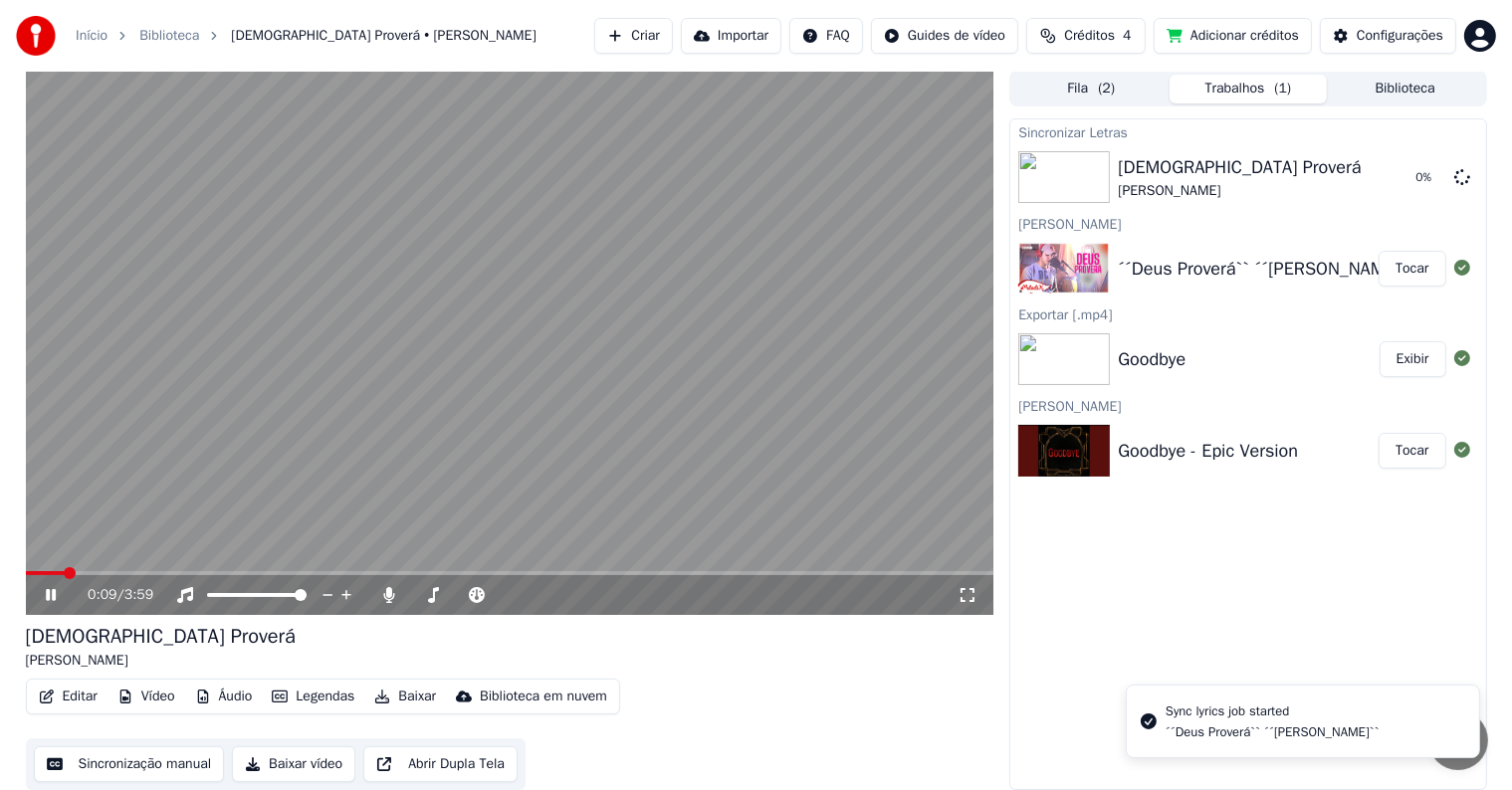 drag, startPoint x: 77, startPoint y: 568, endPoint x: 0, endPoint y: 573, distance: 77.16217 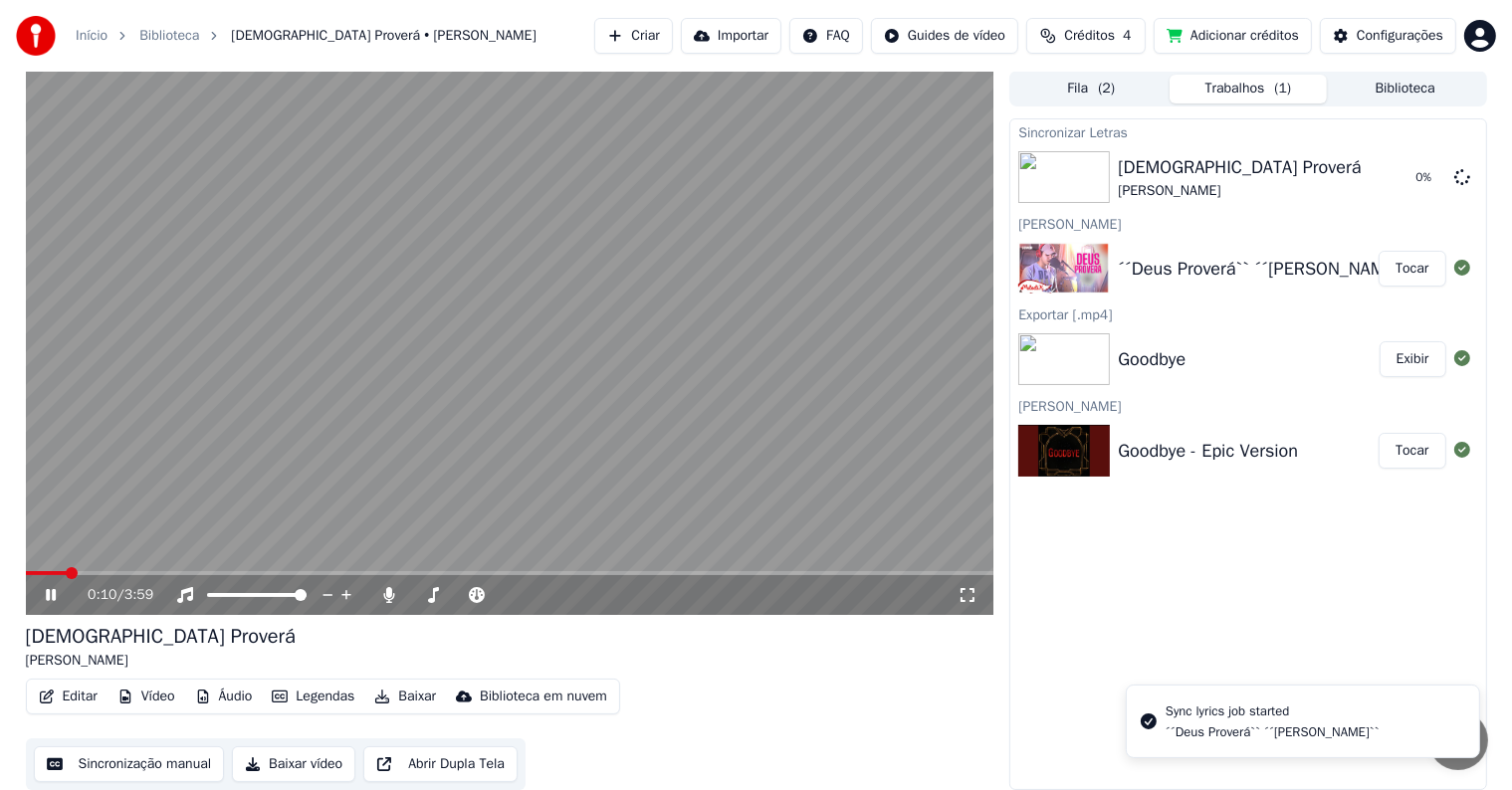 click at bounding box center [72, 573] 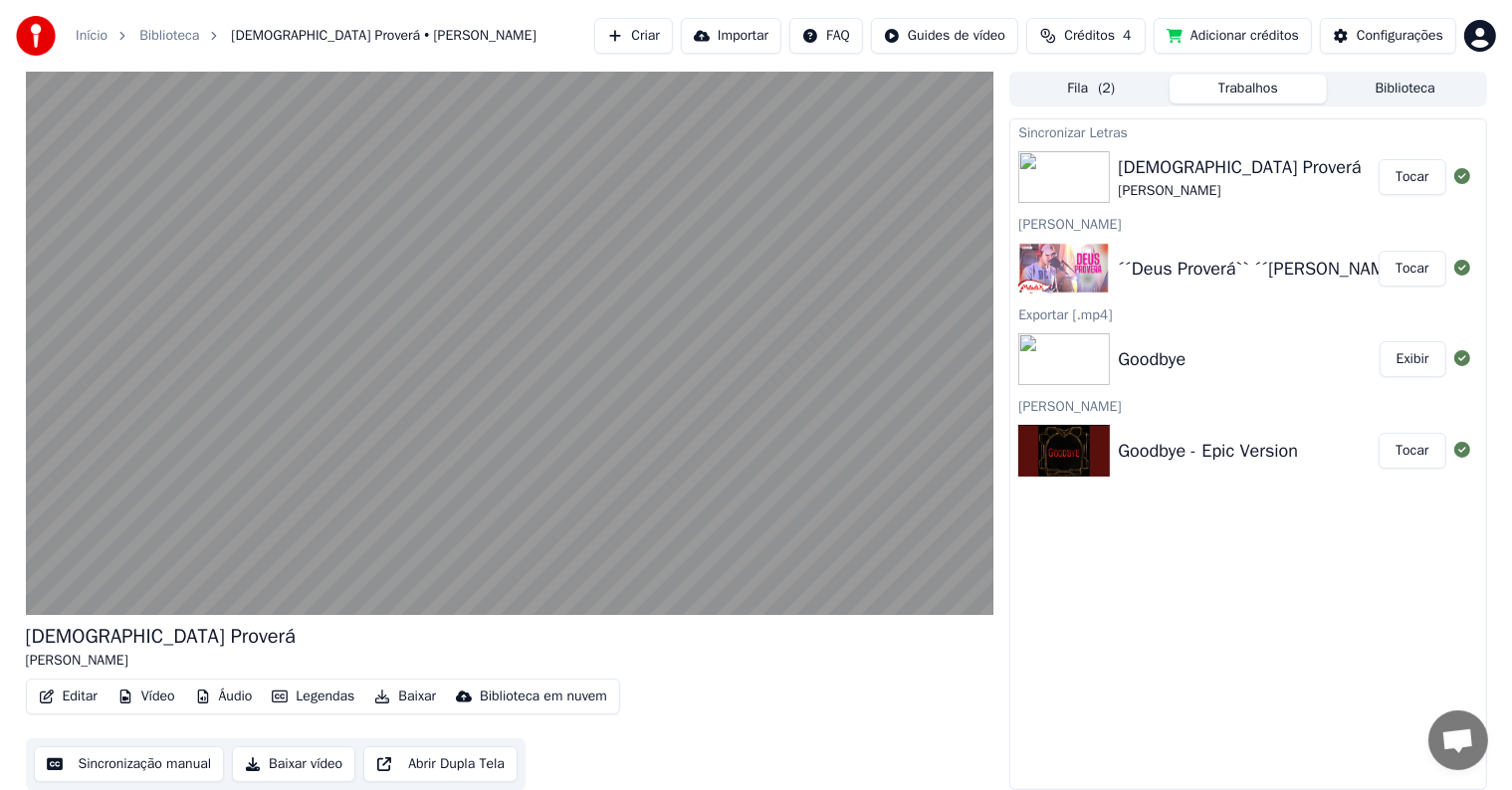 scroll, scrollTop: 0, scrollLeft: 0, axis: both 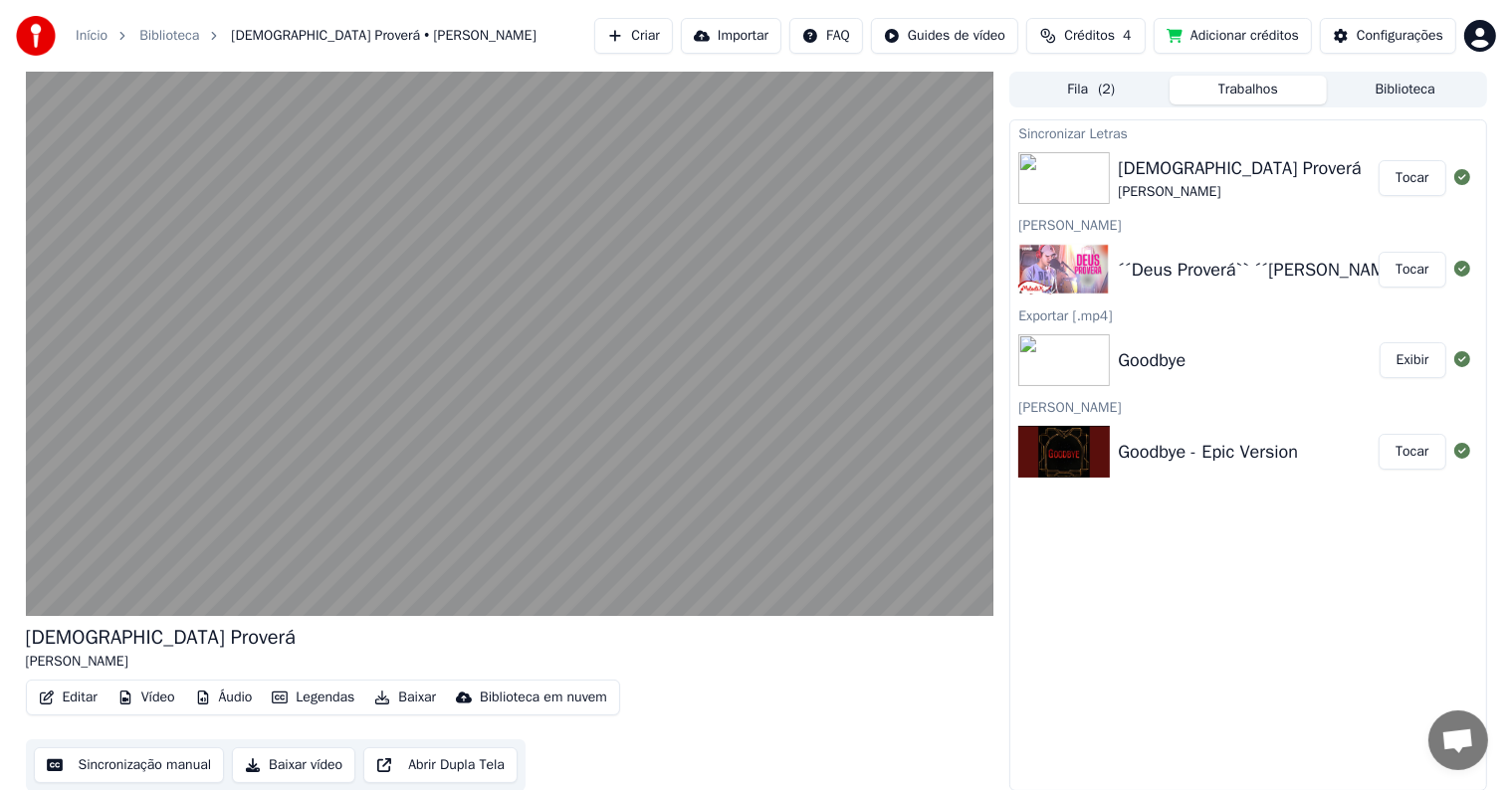 click on "Deus Proverá" at bounding box center [1239, 168] 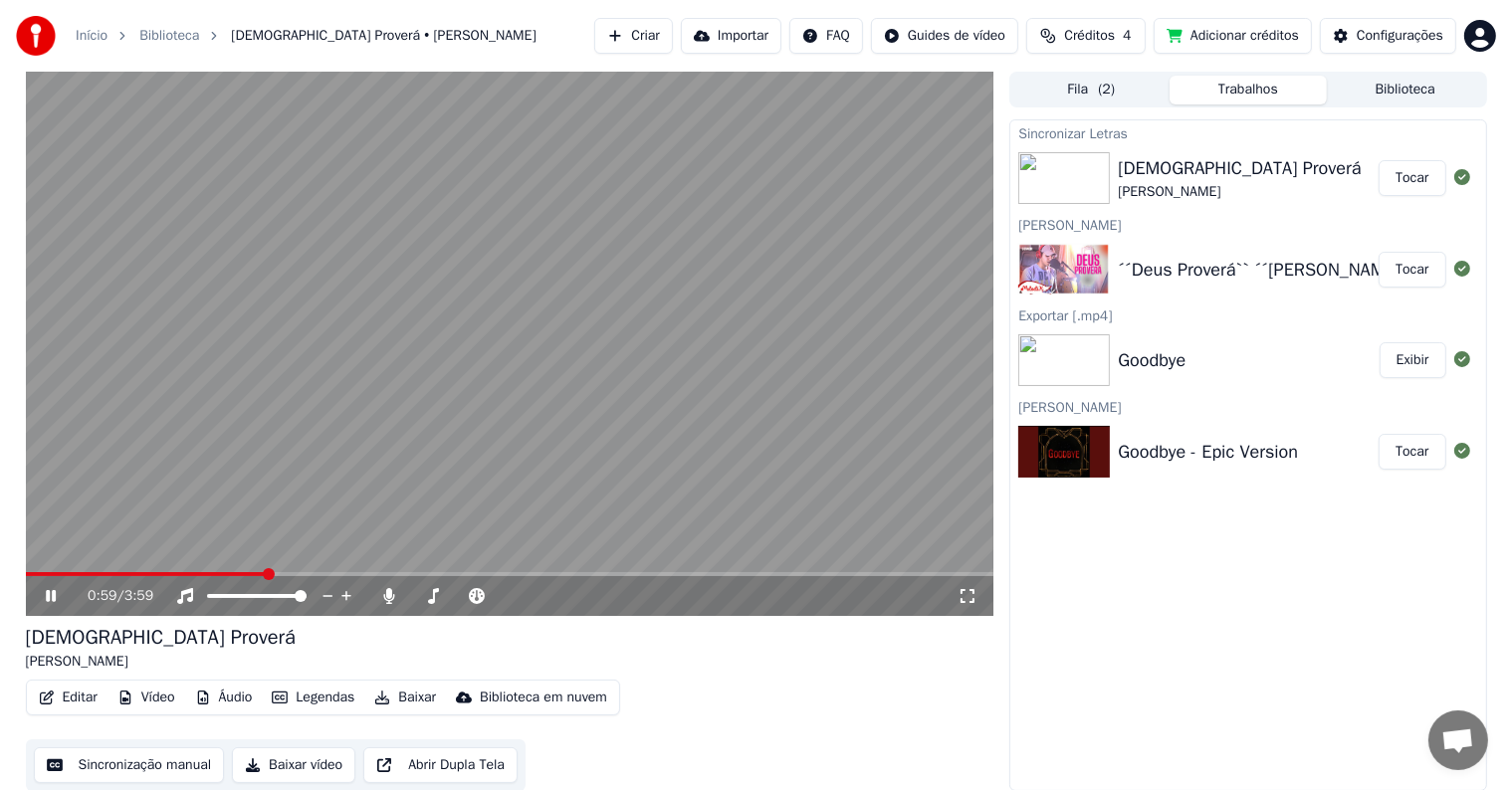 click on "Tocar" at bounding box center (1411, 178) 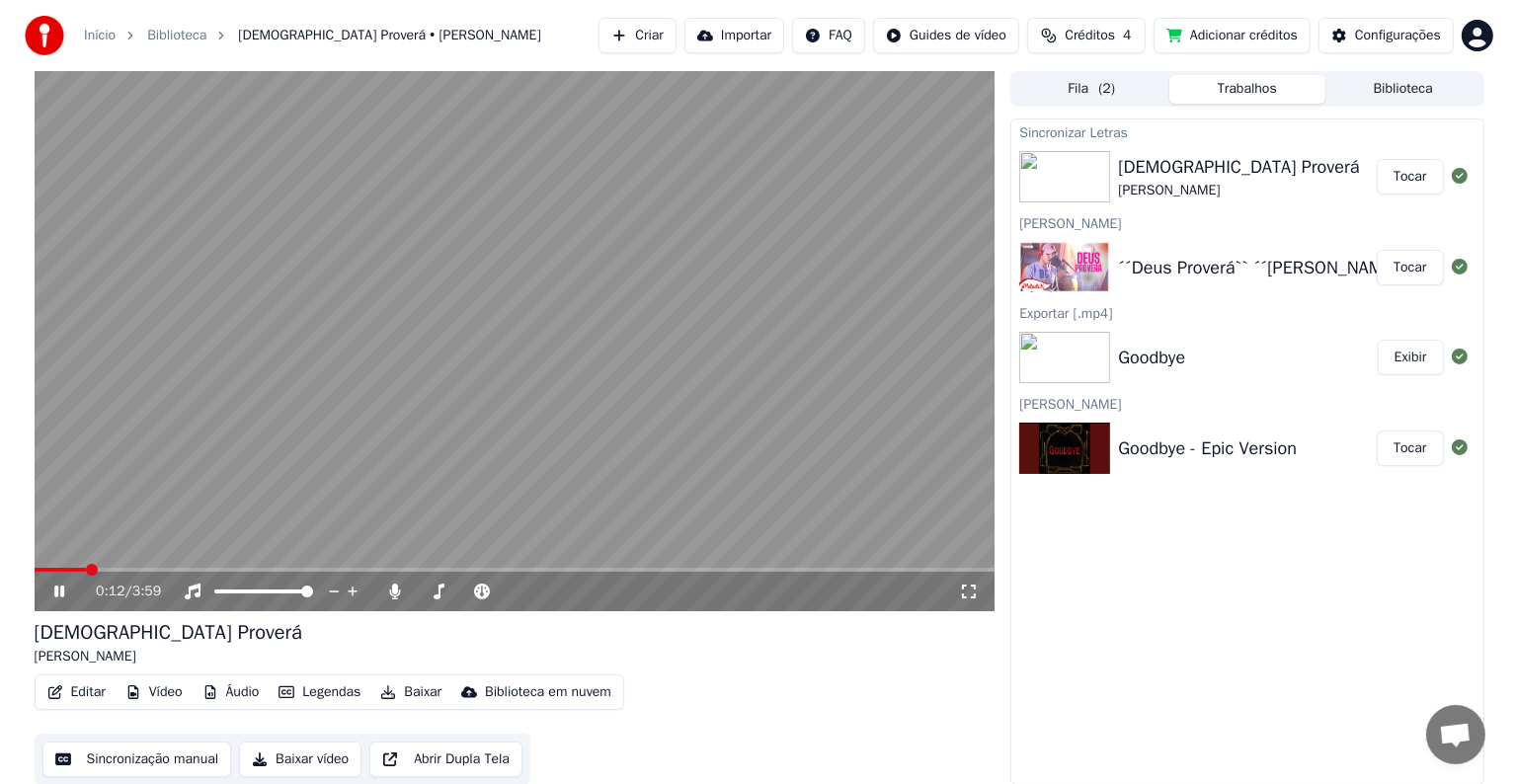 scroll, scrollTop: 1, scrollLeft: 0, axis: vertical 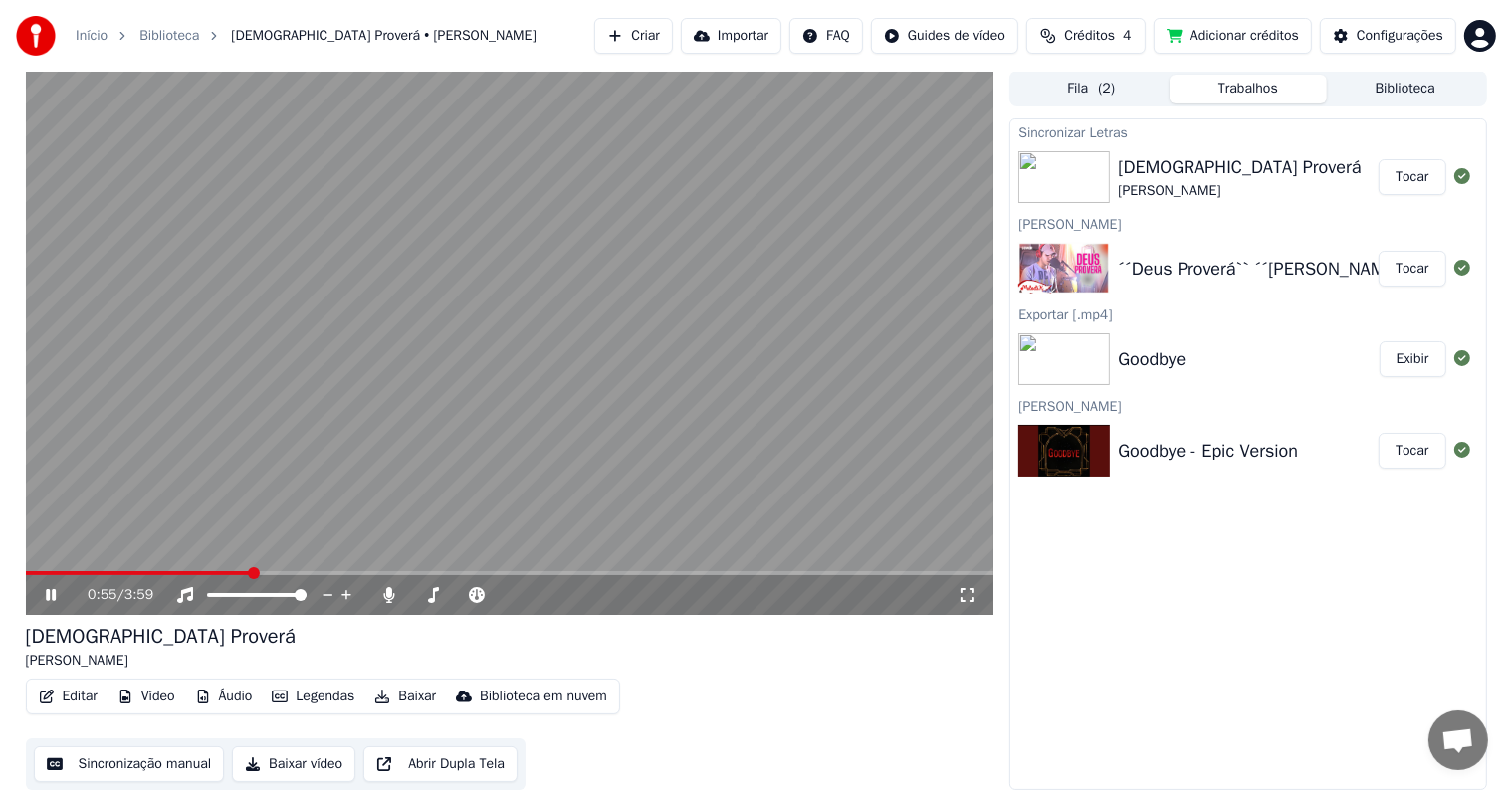 click 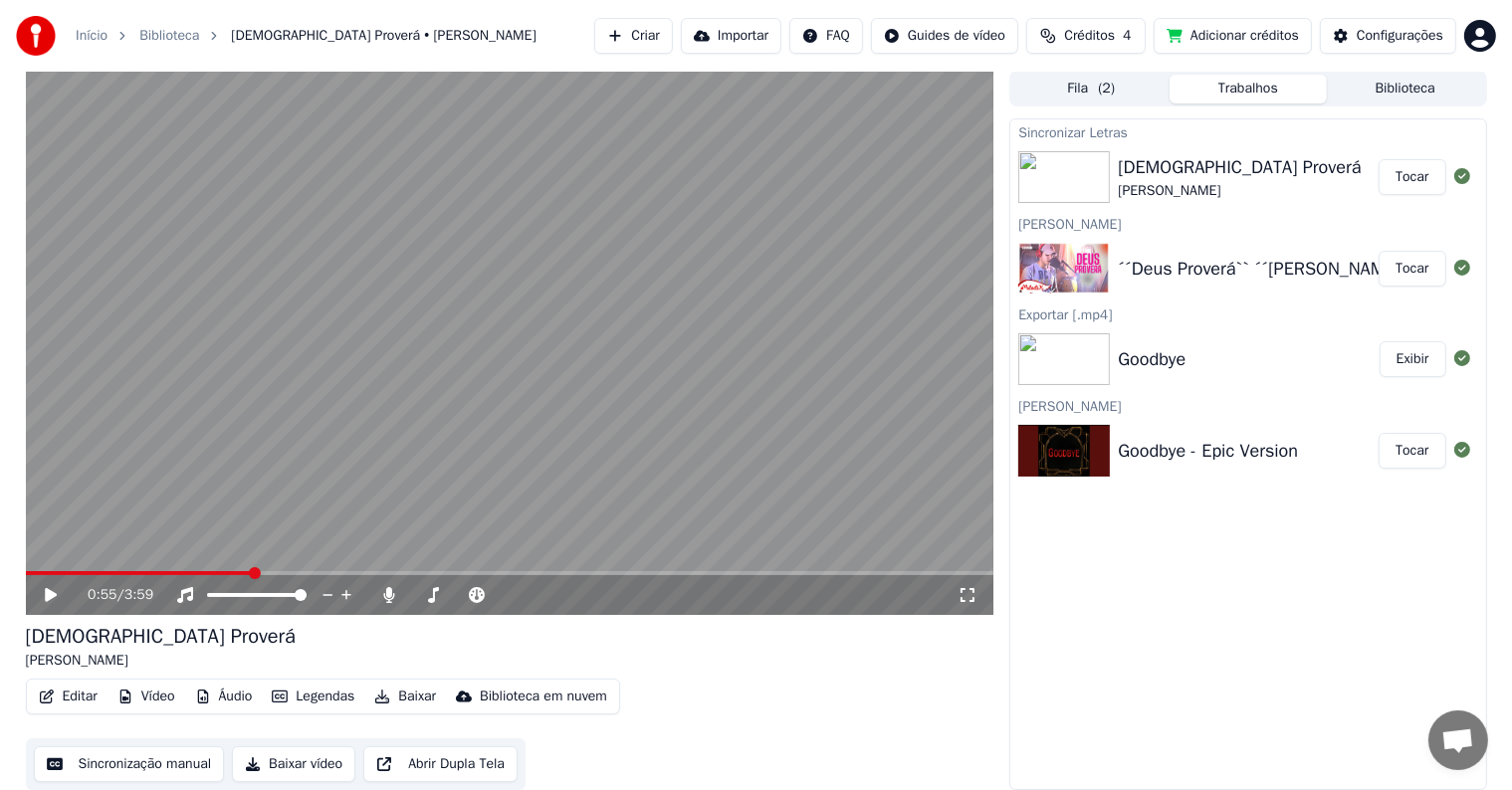 click on "Editar" at bounding box center (68, 696) 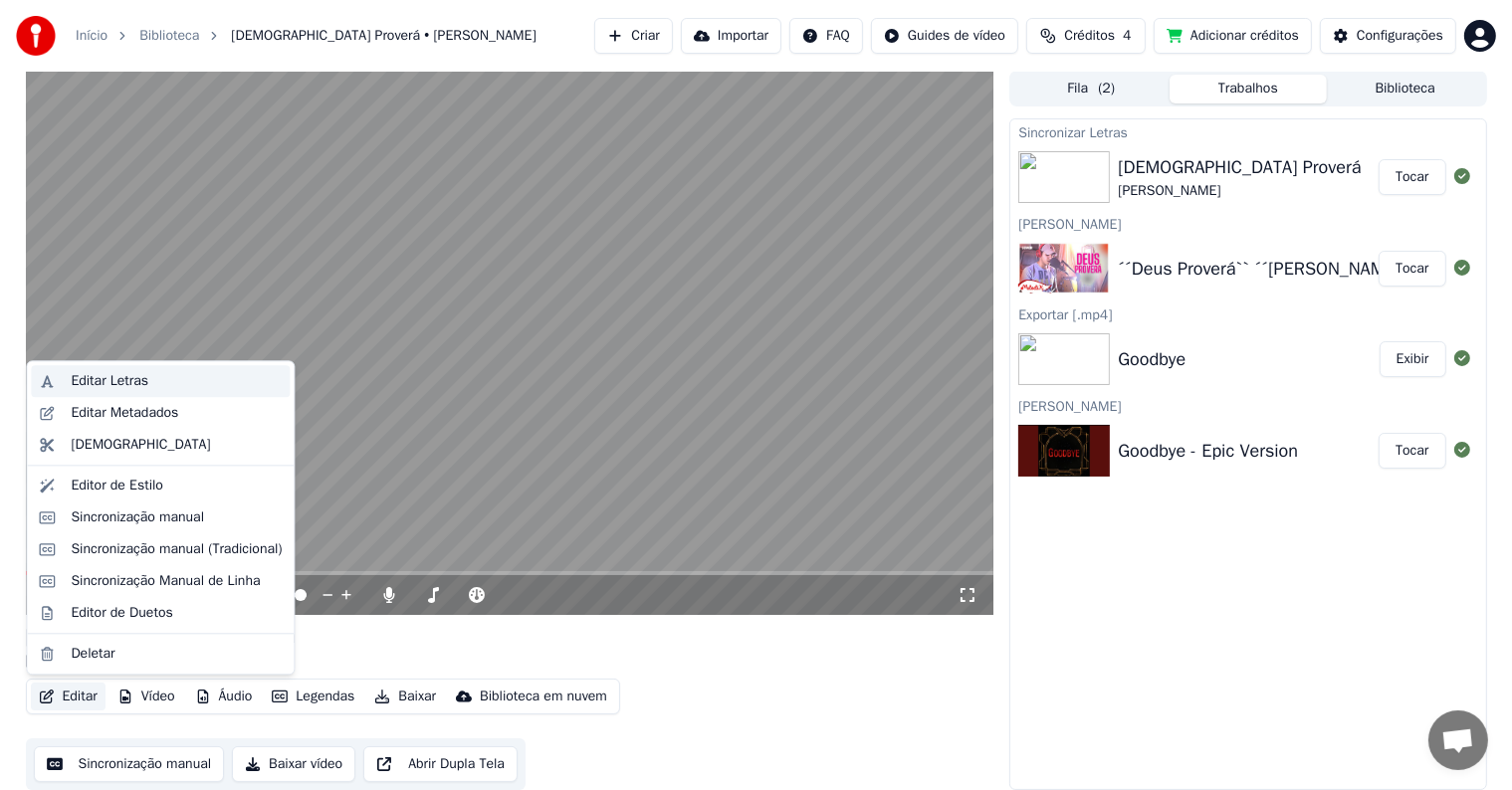 click on "Editar Letras" at bounding box center [109, 381] 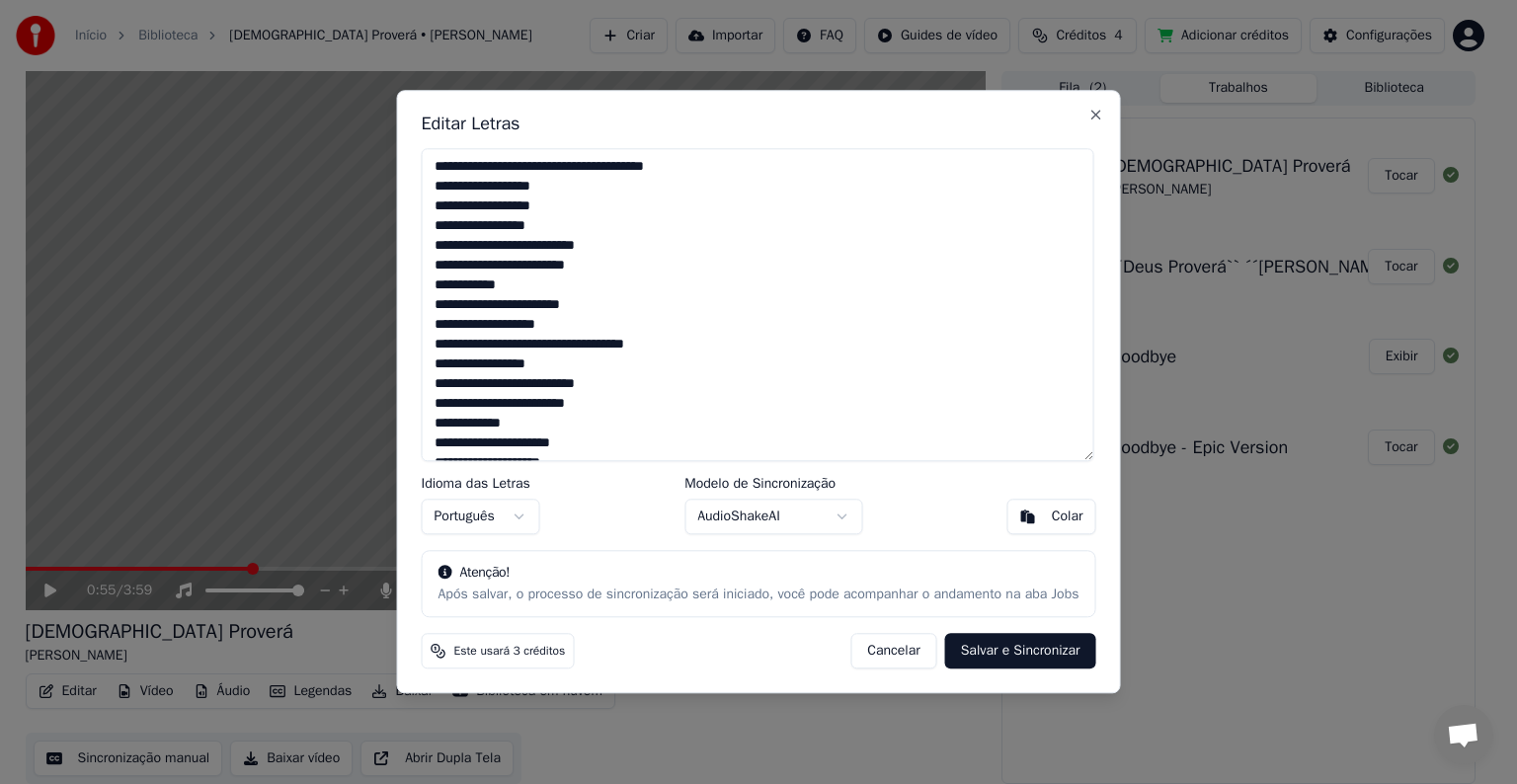 drag, startPoint x: 511, startPoint y: 285, endPoint x: 437, endPoint y: 292, distance: 74.33034 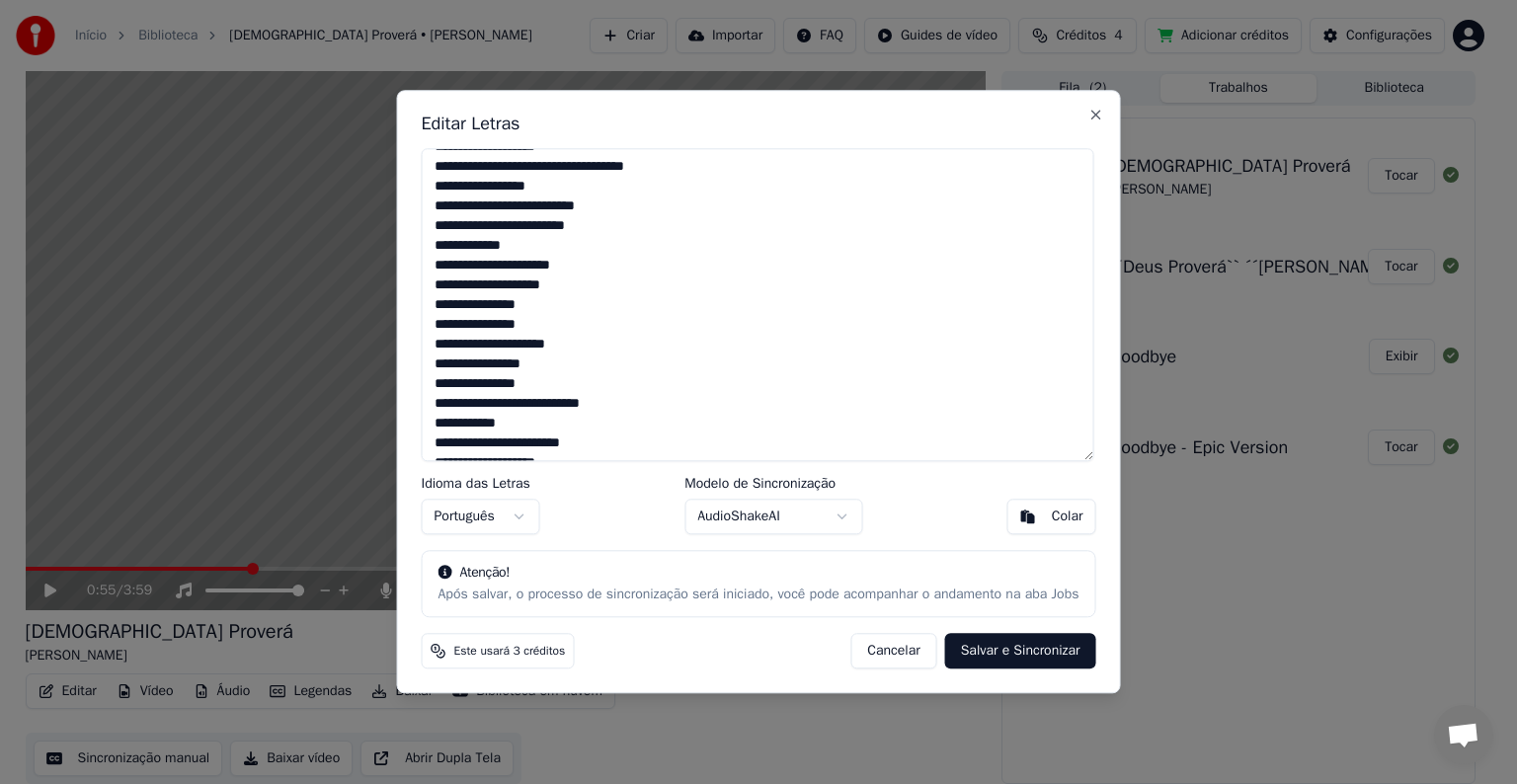 scroll, scrollTop: 296, scrollLeft: 0, axis: vertical 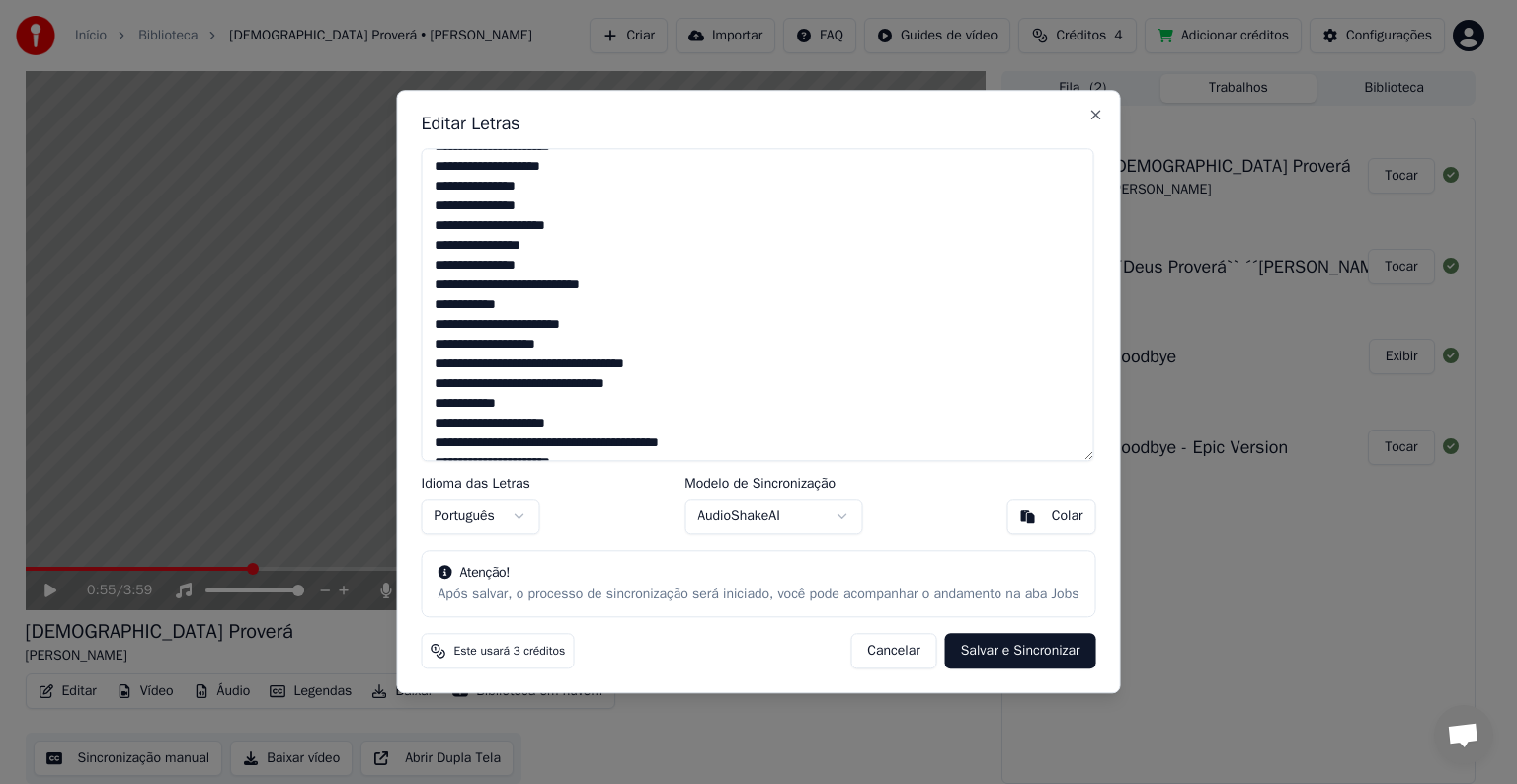 drag, startPoint x: 535, startPoint y: 278, endPoint x: 565, endPoint y: 303, distance: 39.051248 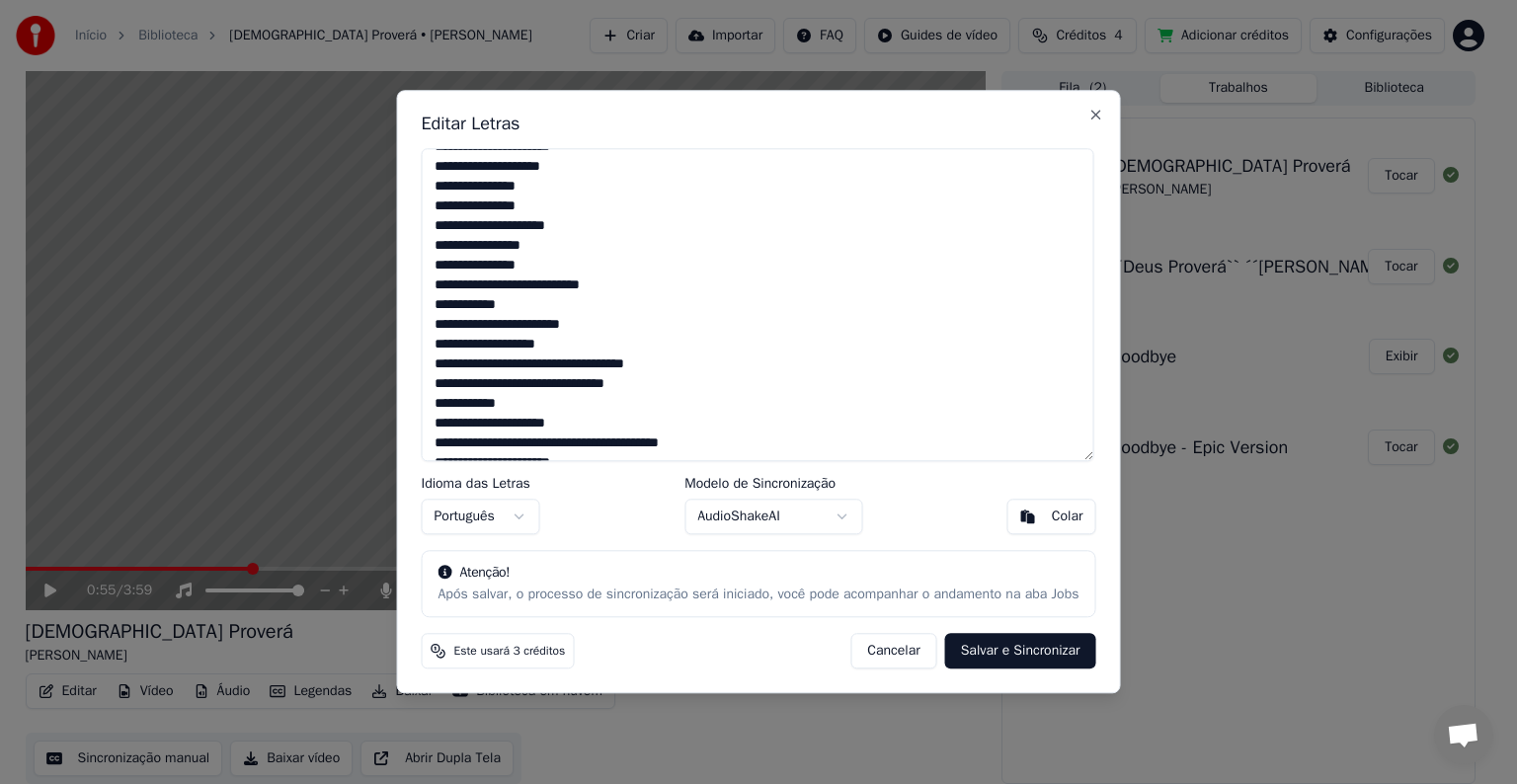 click on "**********" at bounding box center (758, 304) 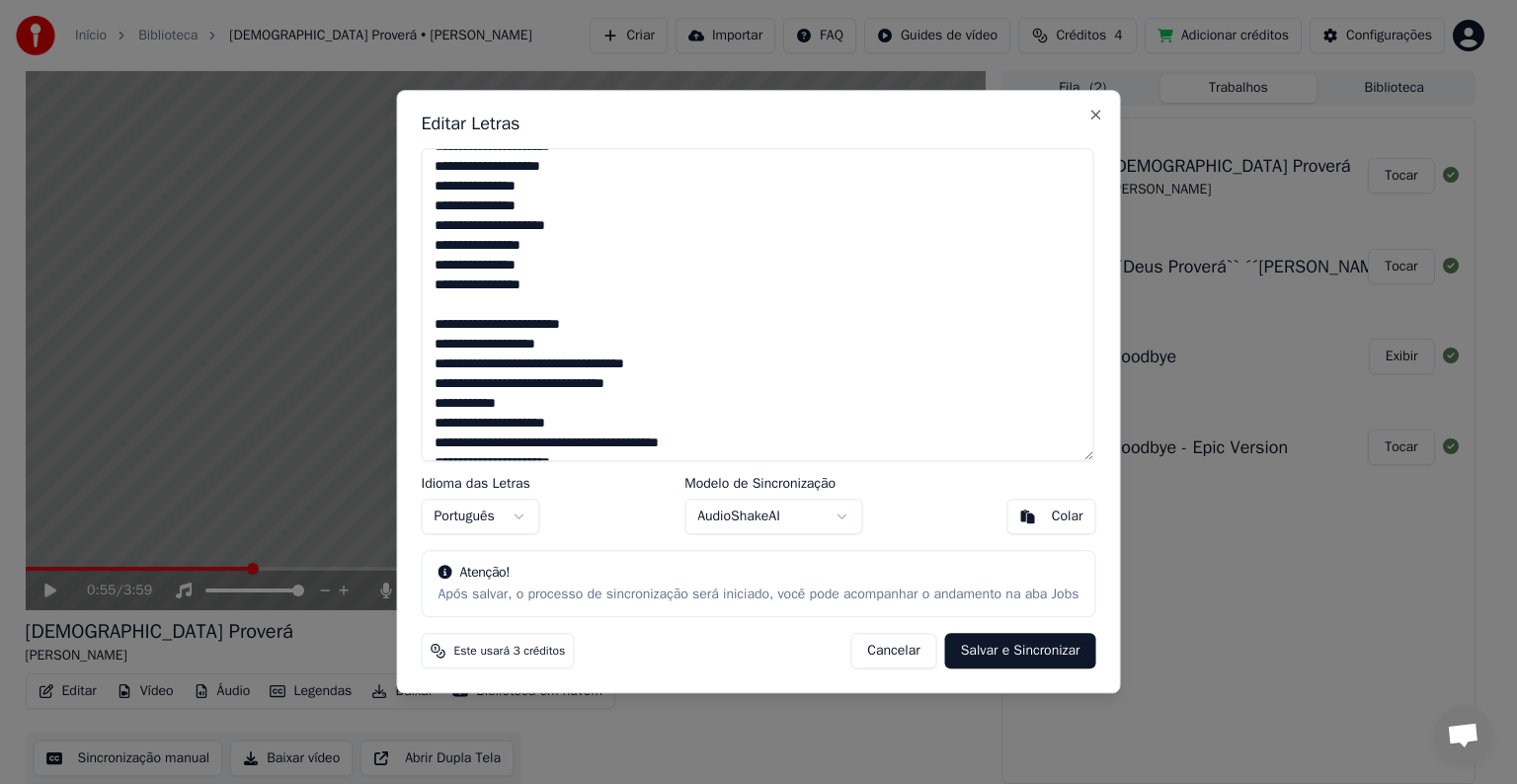 scroll, scrollTop: 336, scrollLeft: 0, axis: vertical 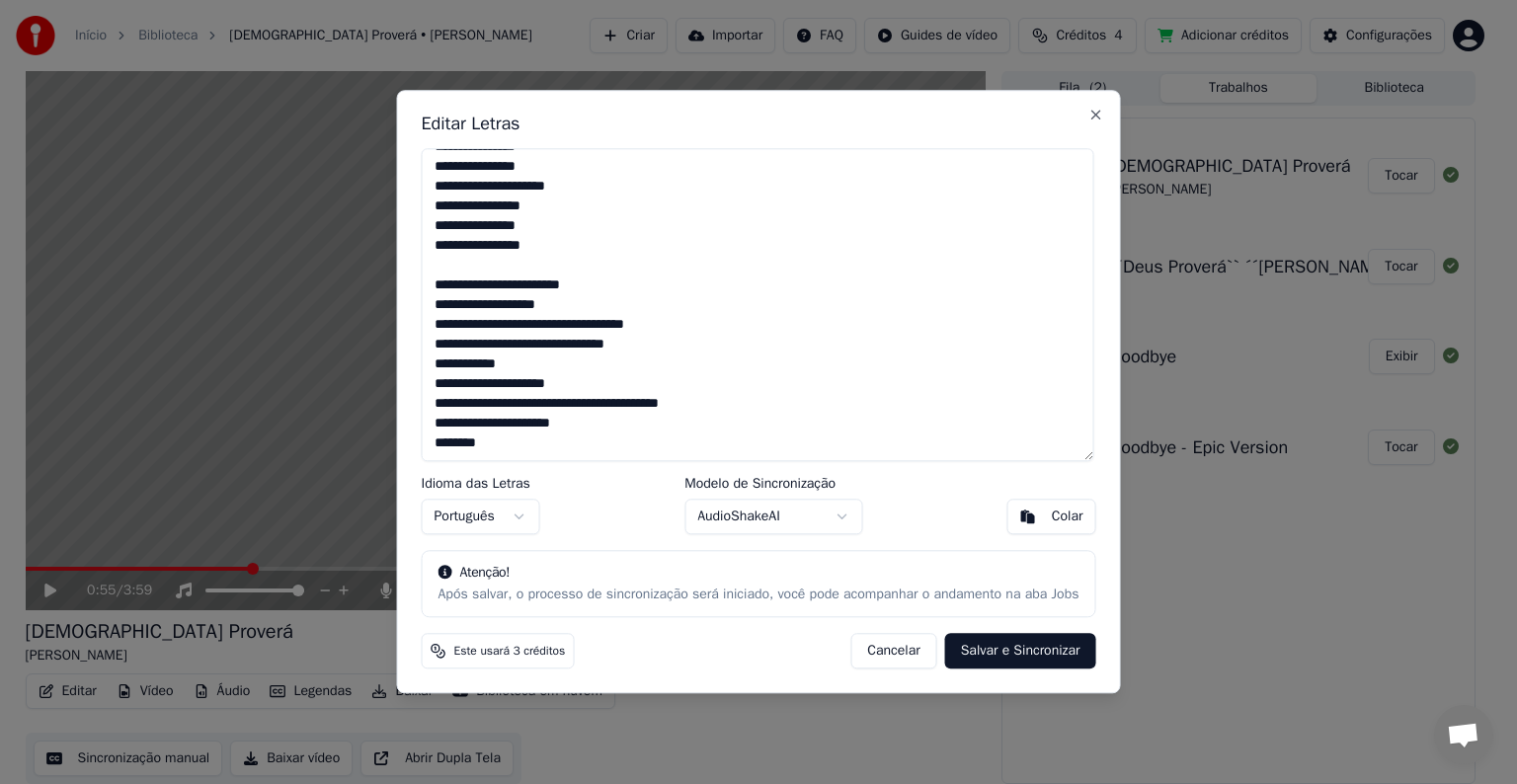 drag, startPoint x: 628, startPoint y: 401, endPoint x: 697, endPoint y: 399, distance: 69.028979 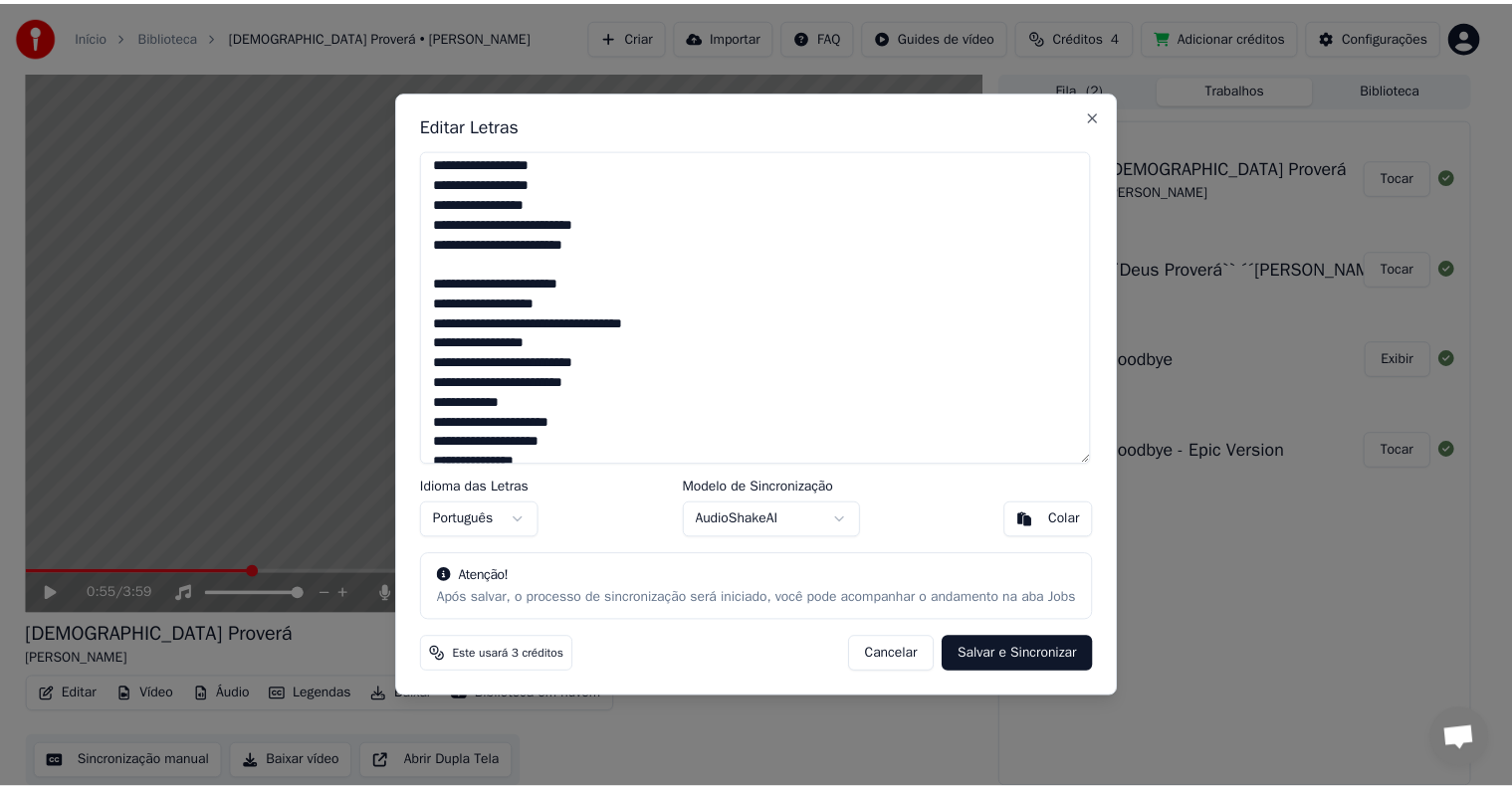 scroll, scrollTop: 0, scrollLeft: 0, axis: both 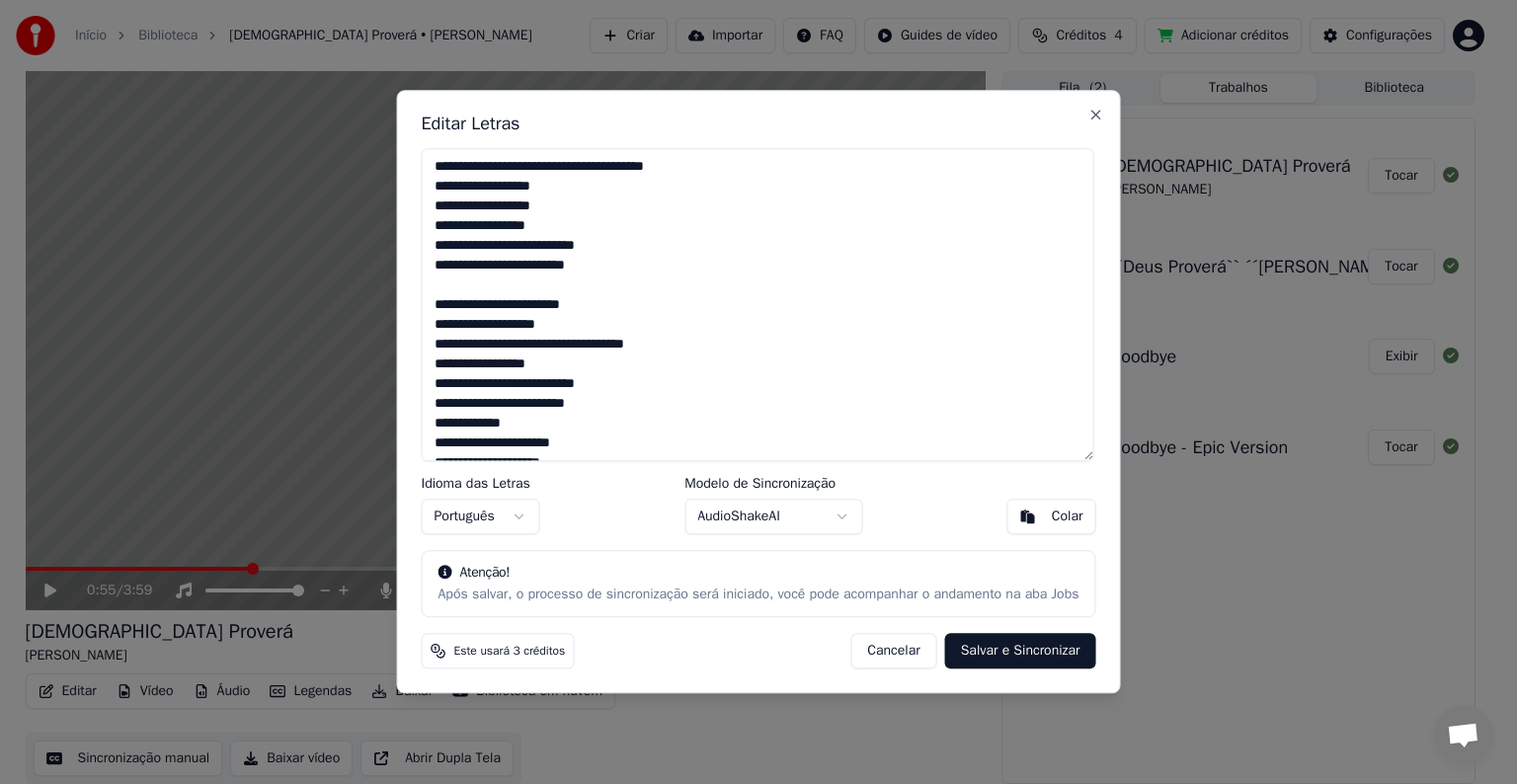 type on "**********" 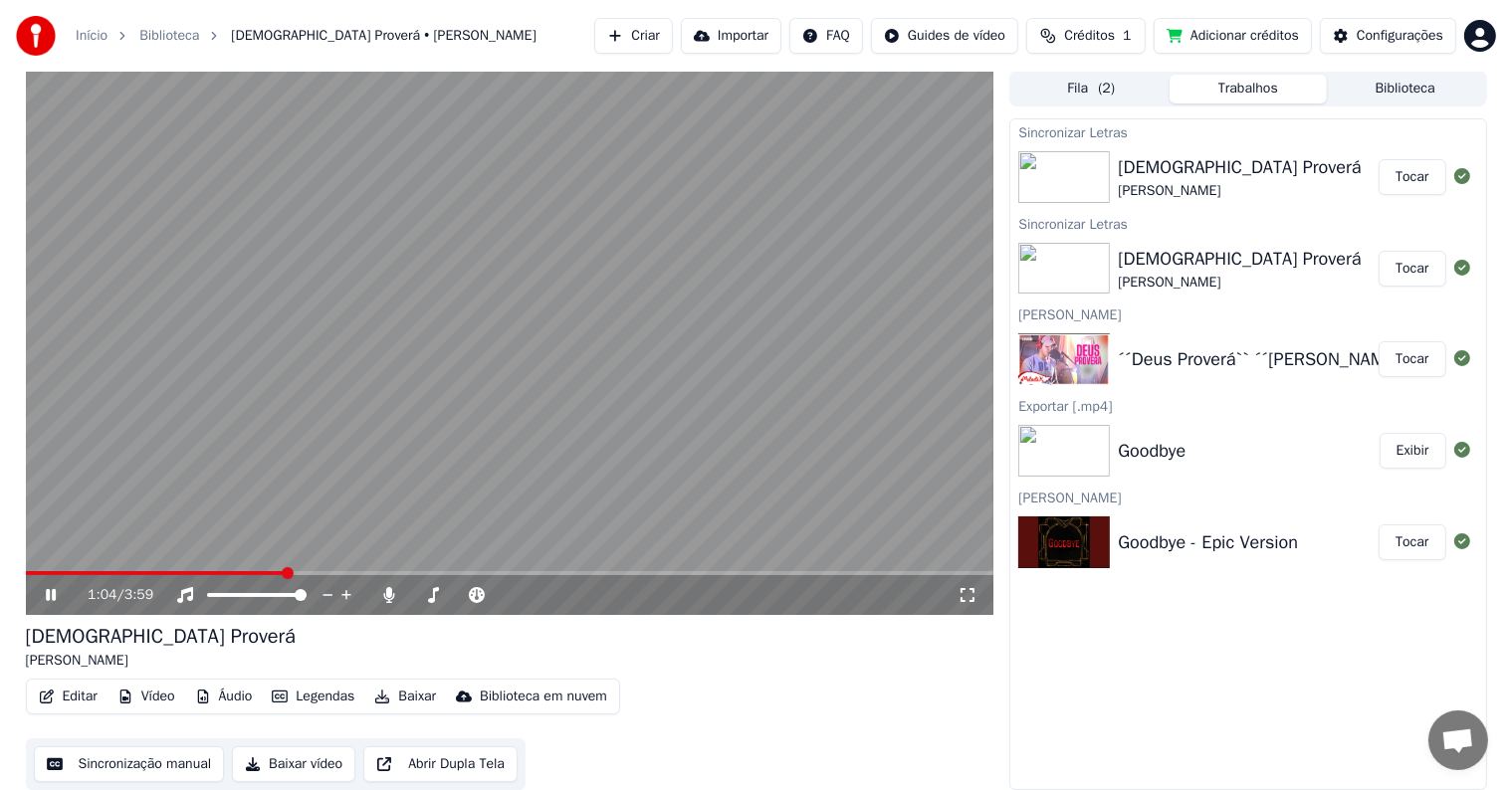 click 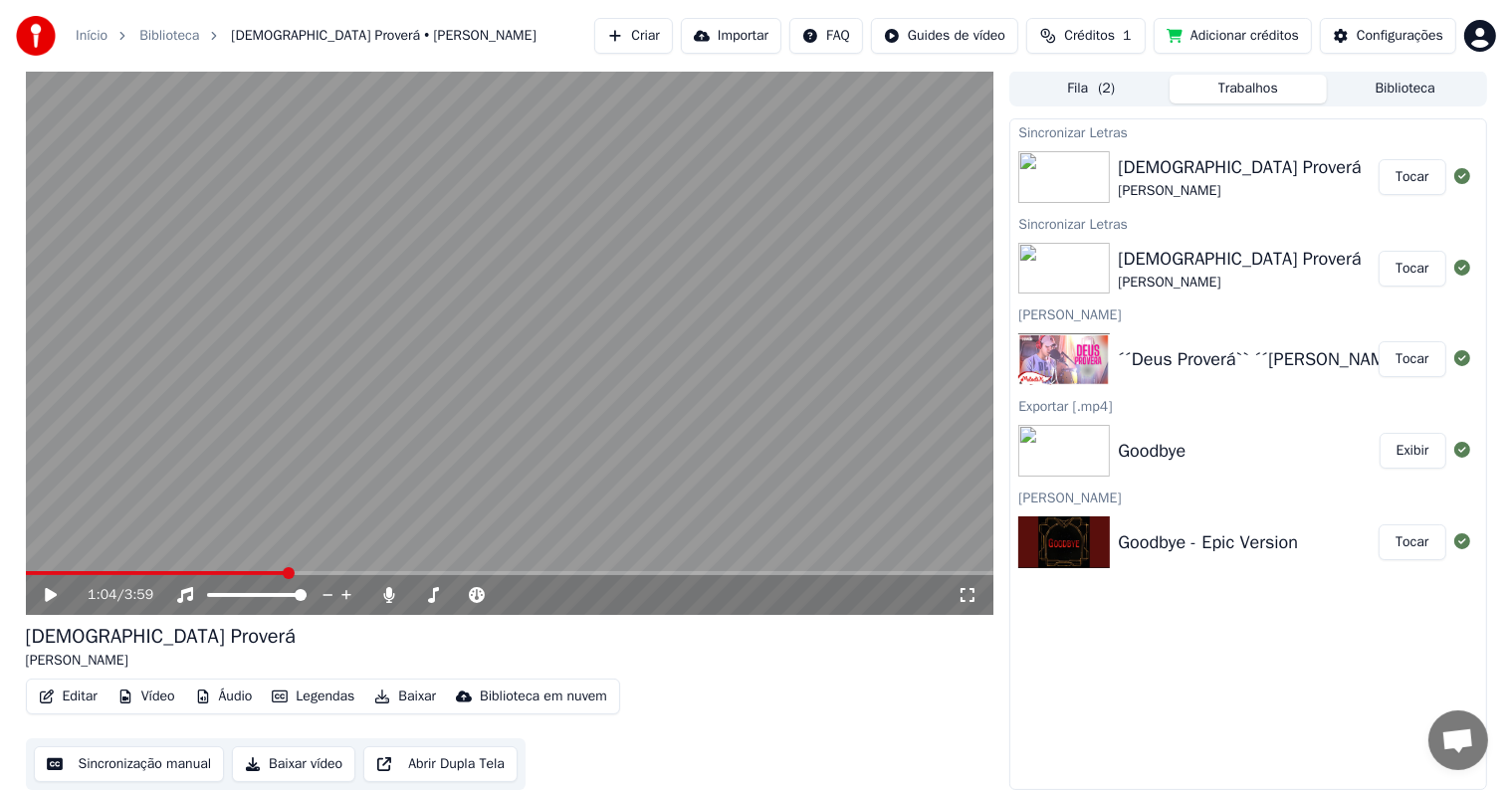 click at bounding box center [510, 342] 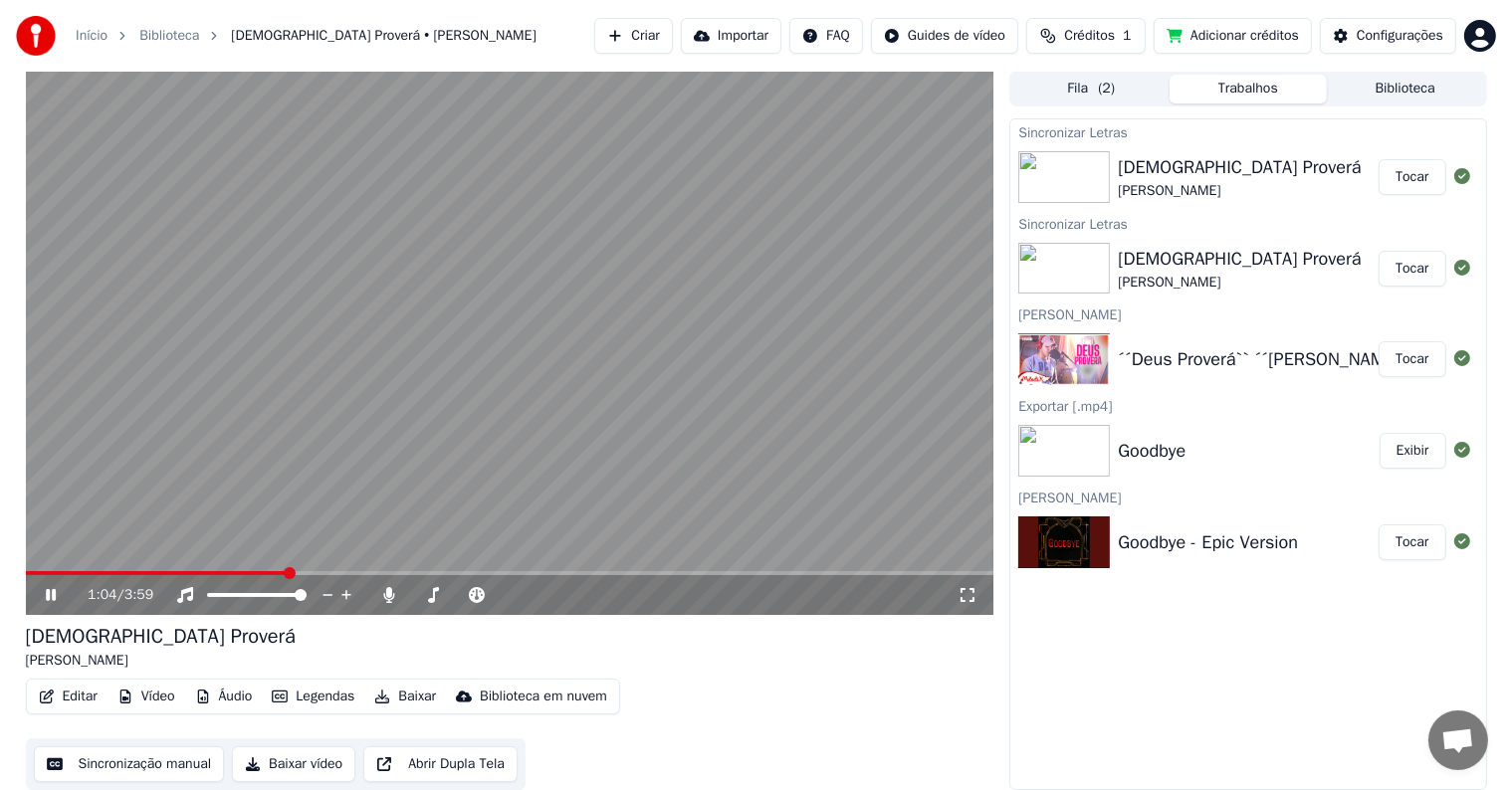click on "Gabriela Gomes" at bounding box center [1239, 191] 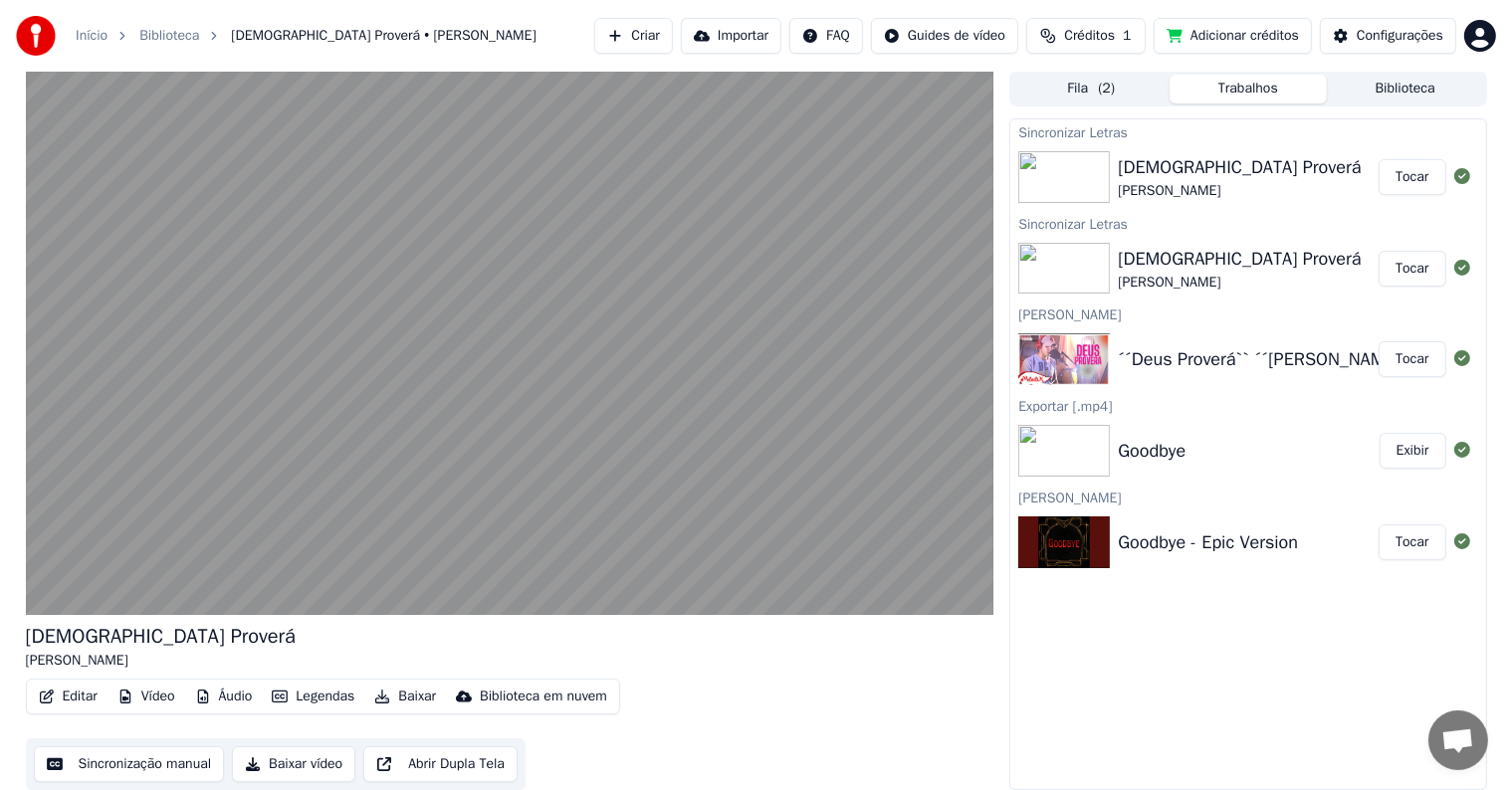 click on "Baixar" at bounding box center (405, 696) 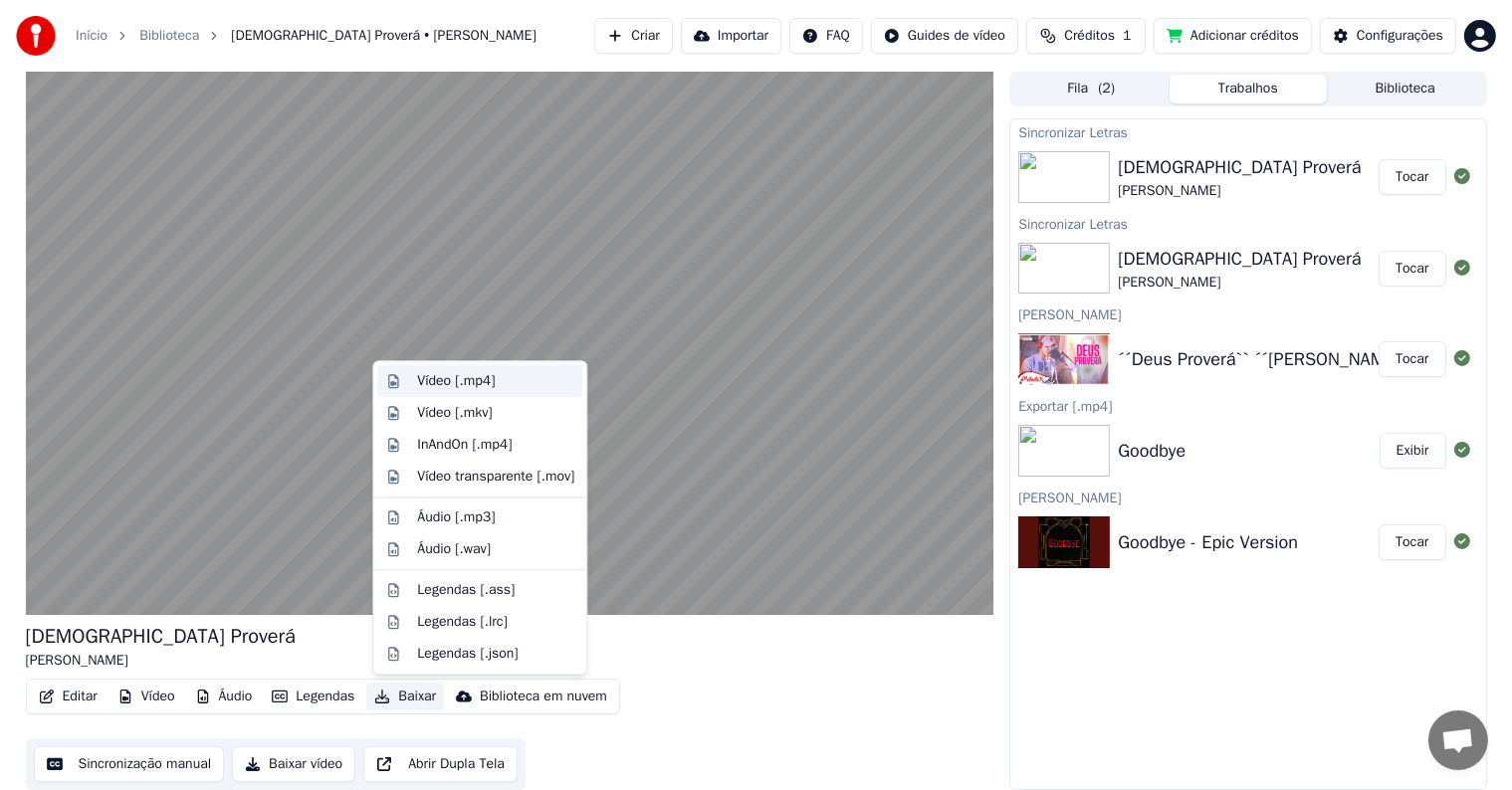 click on "Vídeo [.mp4]" at bounding box center (496, 381) 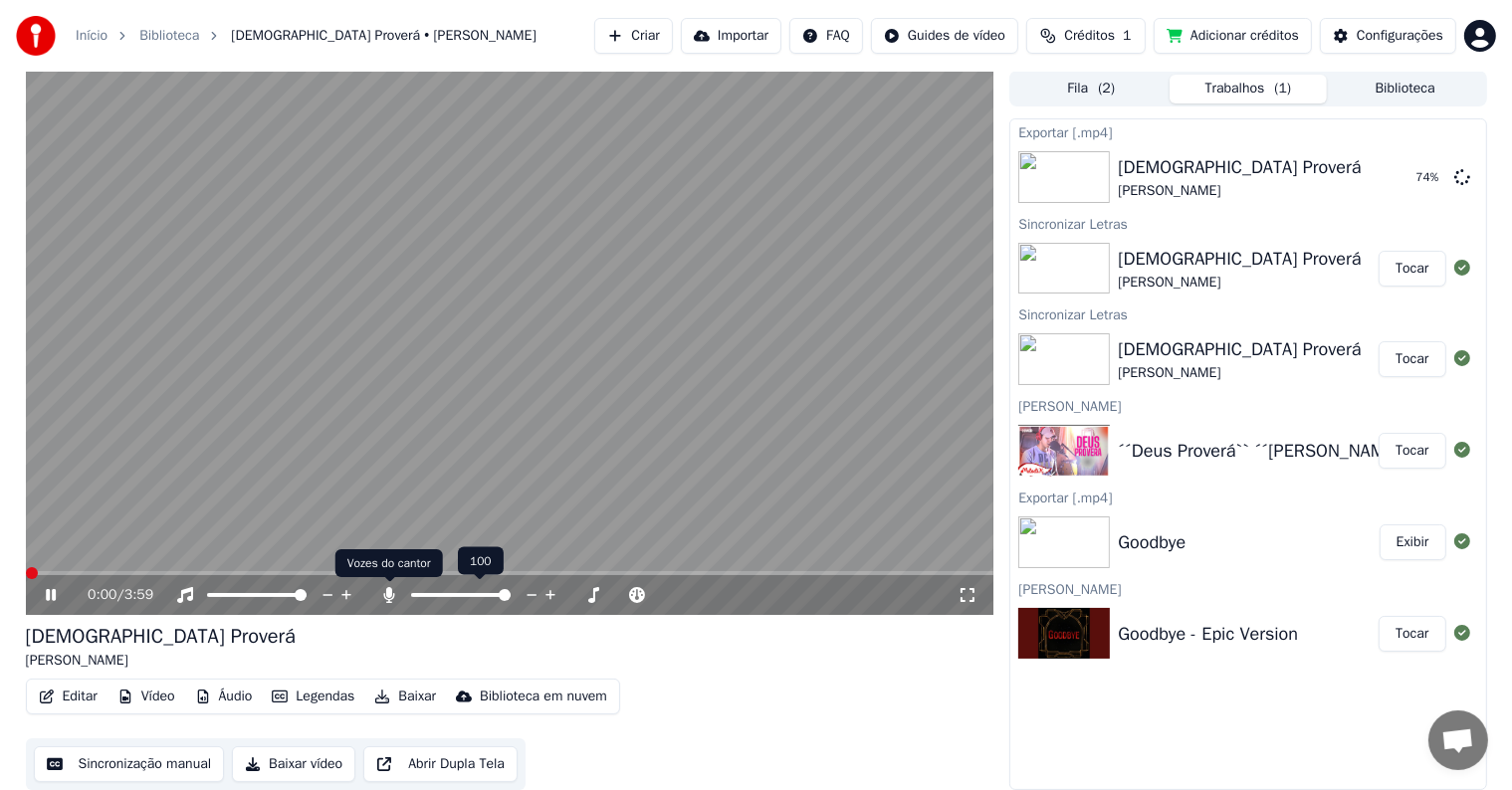 click 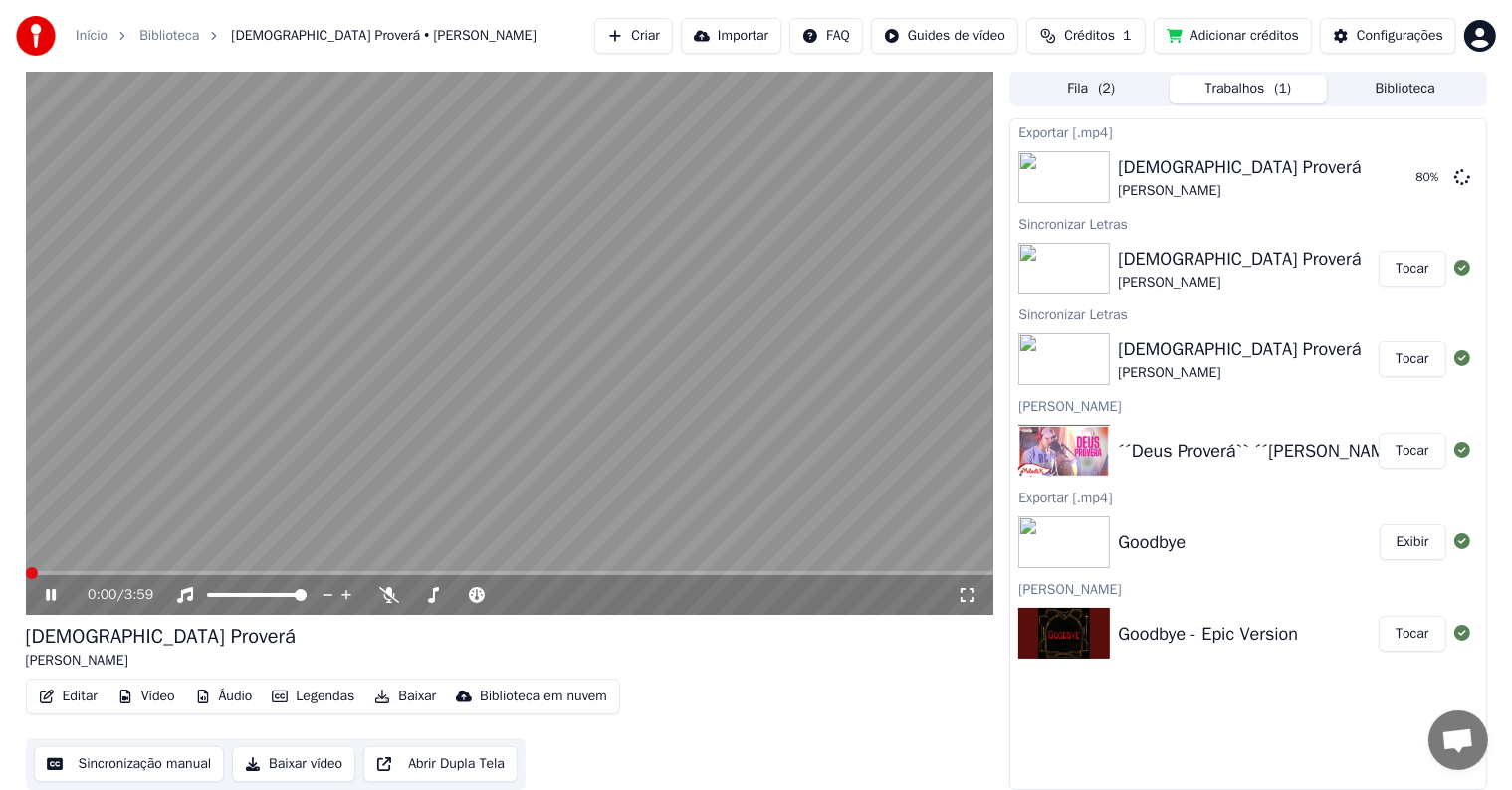 click 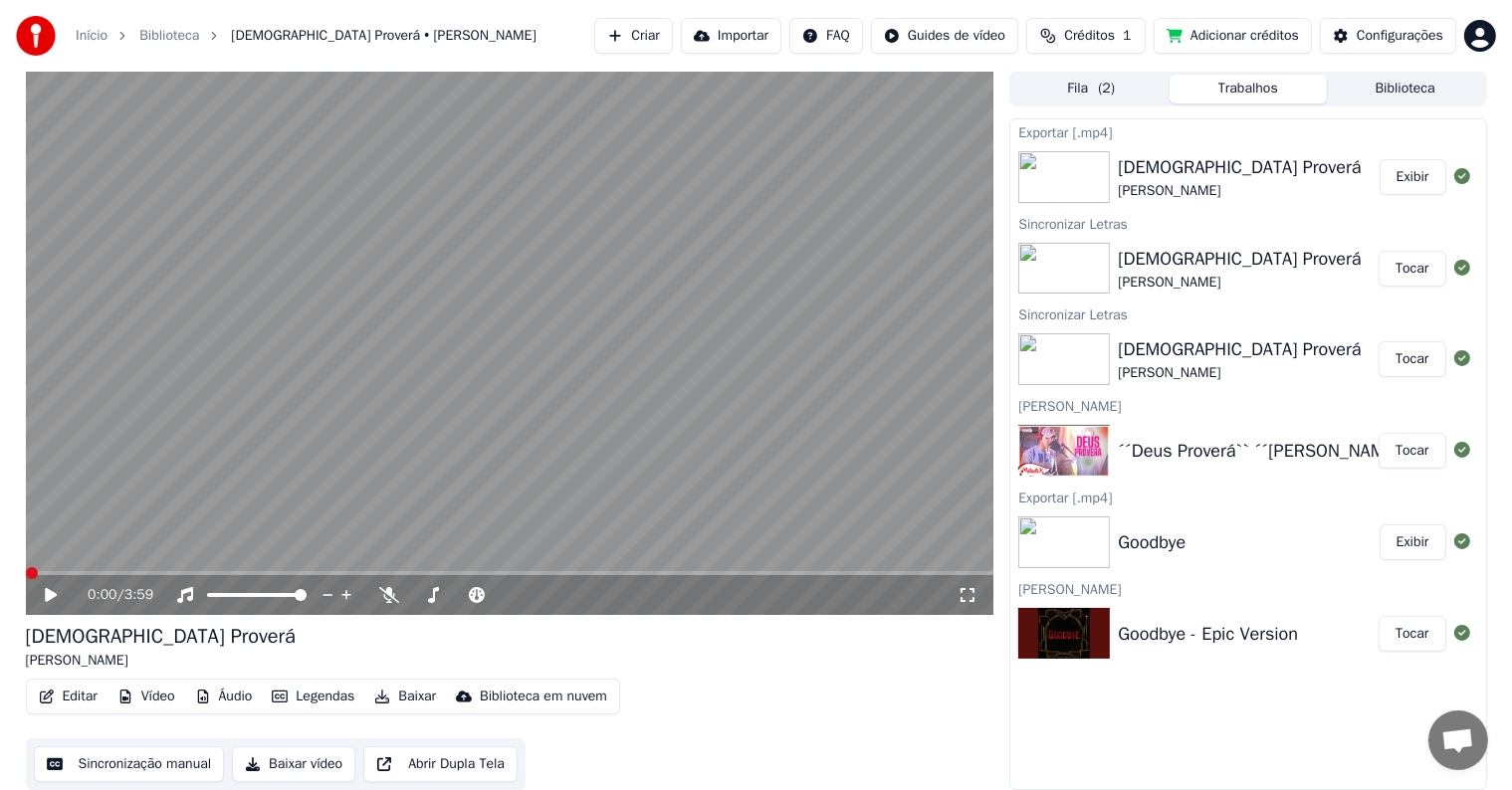 click on "Exibir" at bounding box center (1412, 177) 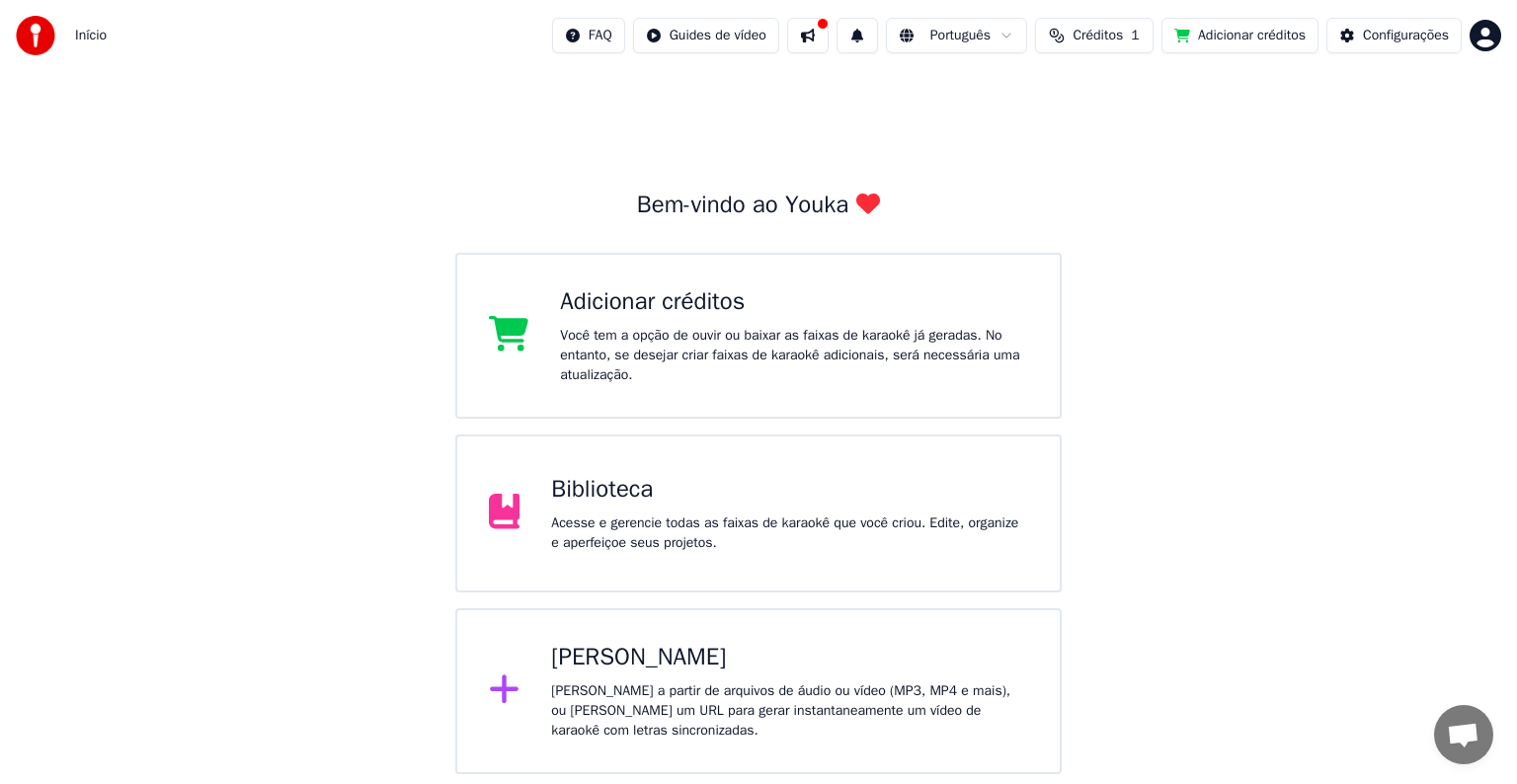 scroll, scrollTop: 0, scrollLeft: 0, axis: both 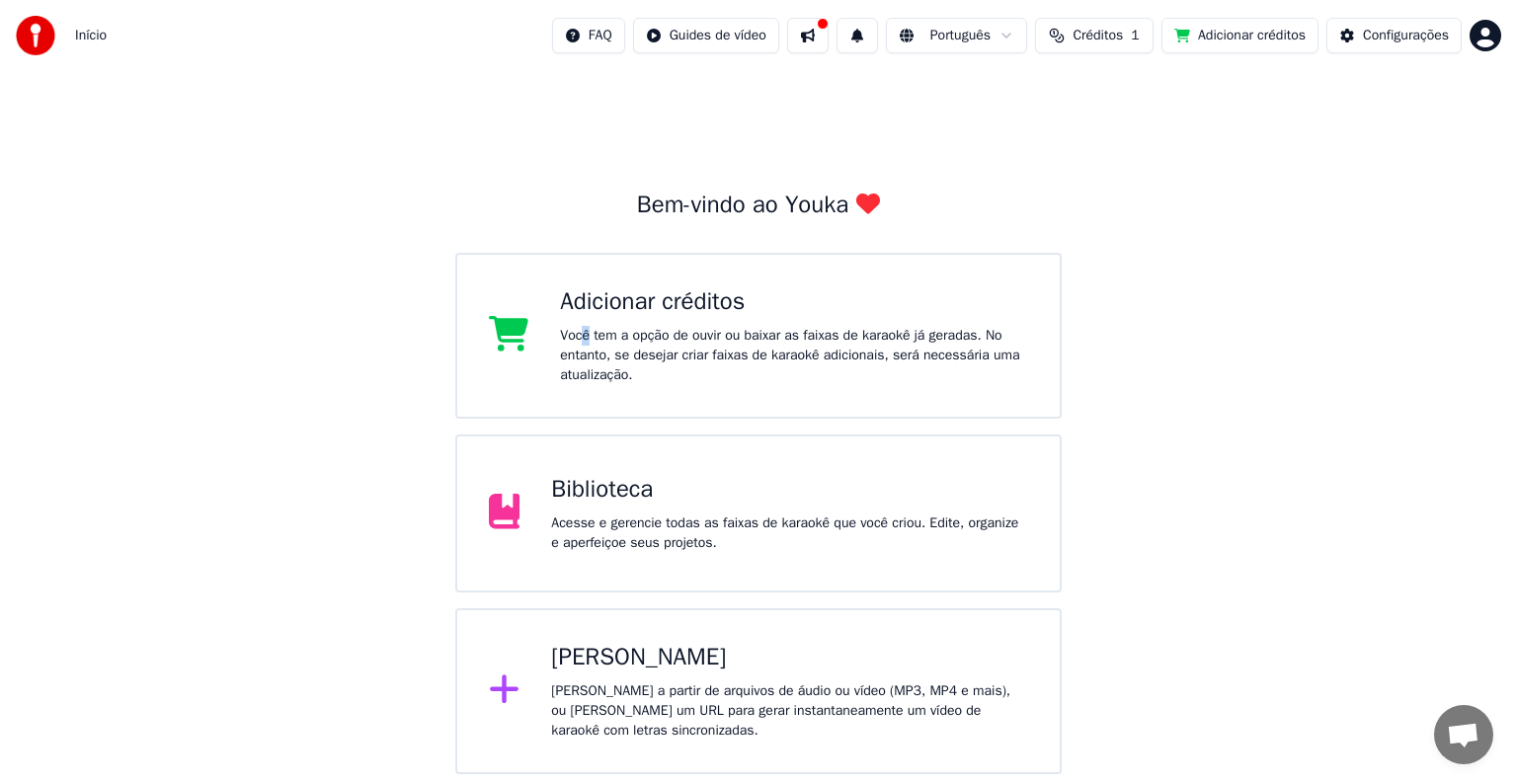 click on "Adicionar créditos Você tem a opção de ouvir ou baixar as faixas de karaokê [PERSON_NAME] geradas. No entanto, se desejar criar faixas de karaokê adicionais, será necessária uma atualização." at bounding box center [794, 336] 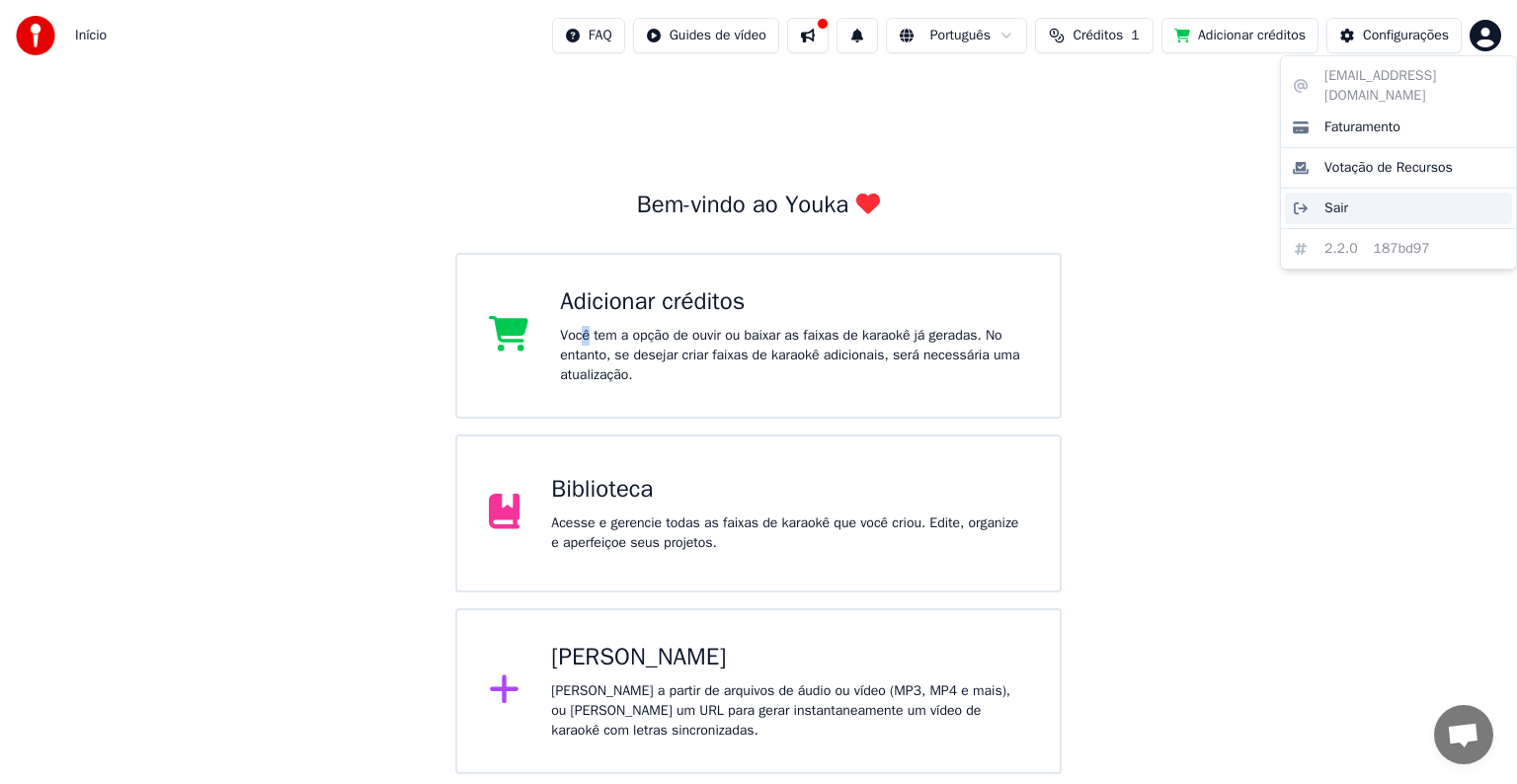 click on "Sair" at bounding box center (1336, 208) 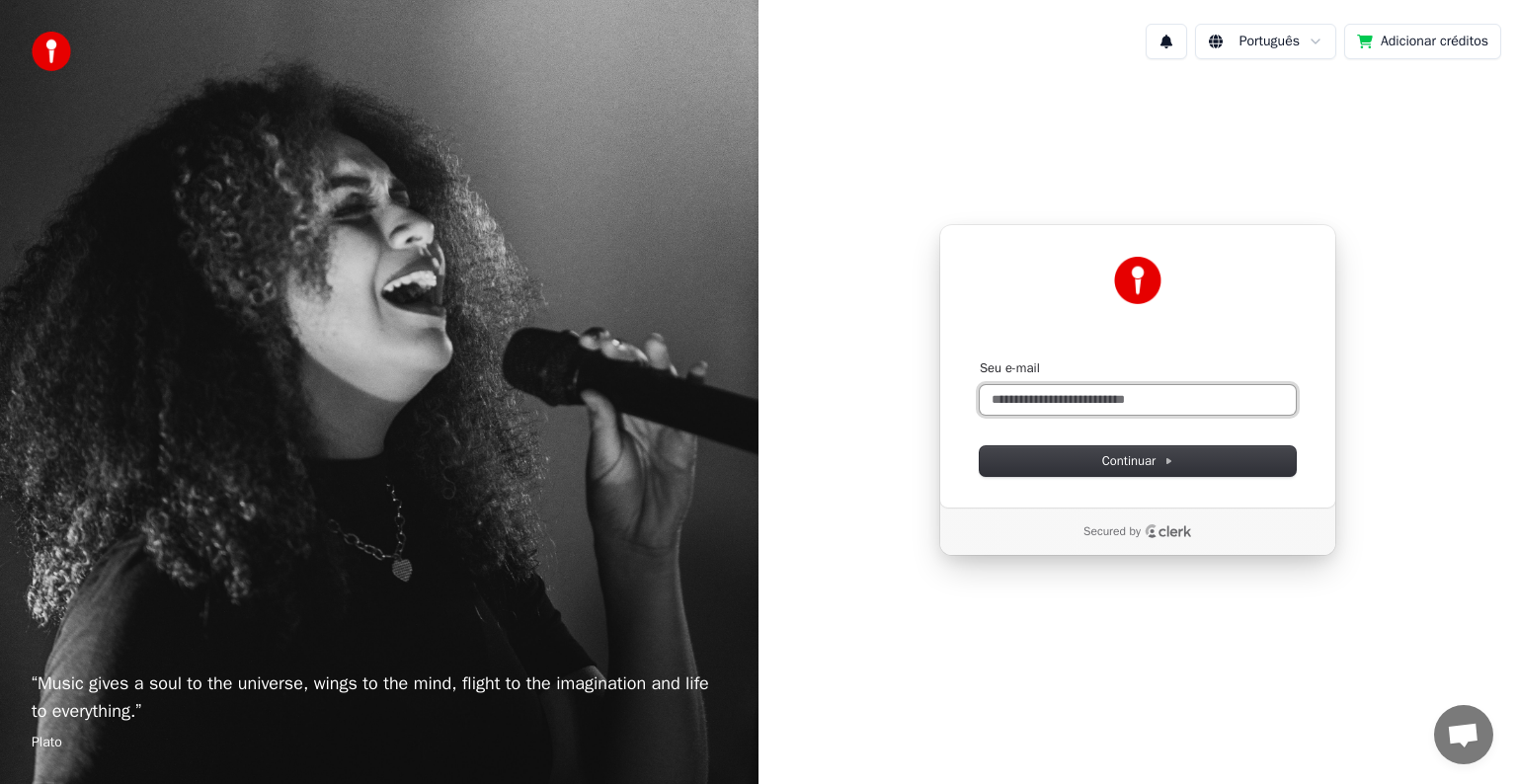 click on "Seu e-mail" at bounding box center (1138, 400) 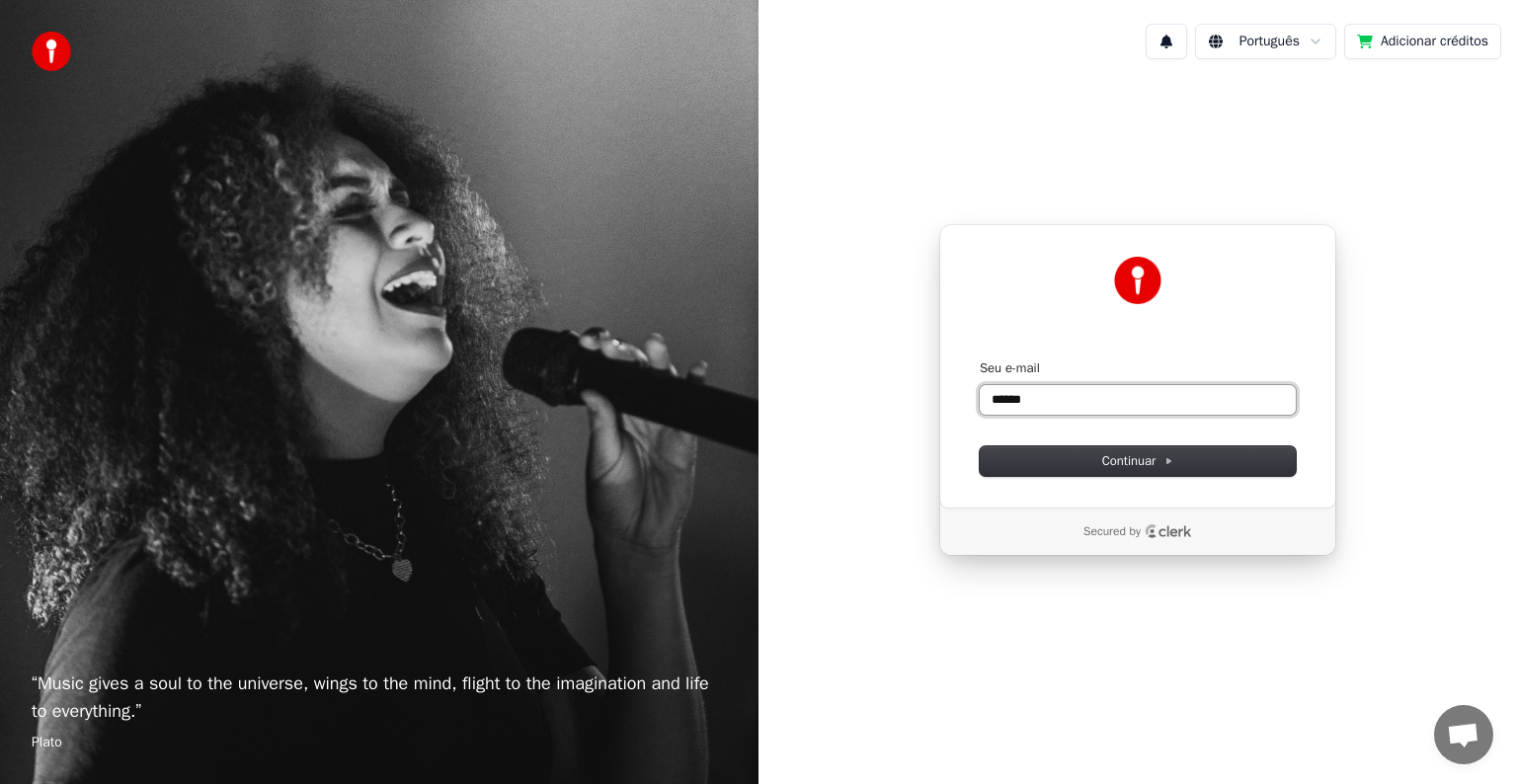 type on "*******" 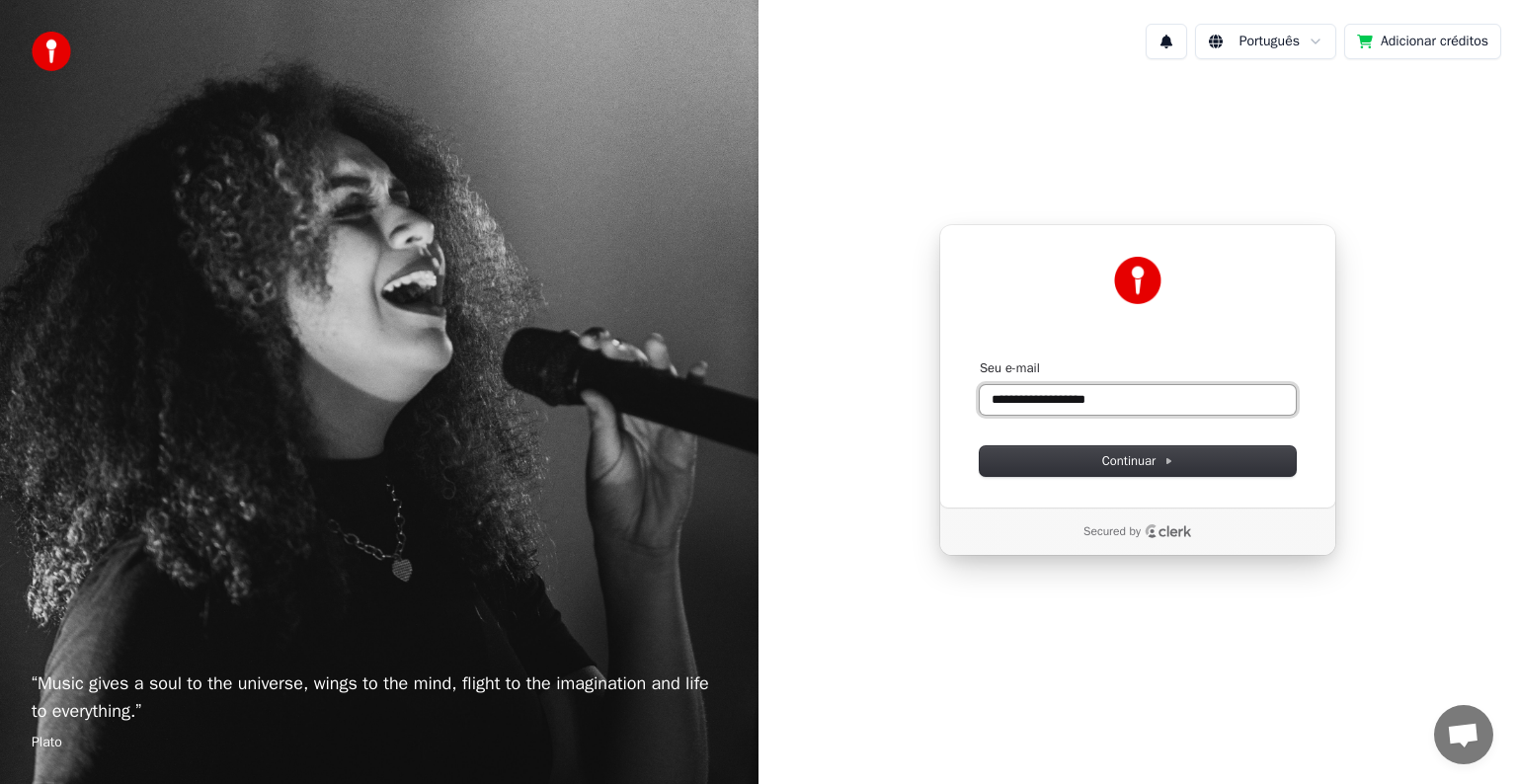 click at bounding box center [980, 359] 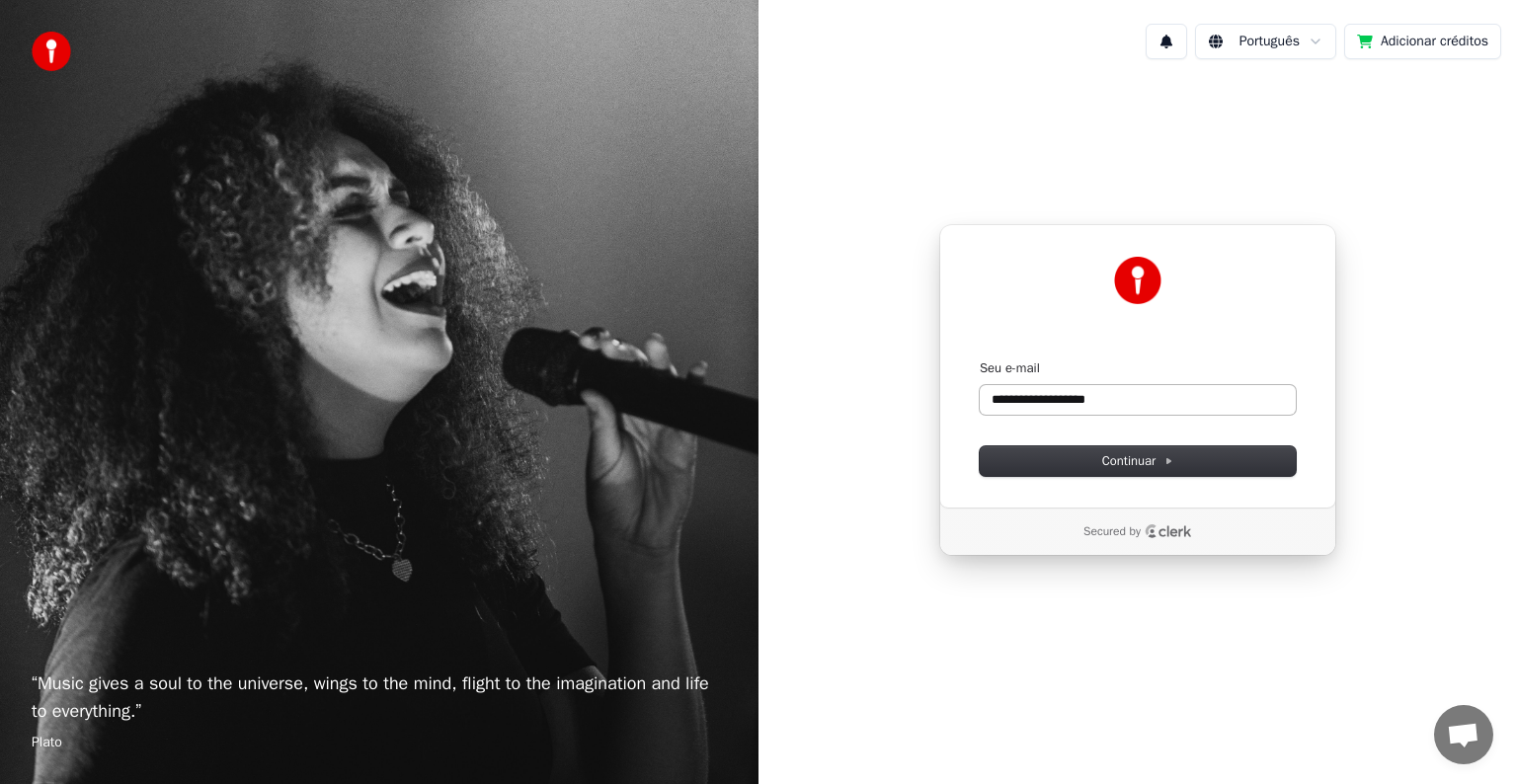 type on "**********" 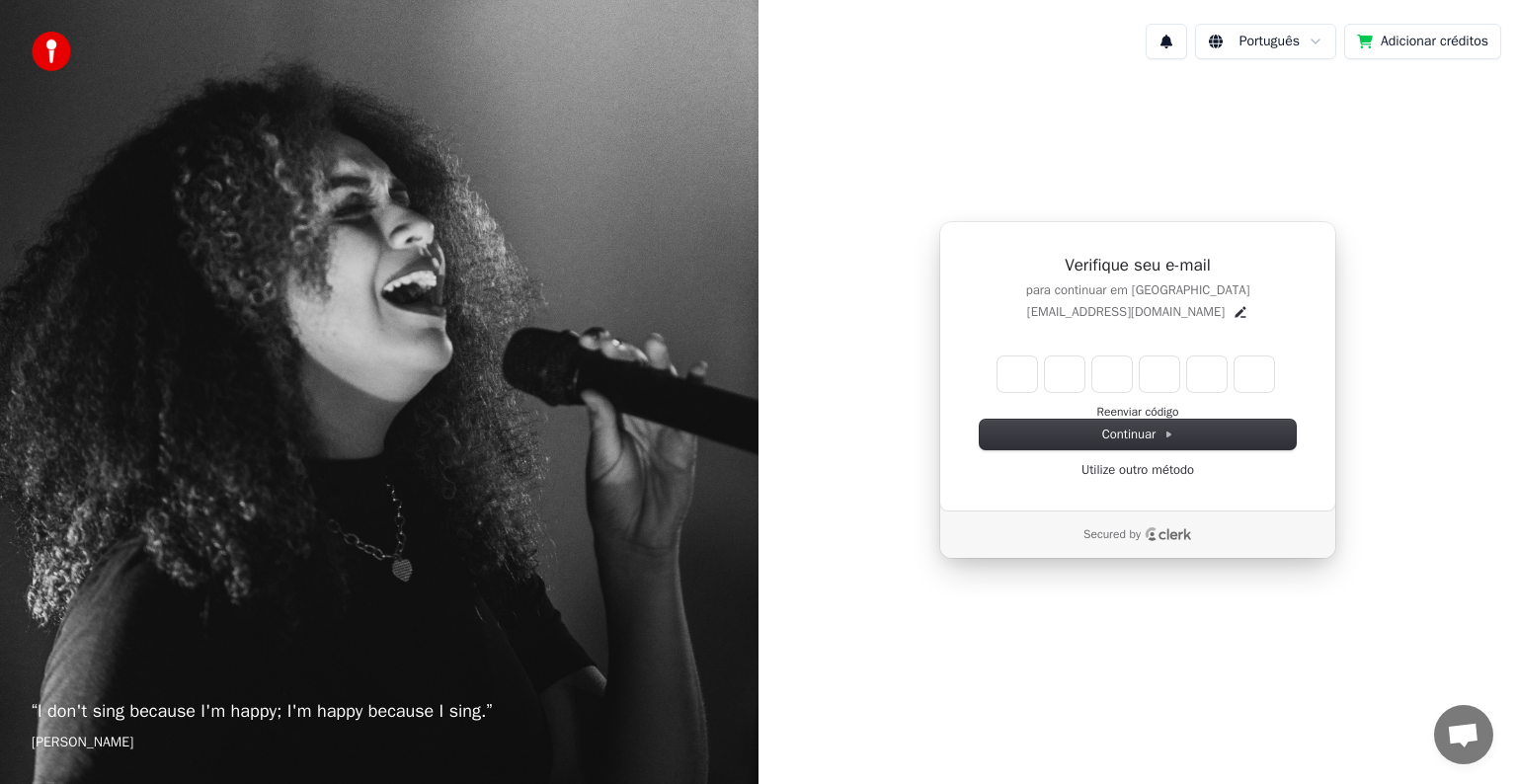 type on "******" 